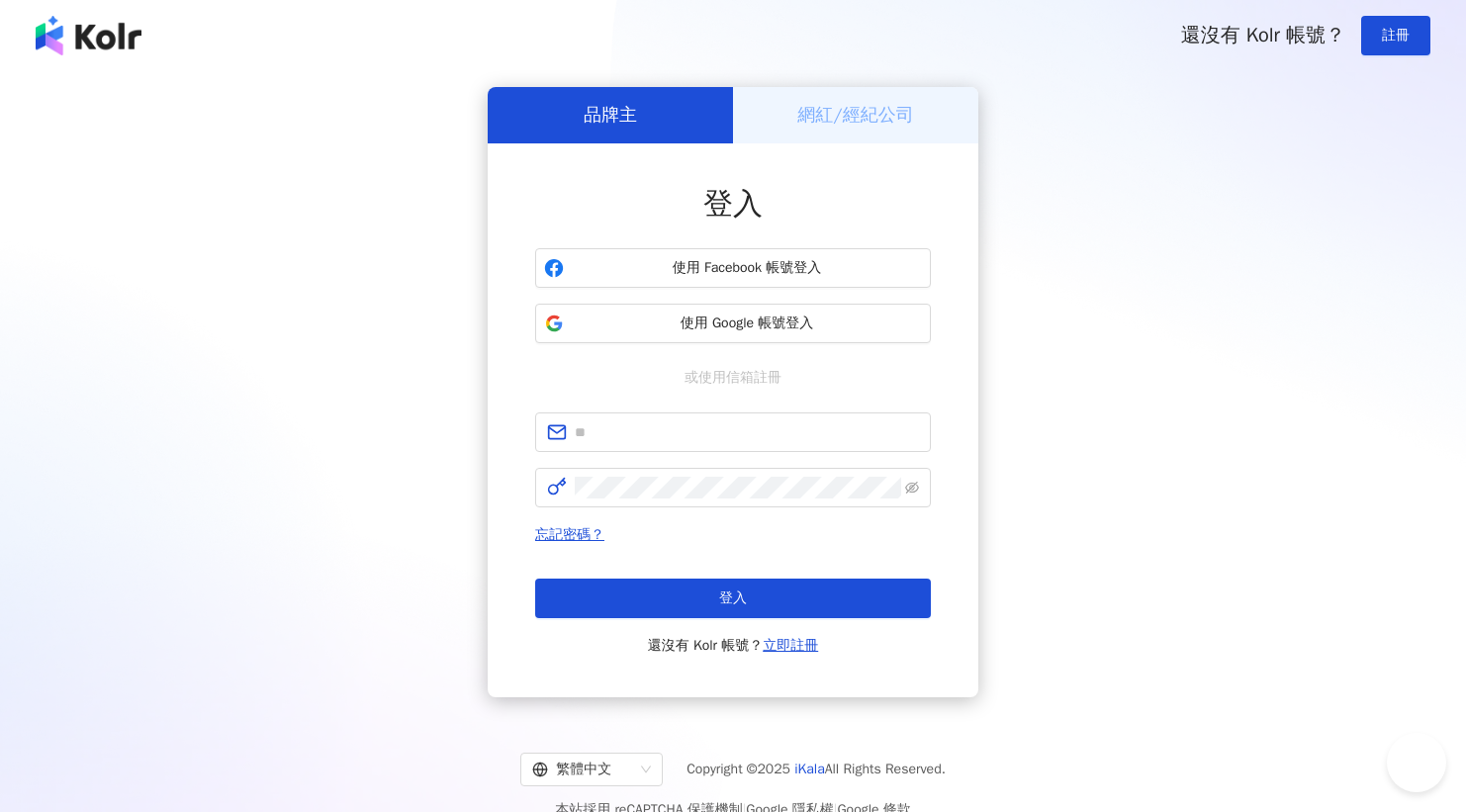 scroll, scrollTop: 0, scrollLeft: 0, axis: both 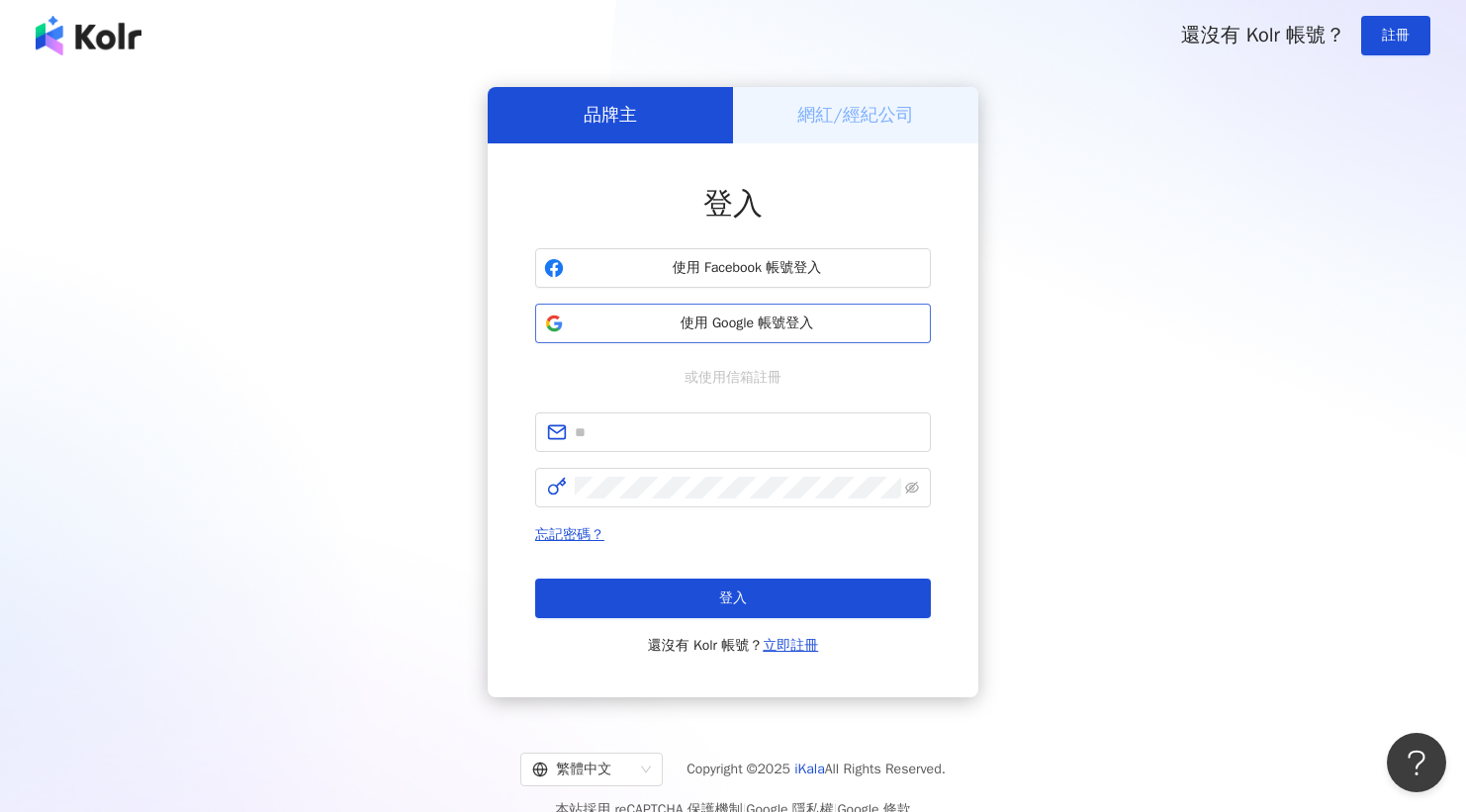 click on "使用 Google 帳號登入" at bounding box center (747, 323) 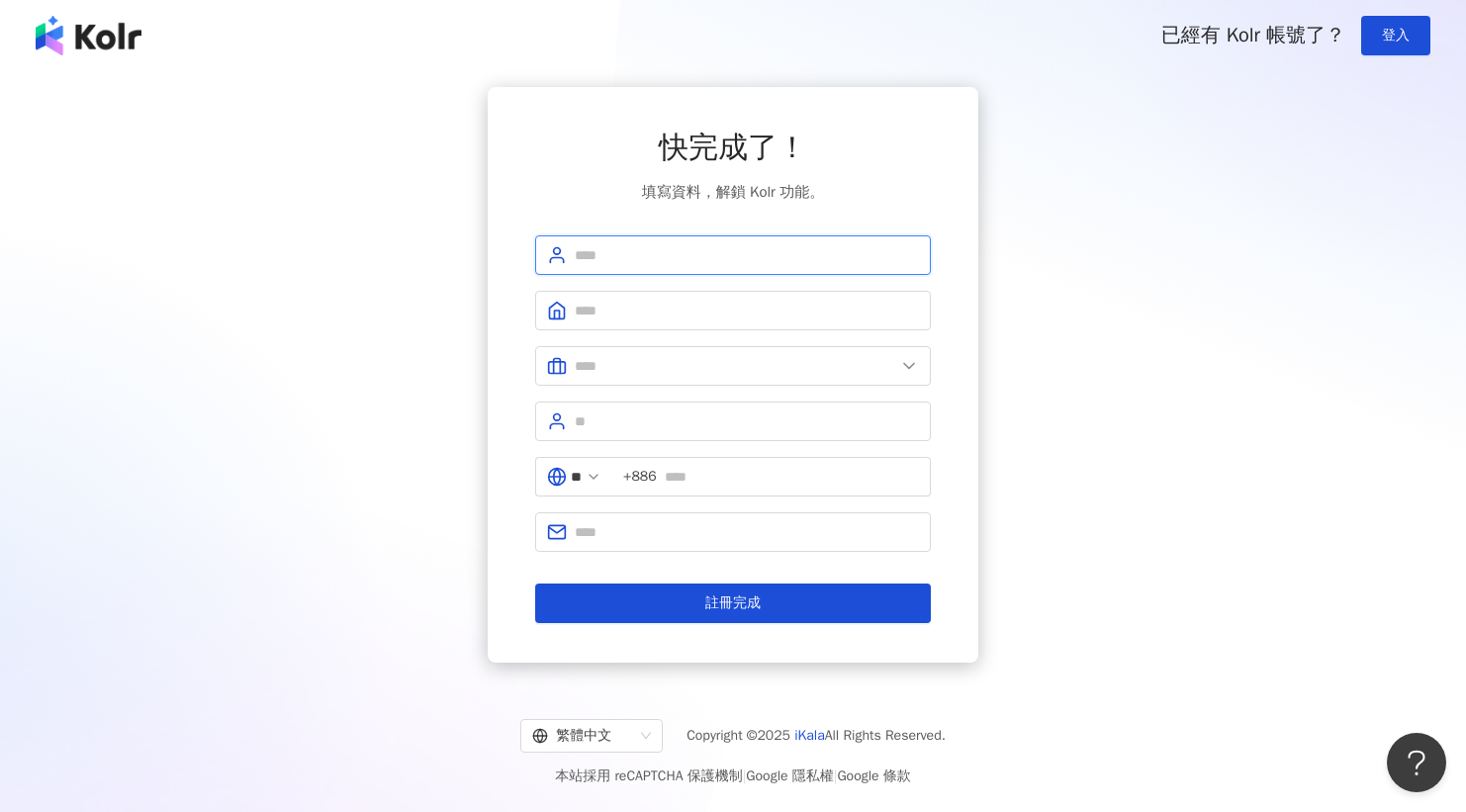 click at bounding box center (747, 255) 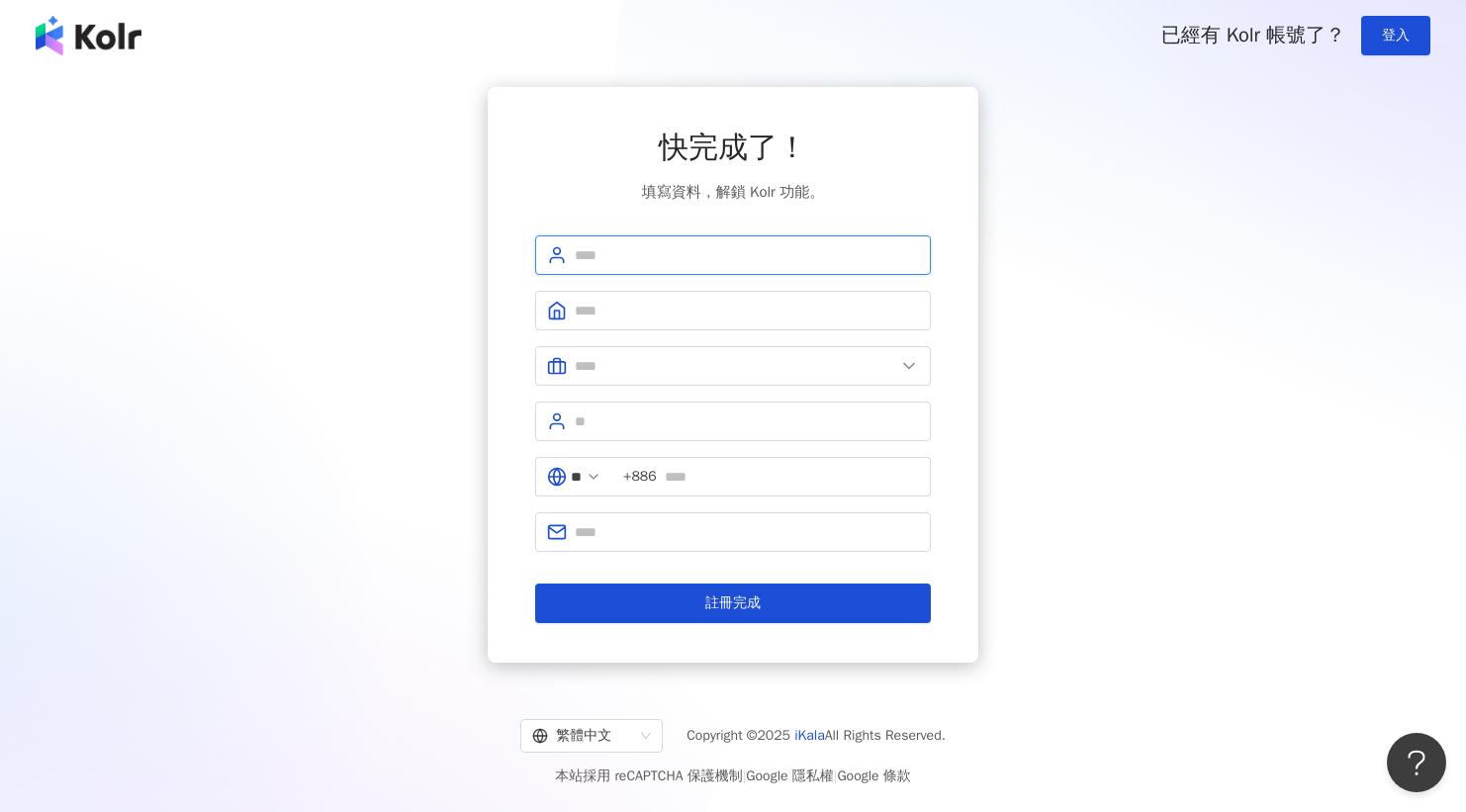 type on "*******" 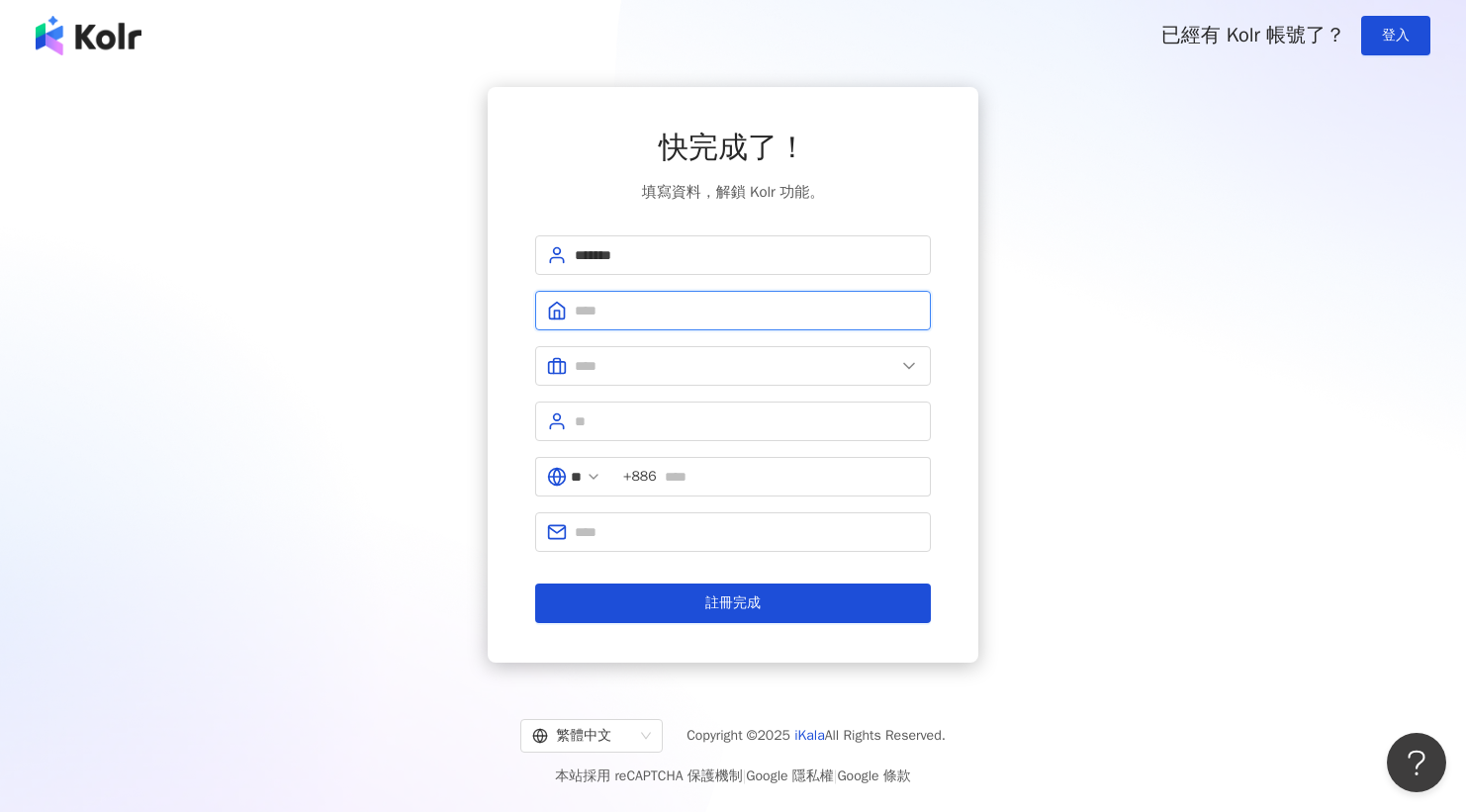 click at bounding box center (747, 311) 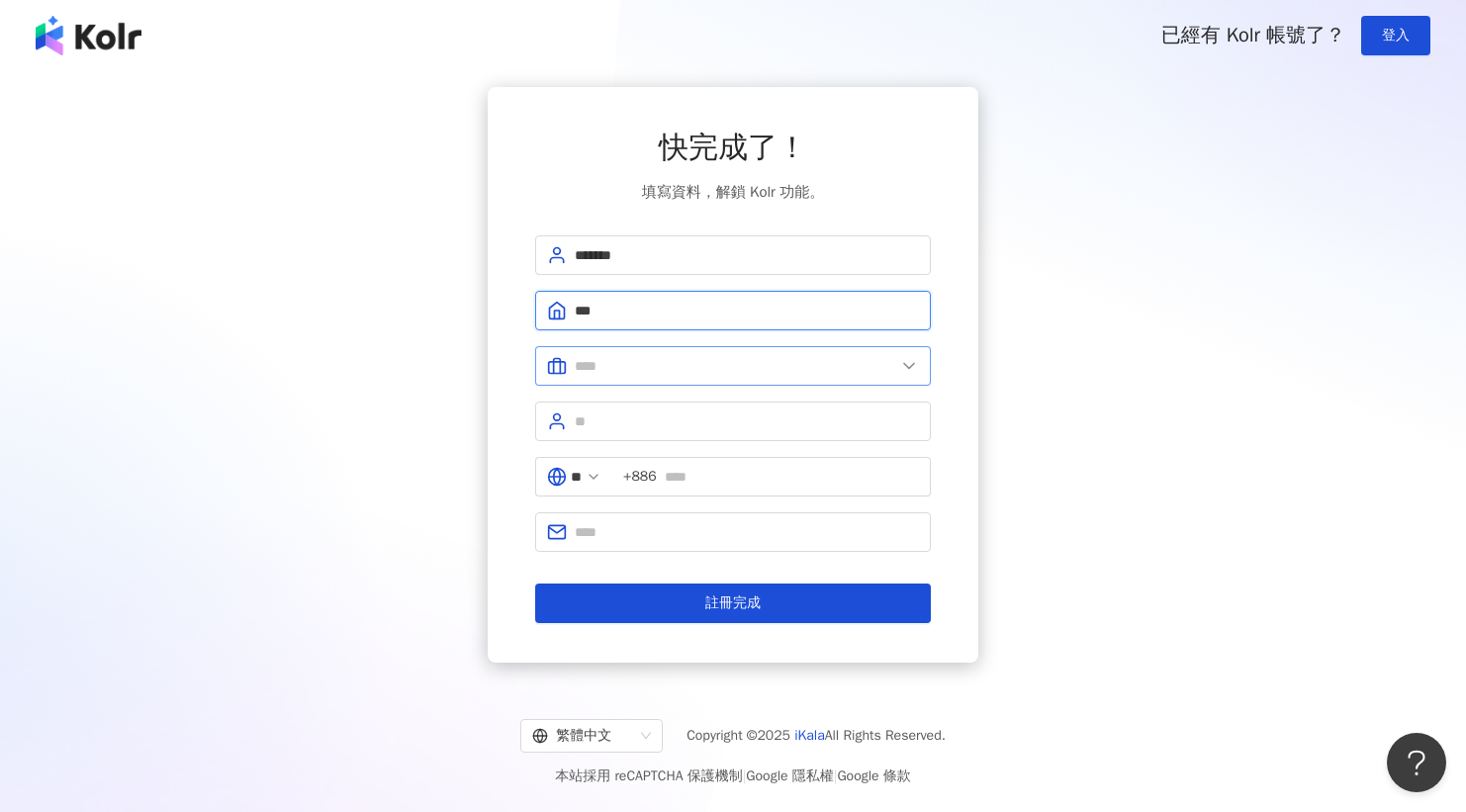 type on "***" 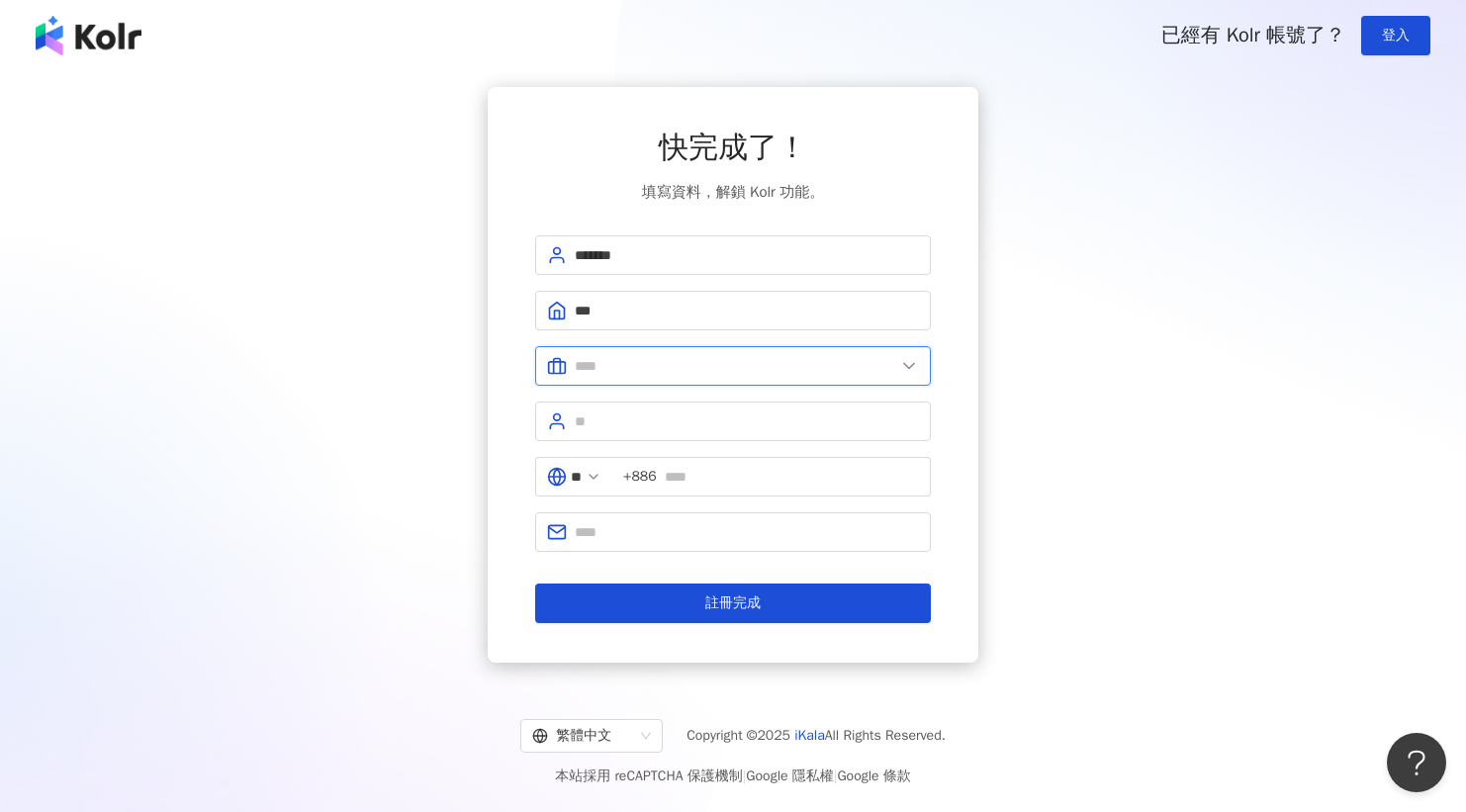 click at bounding box center (735, 366) 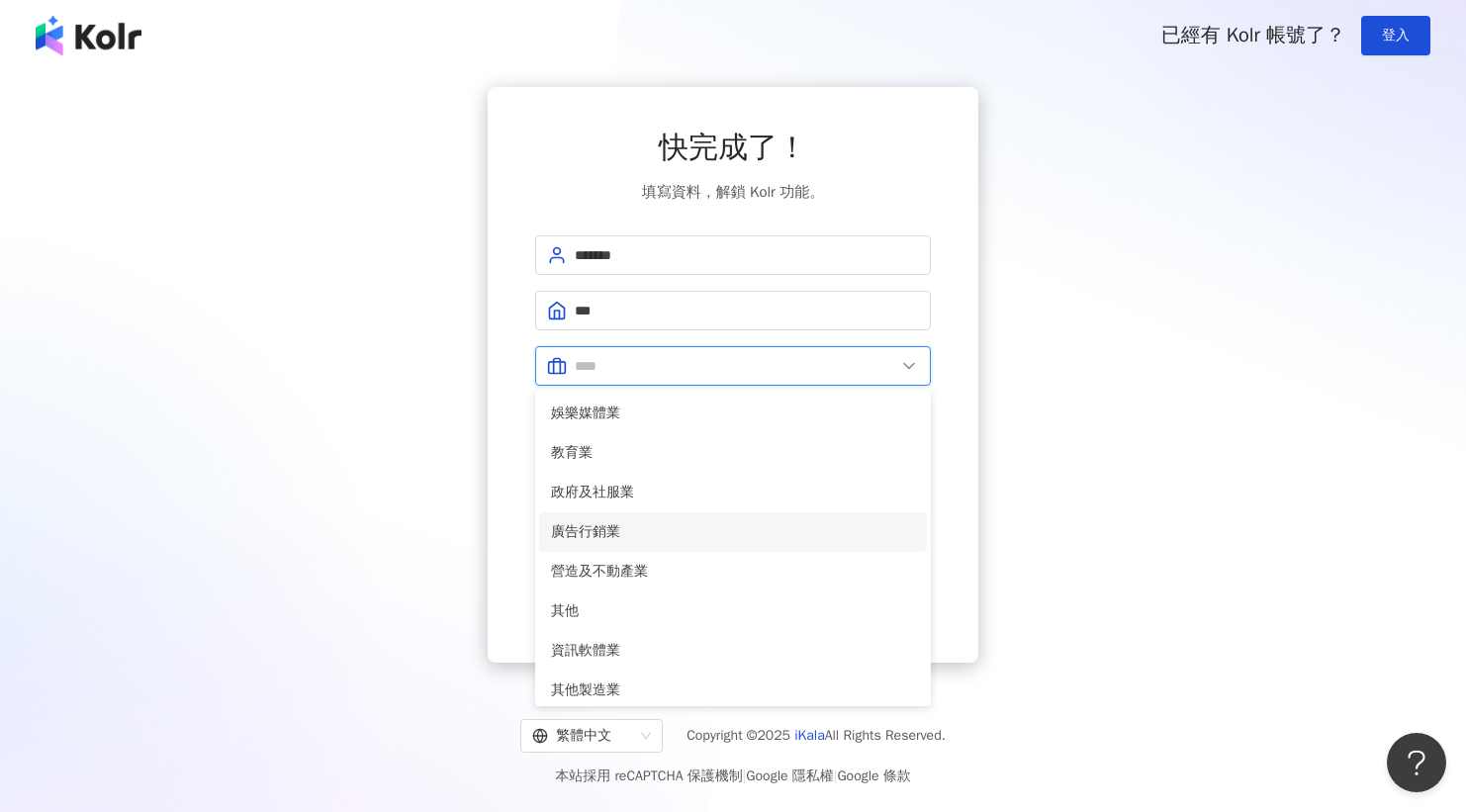 scroll, scrollTop: 400, scrollLeft: 0, axis: vertical 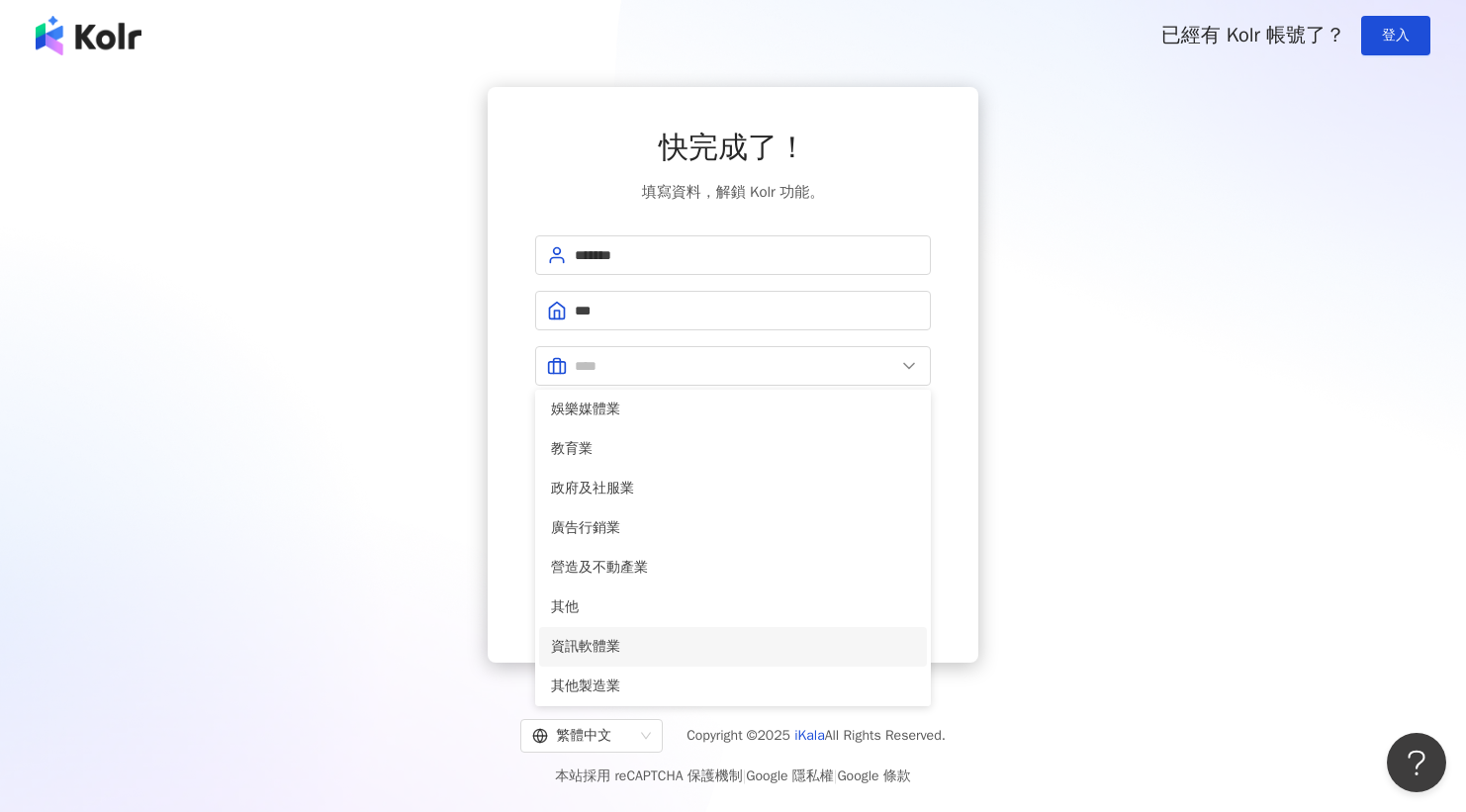 click on "資訊軟體業" at bounding box center [733, 647] 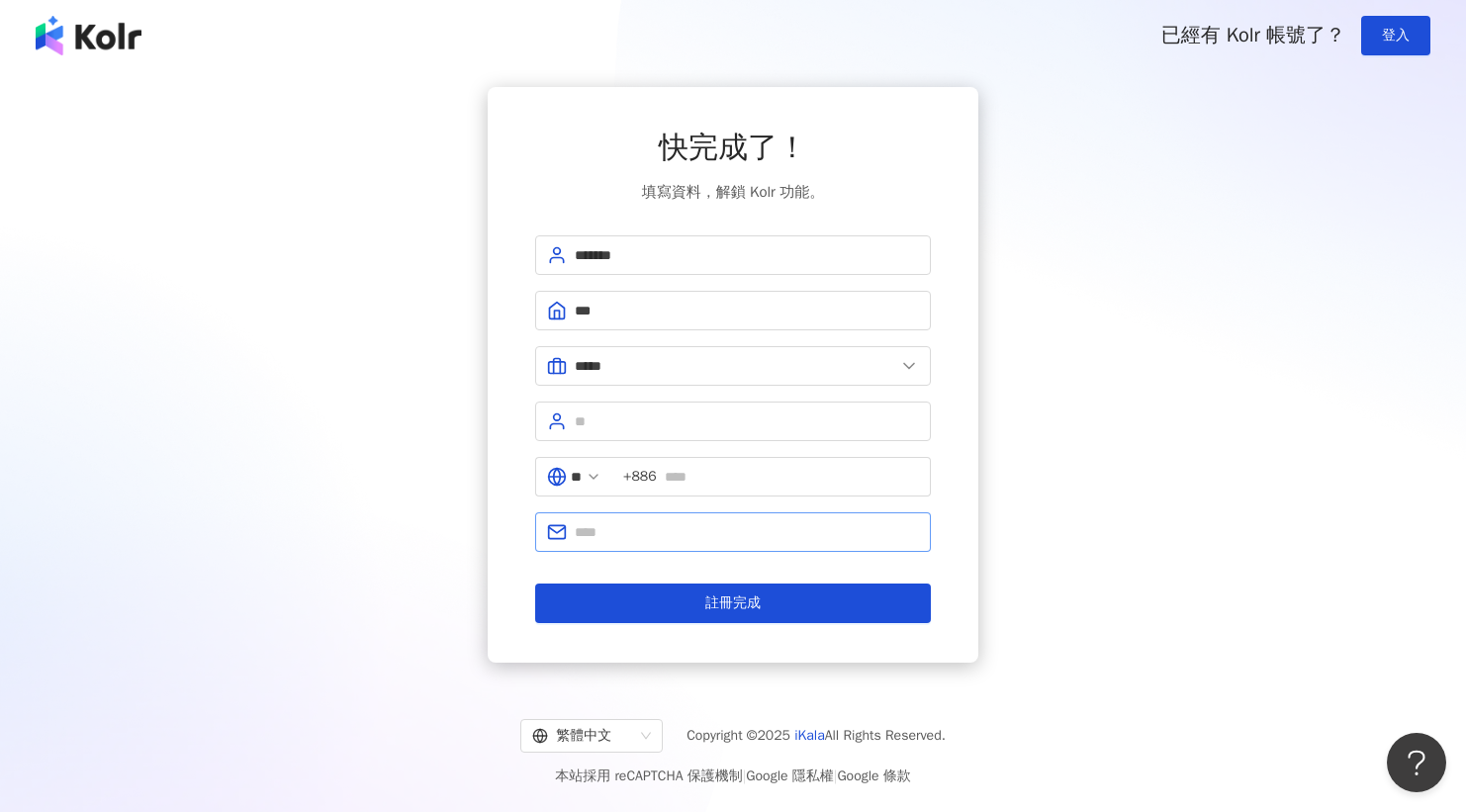 click at bounding box center [733, 532] 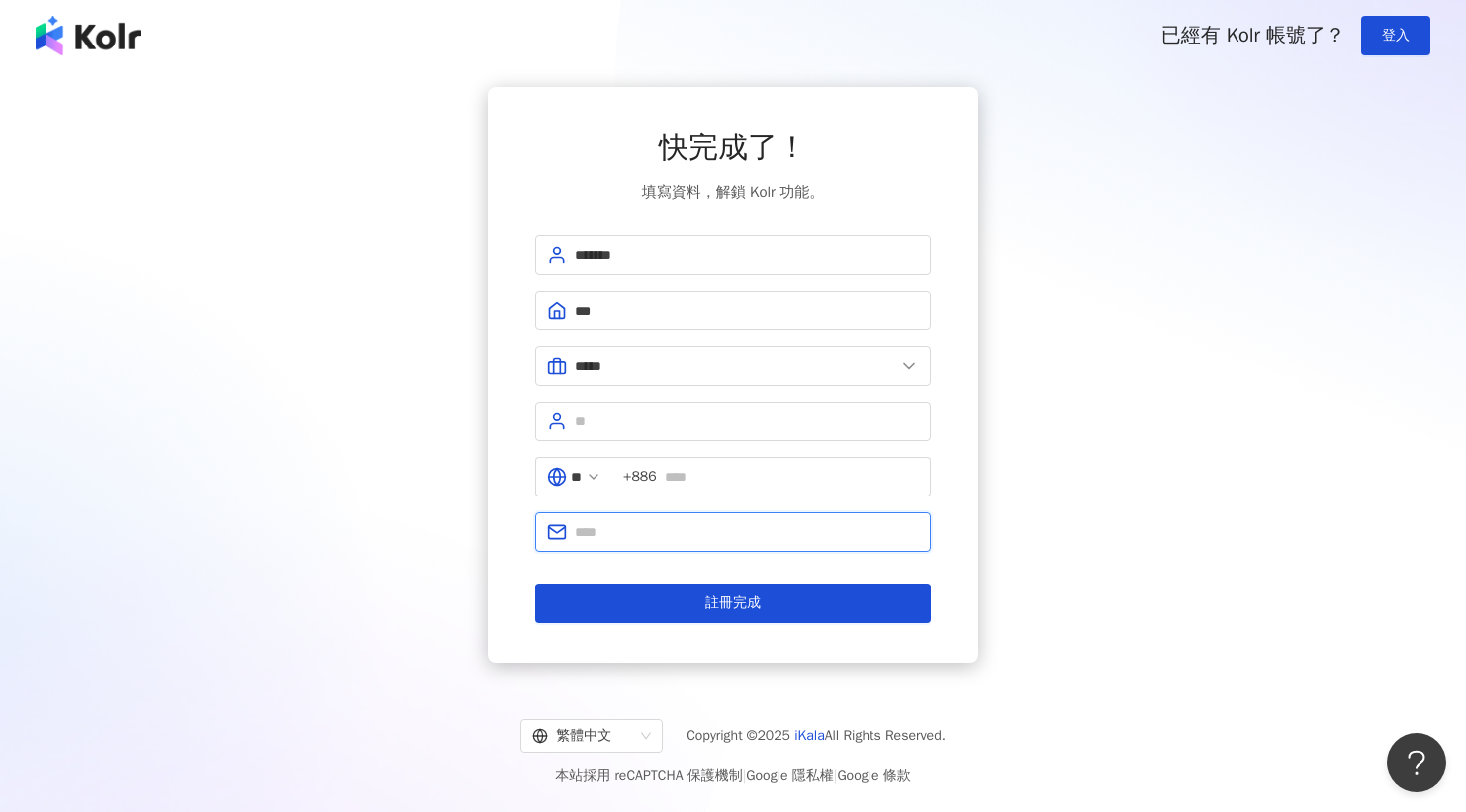 paste on "**********" 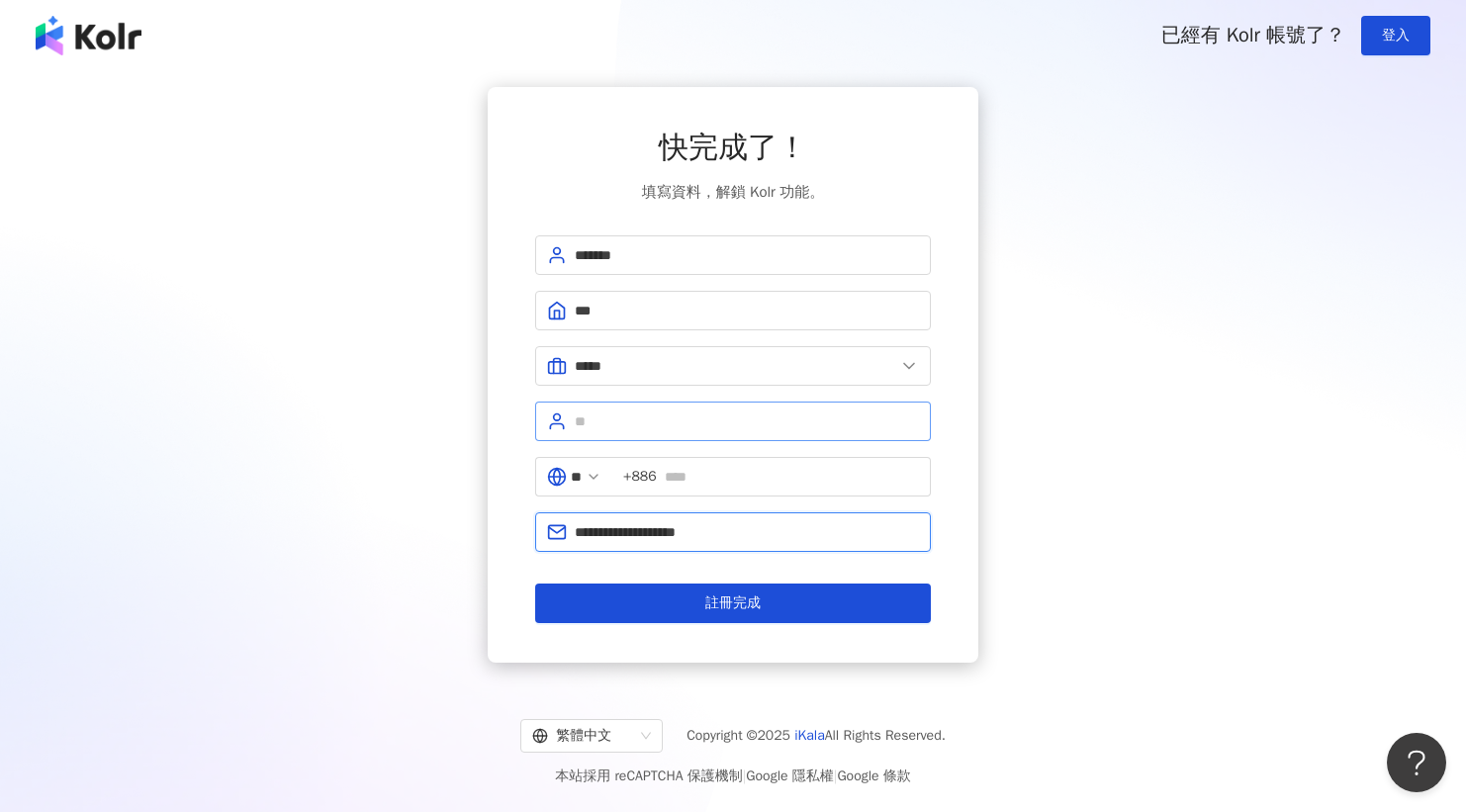 type on "**********" 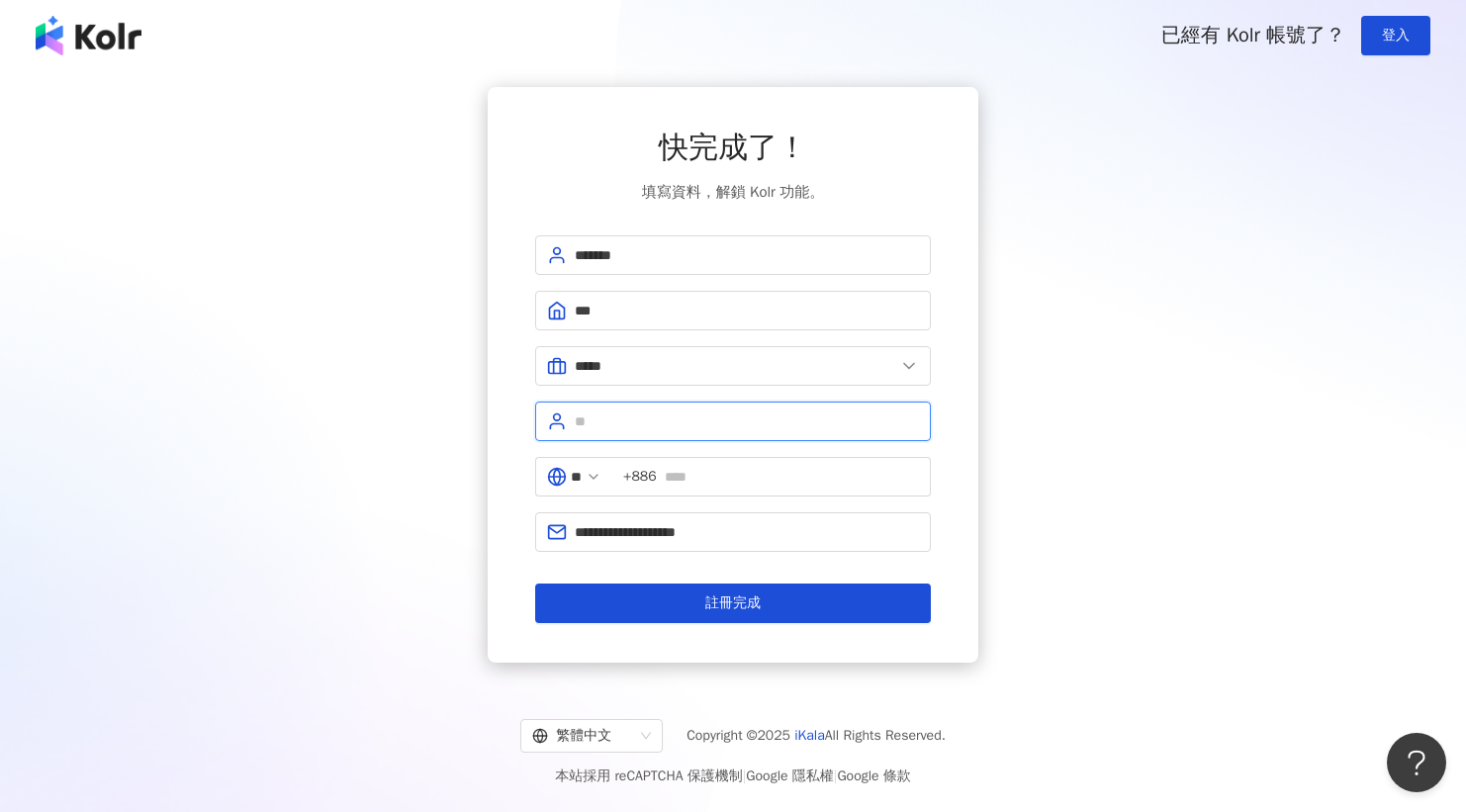 click at bounding box center [747, 421] 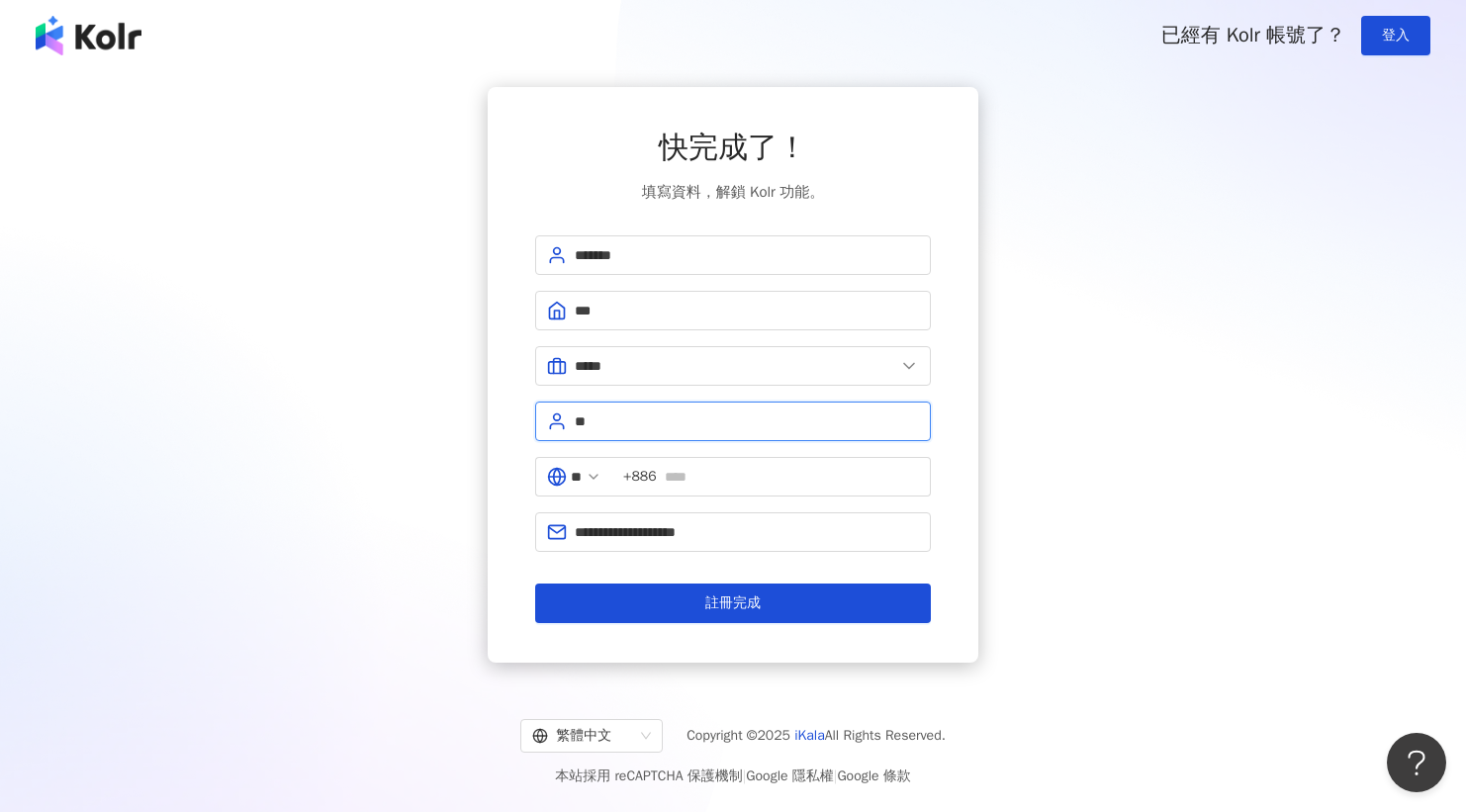 type on "*" 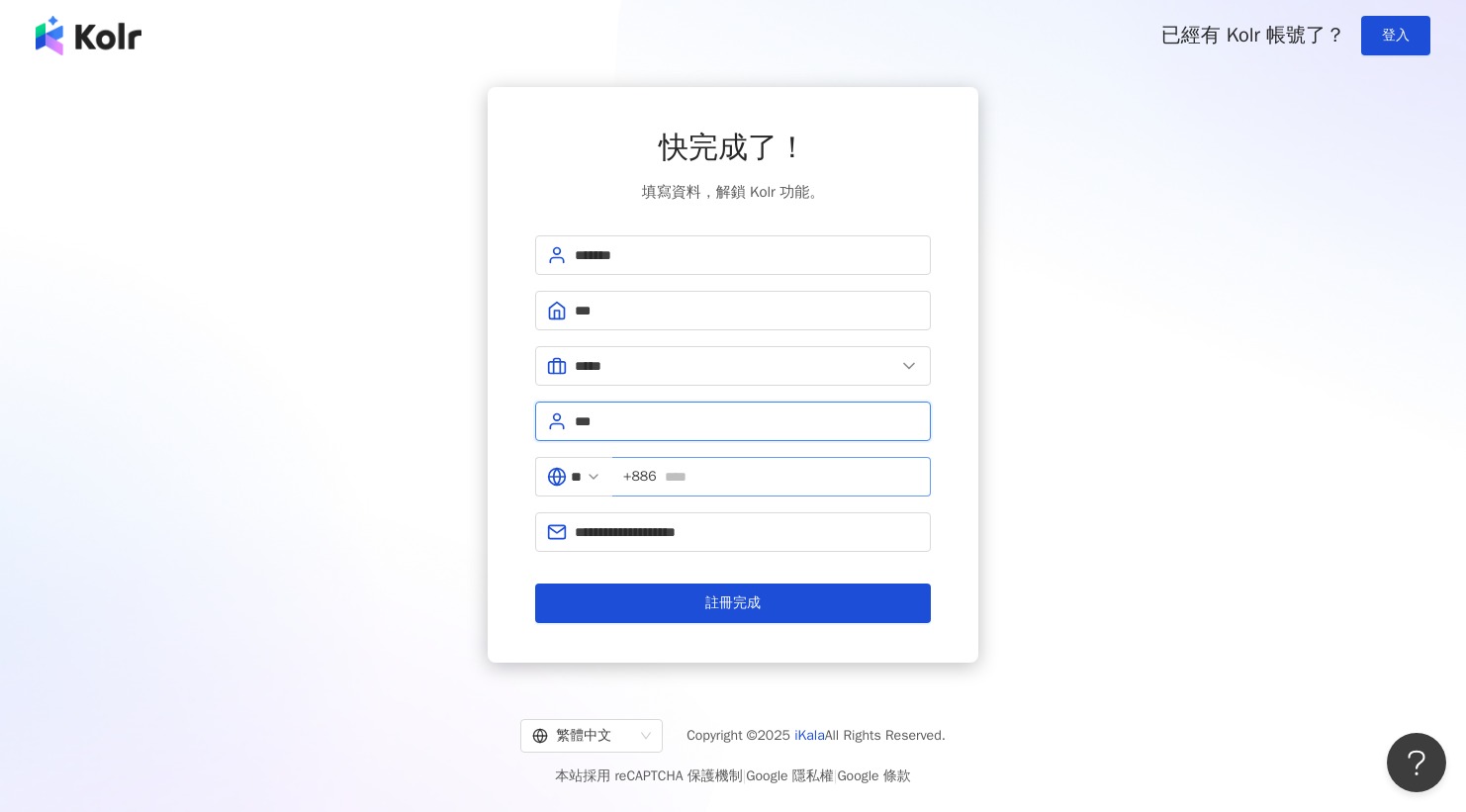 type on "***" 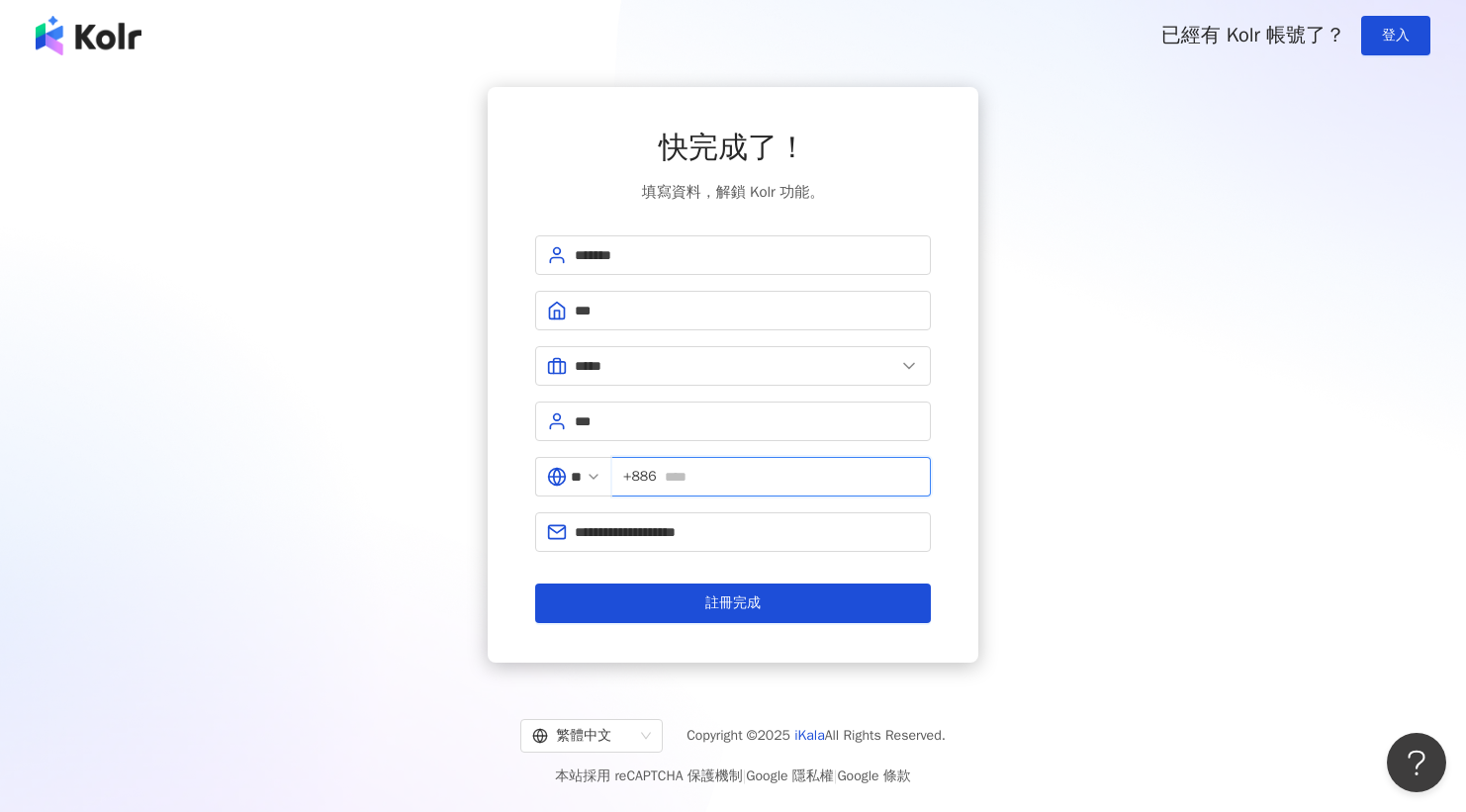 click at bounding box center [791, 477] 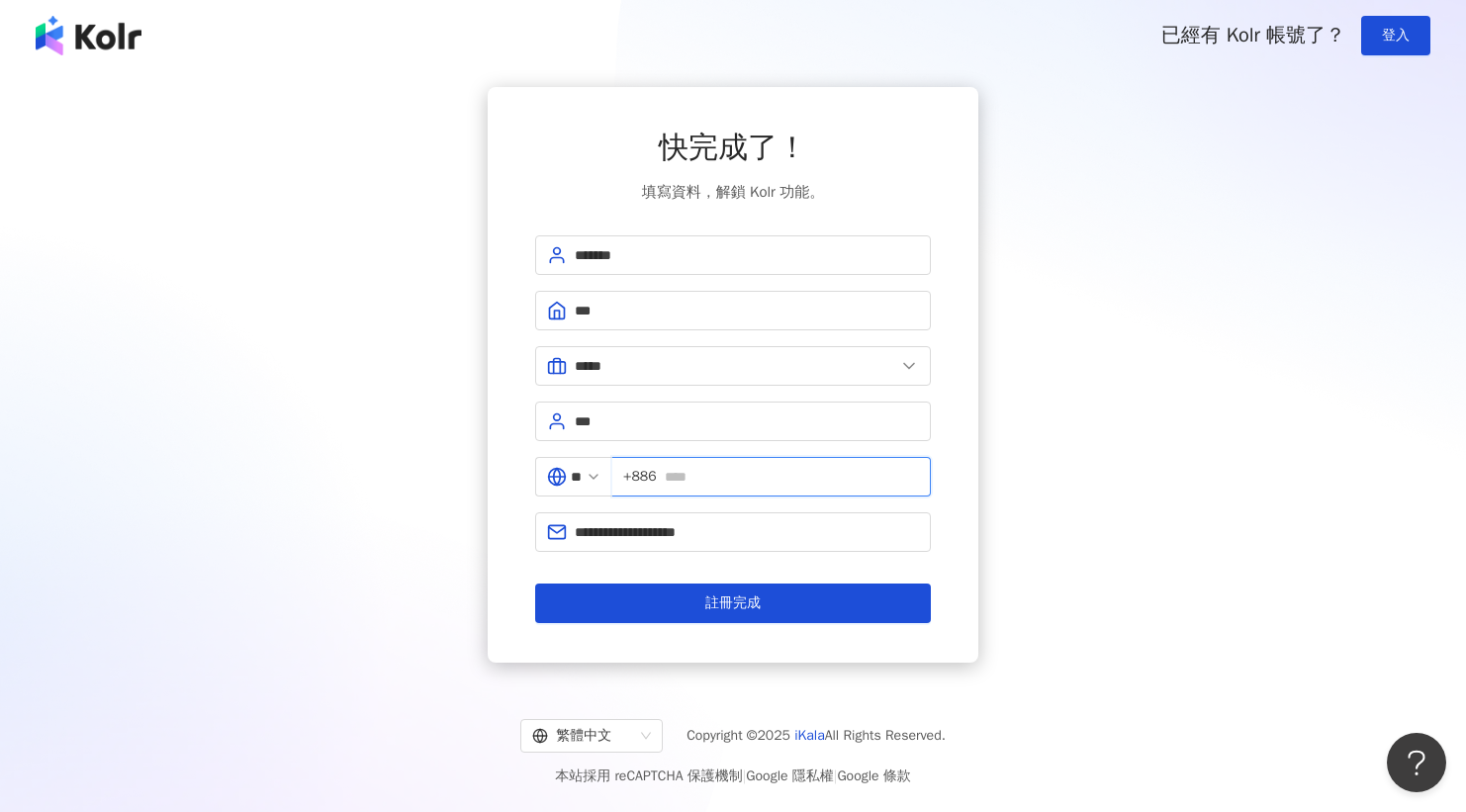 type on "**********" 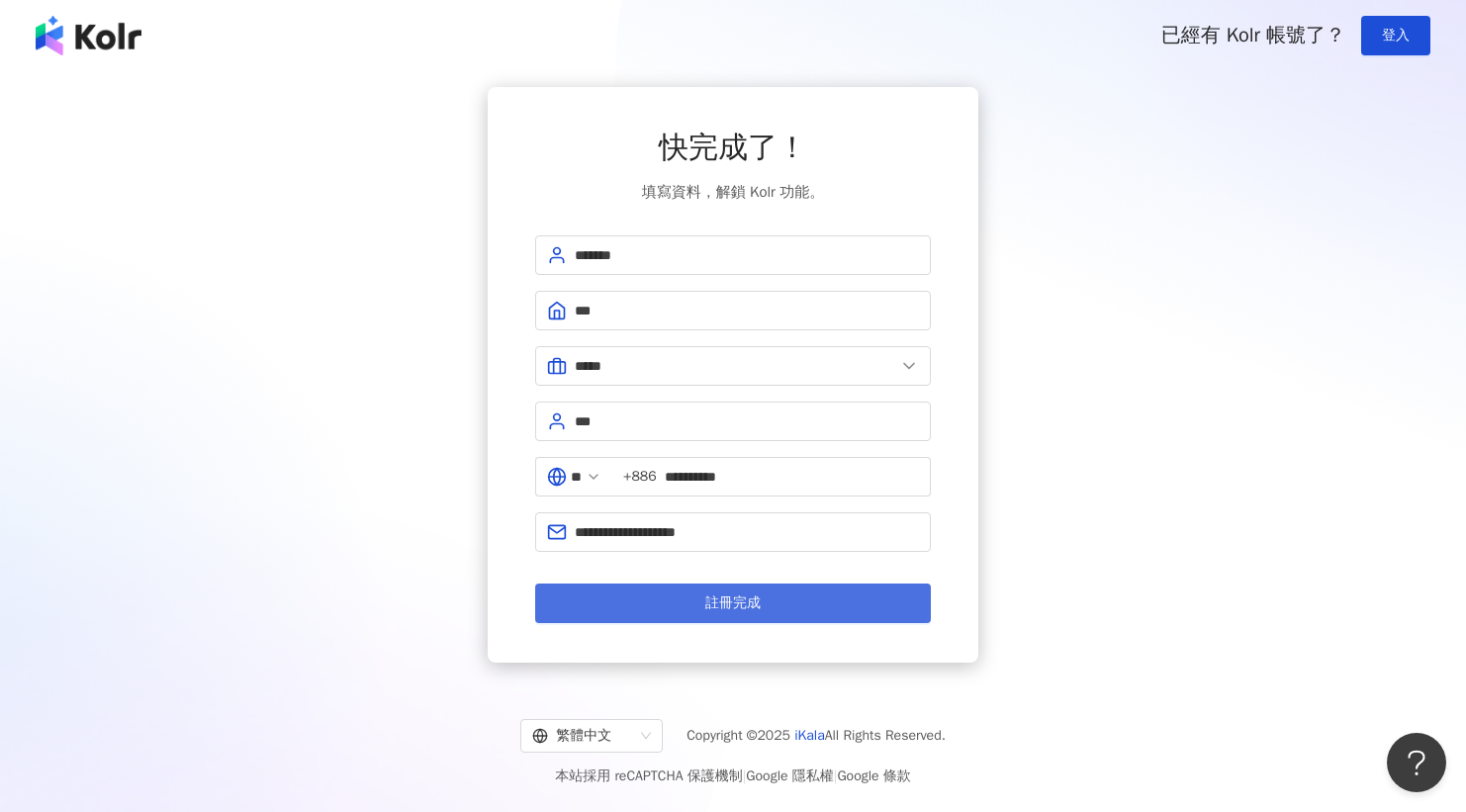 click on "註冊完成" at bounding box center (733, 603) 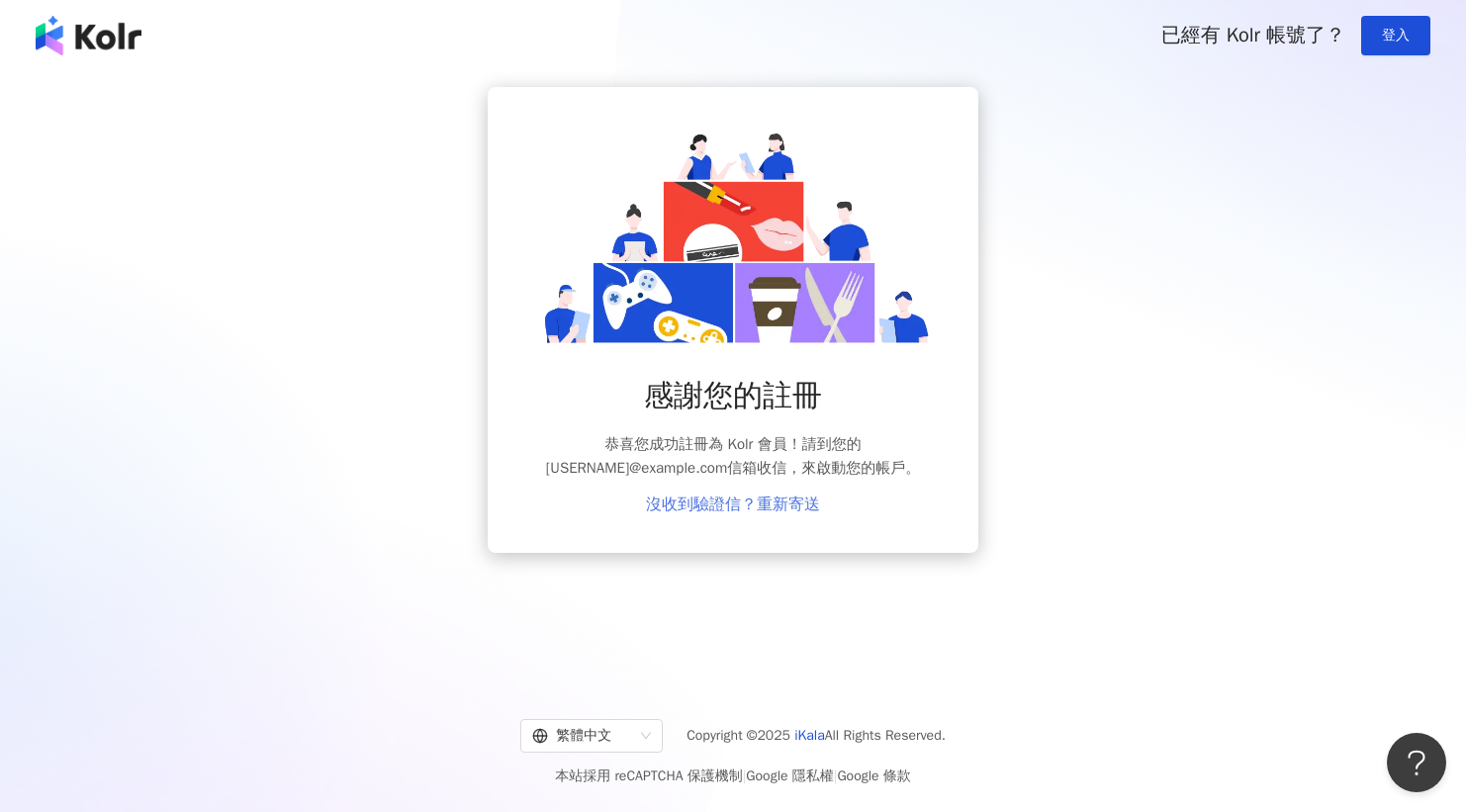 click on "沒收到驗證信？重新寄送" at bounding box center (733, 504) 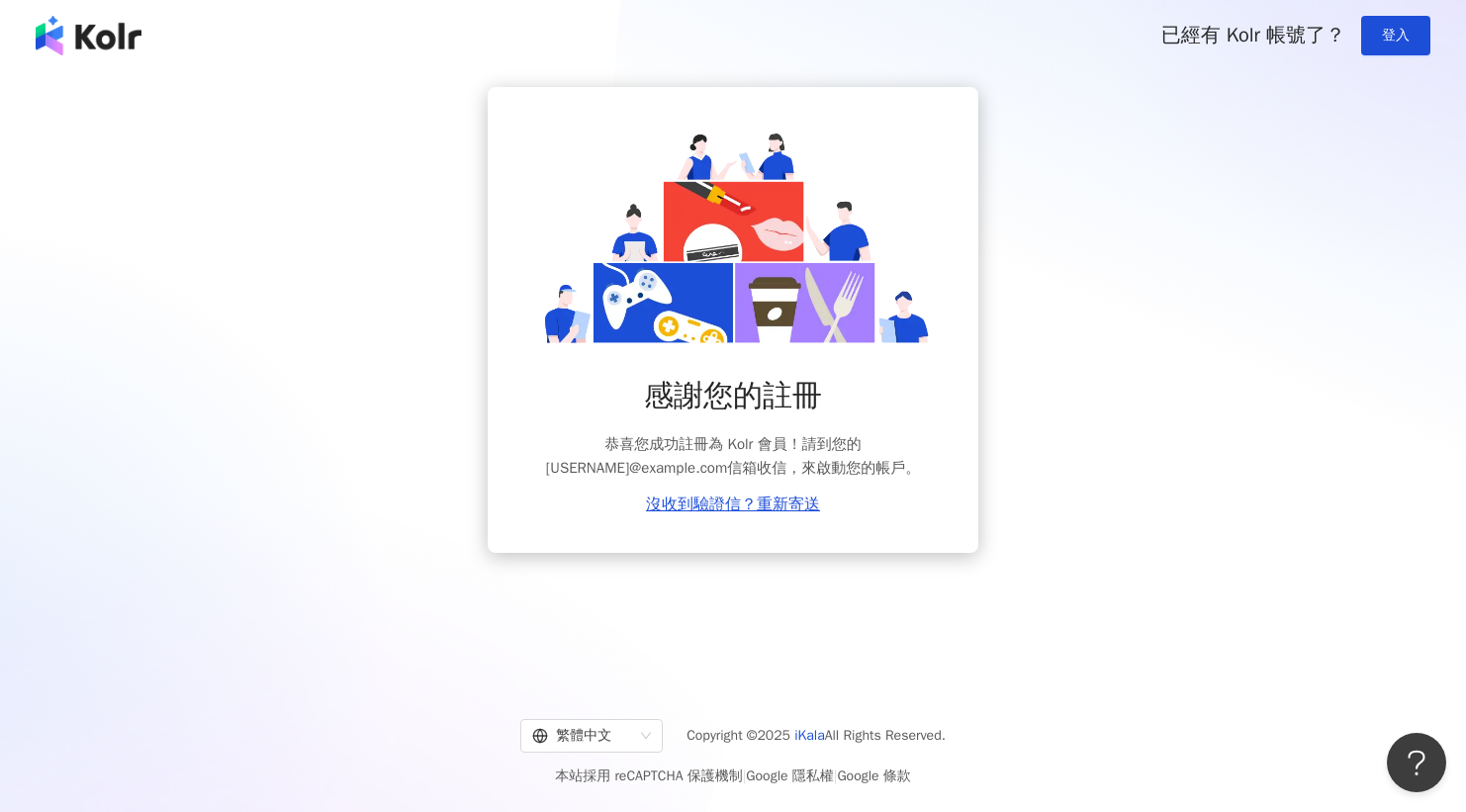 click on "已經有 Kolr 帳號了？ 登入" at bounding box center (733, 36) 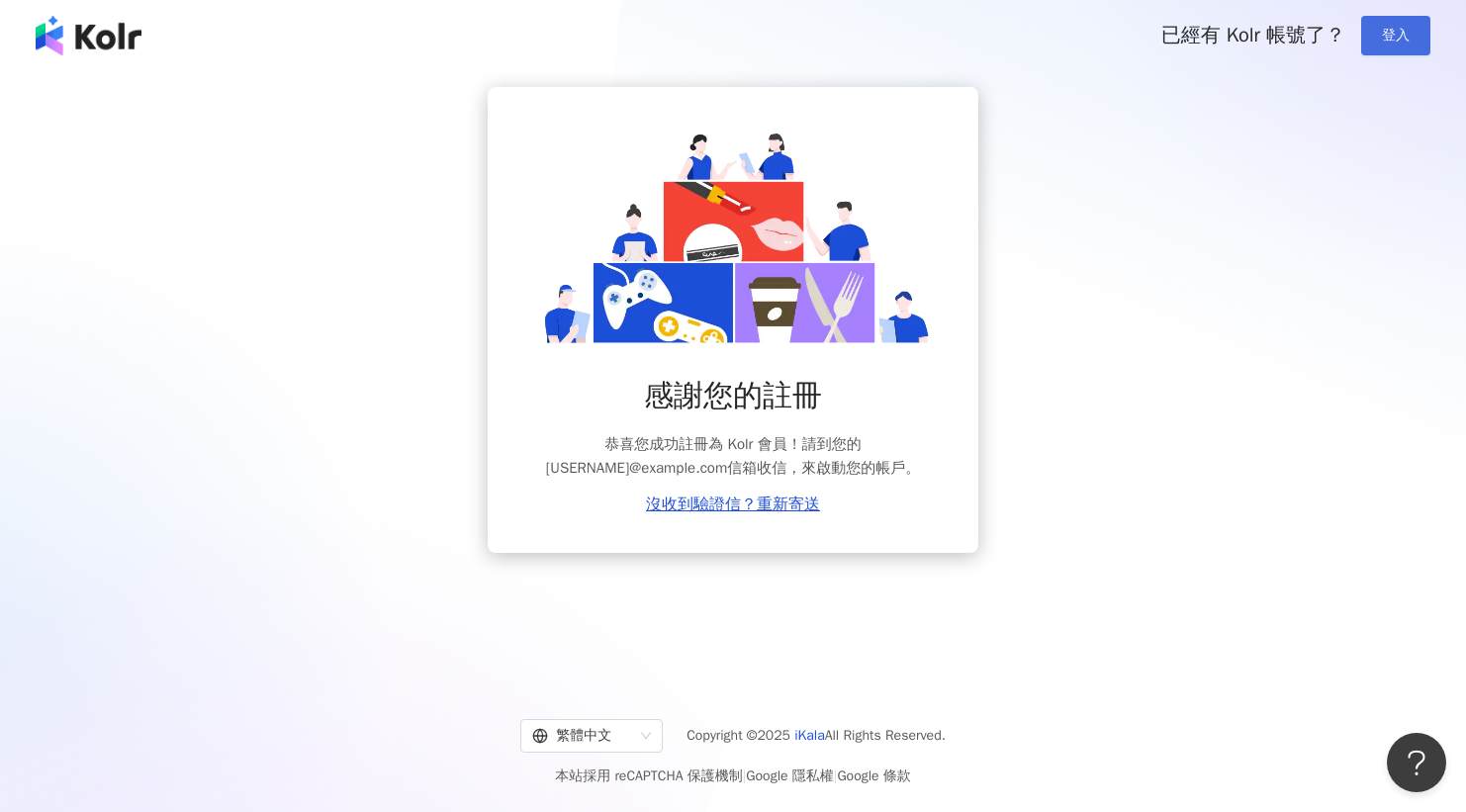 click on "登入" at bounding box center (1396, 36) 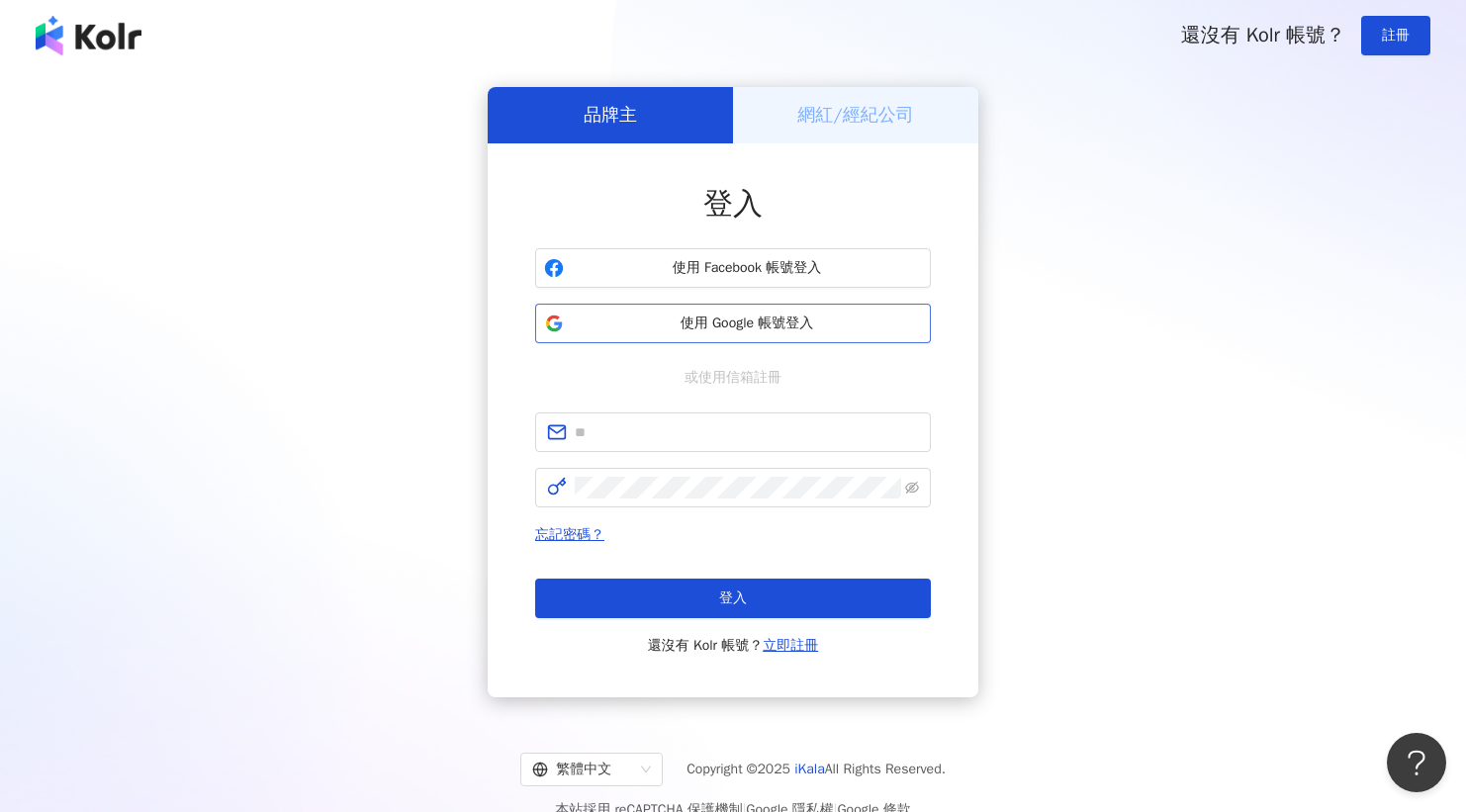 click on "使用 Google 帳號登入" at bounding box center [733, 323] 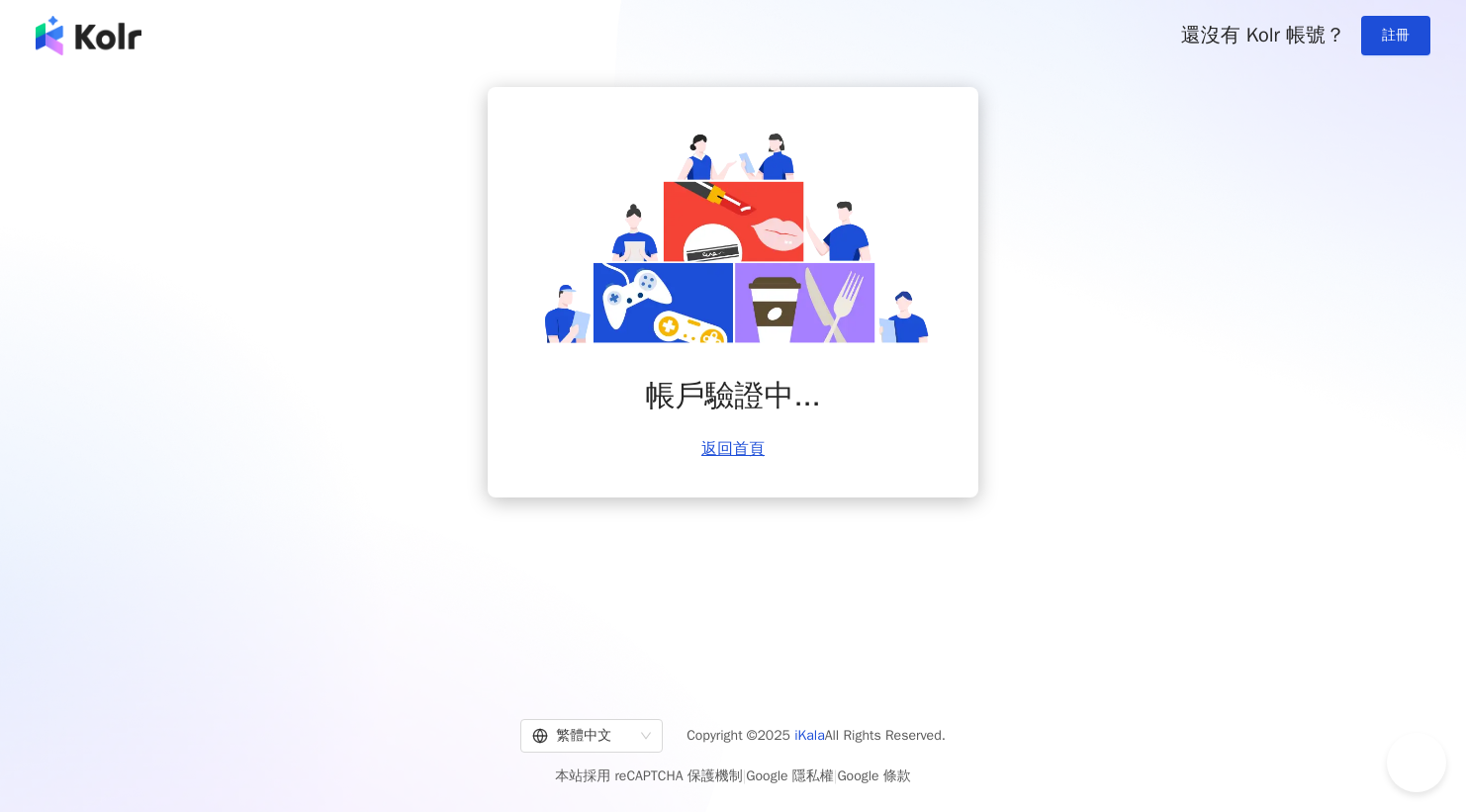 scroll, scrollTop: 0, scrollLeft: 0, axis: both 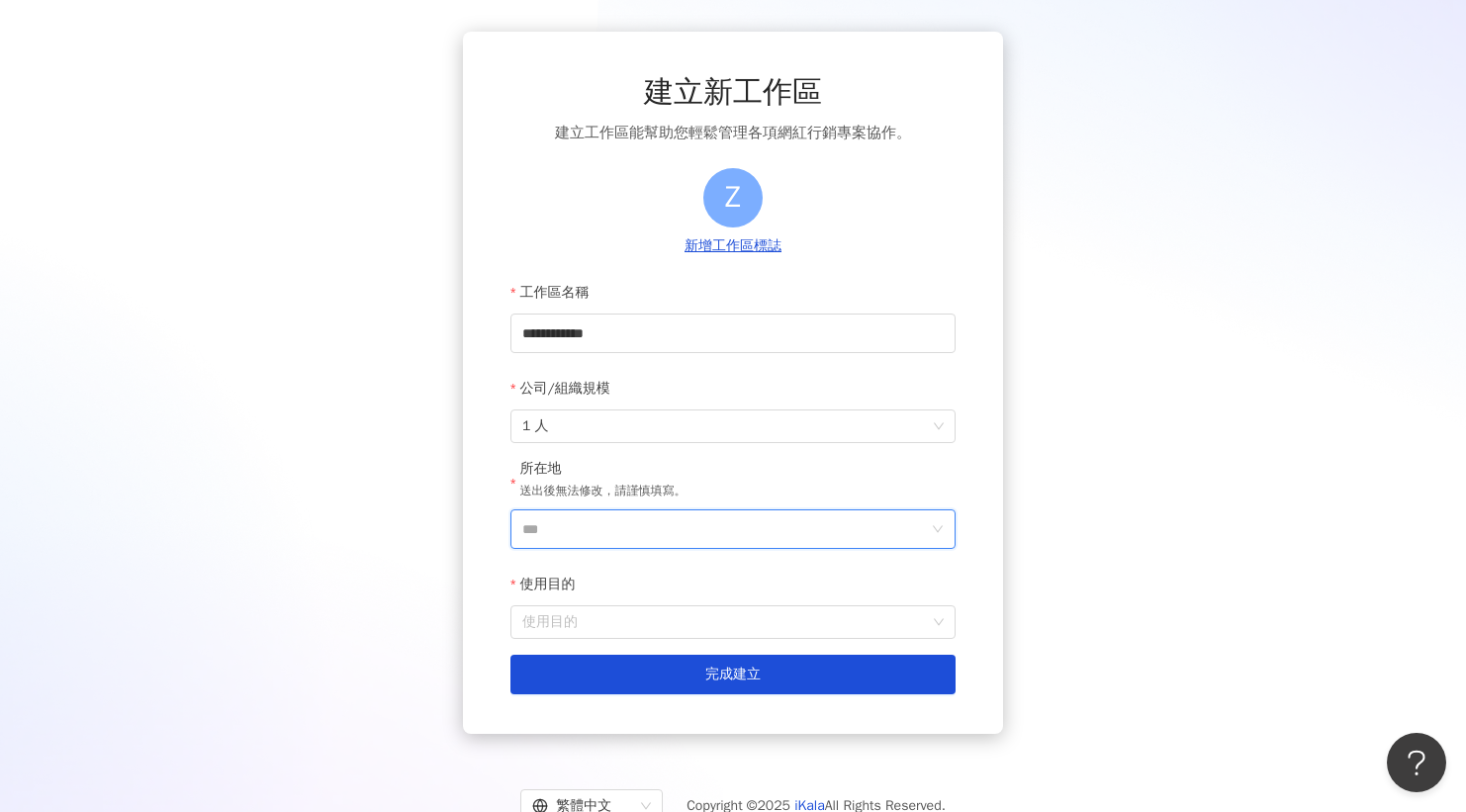 click on "***" at bounding box center [725, 529] 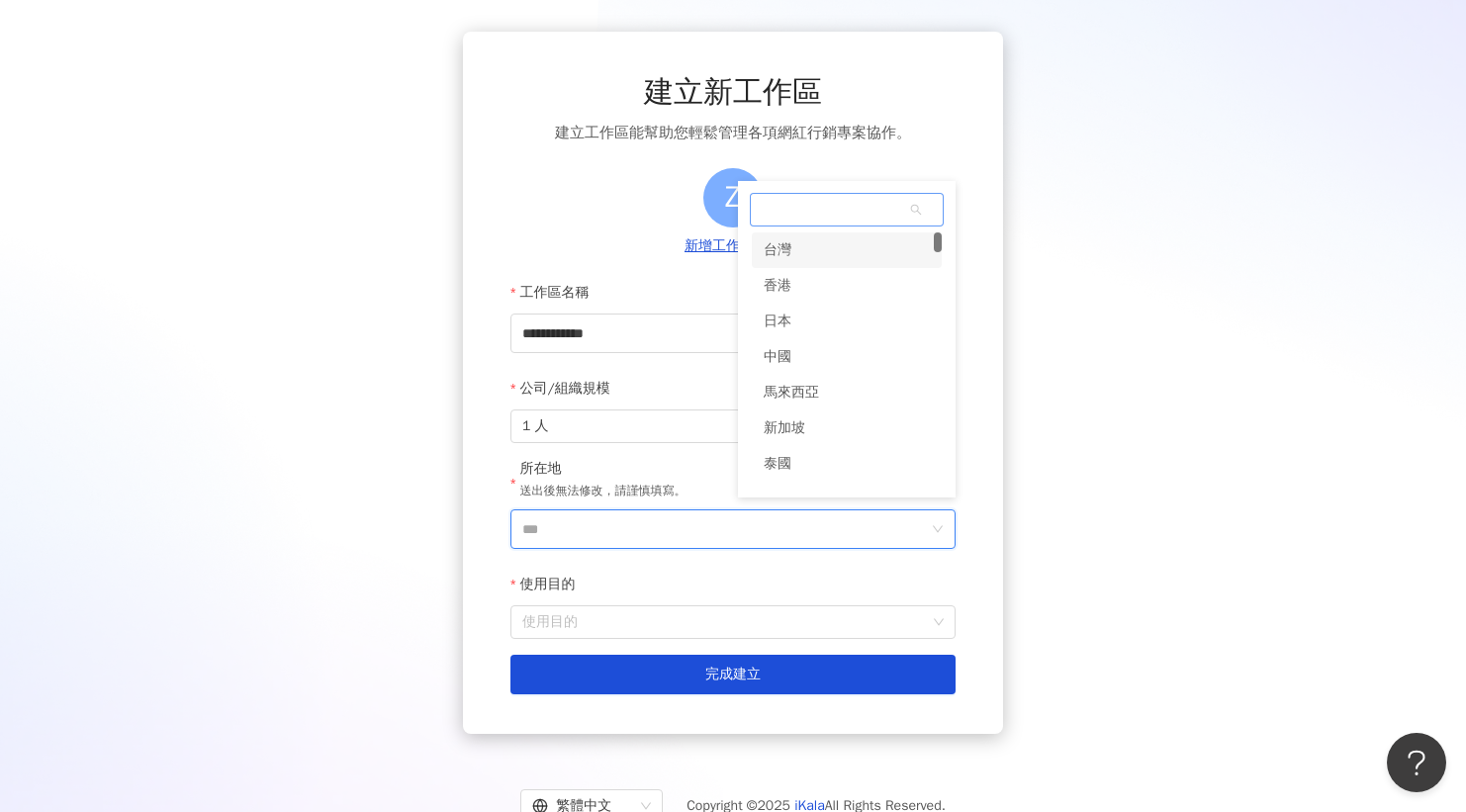click on "台灣" at bounding box center [847, 250] 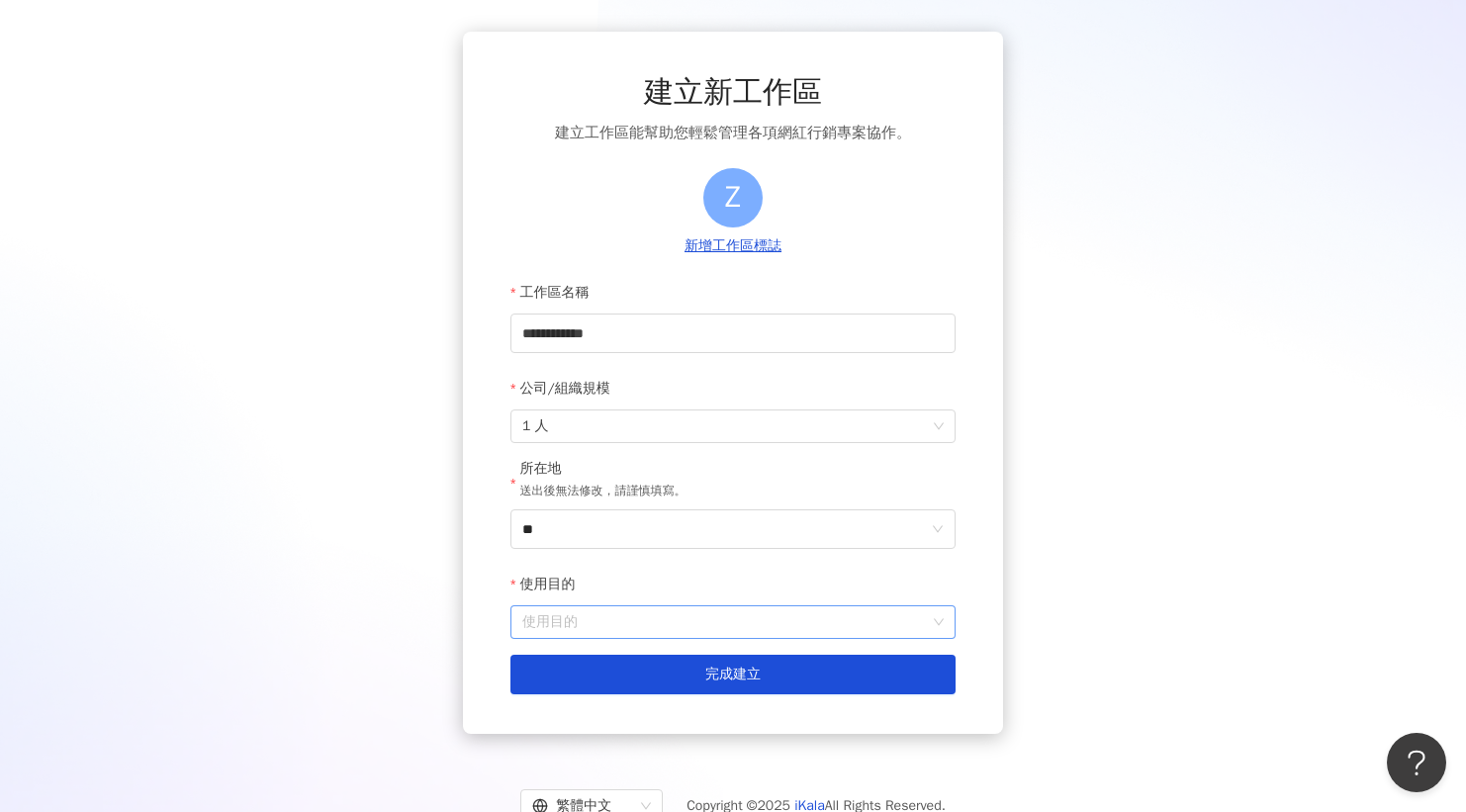 click on "使用目的" at bounding box center (733, 622) 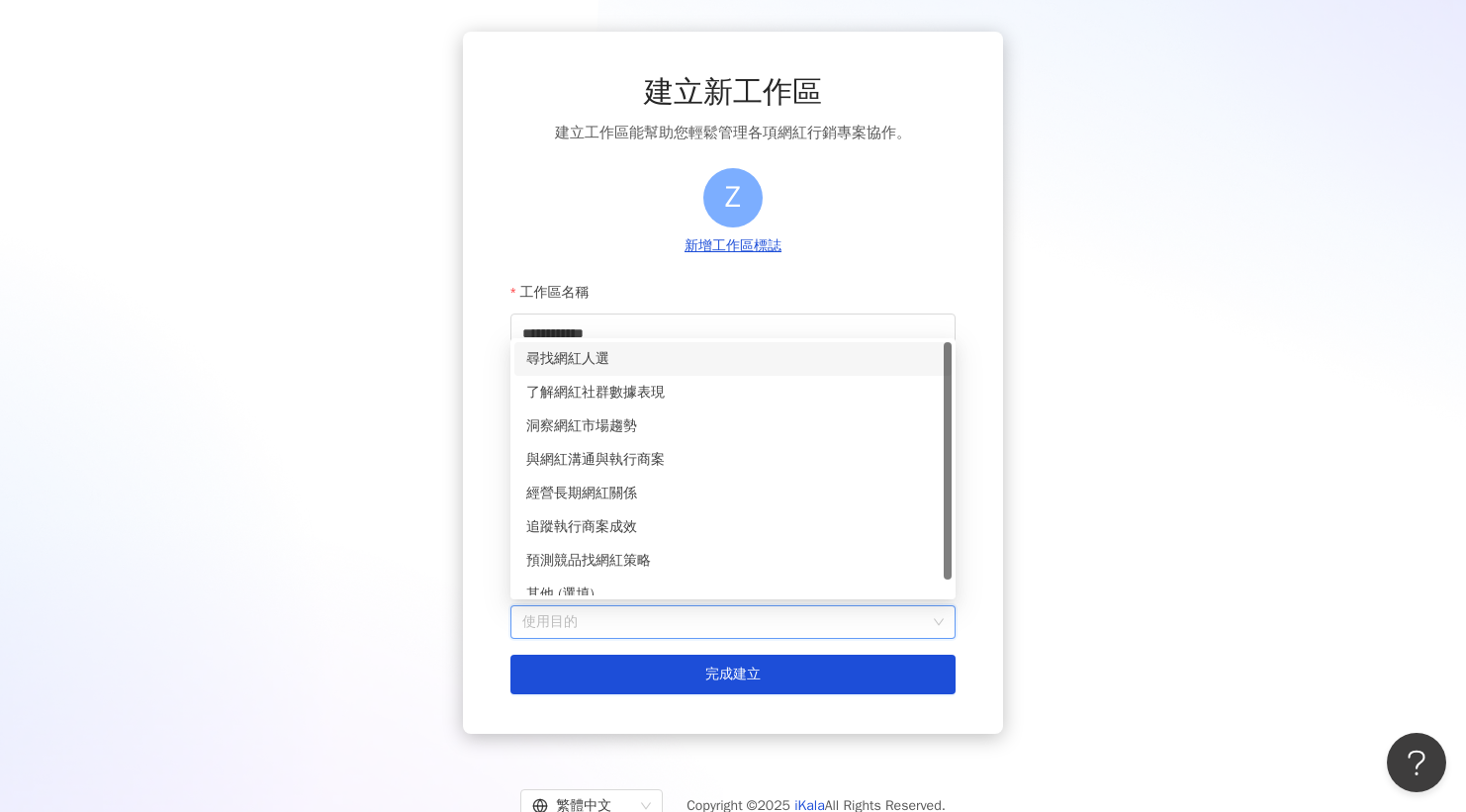 click on "尋找網紅人選" at bounding box center (733, 359) 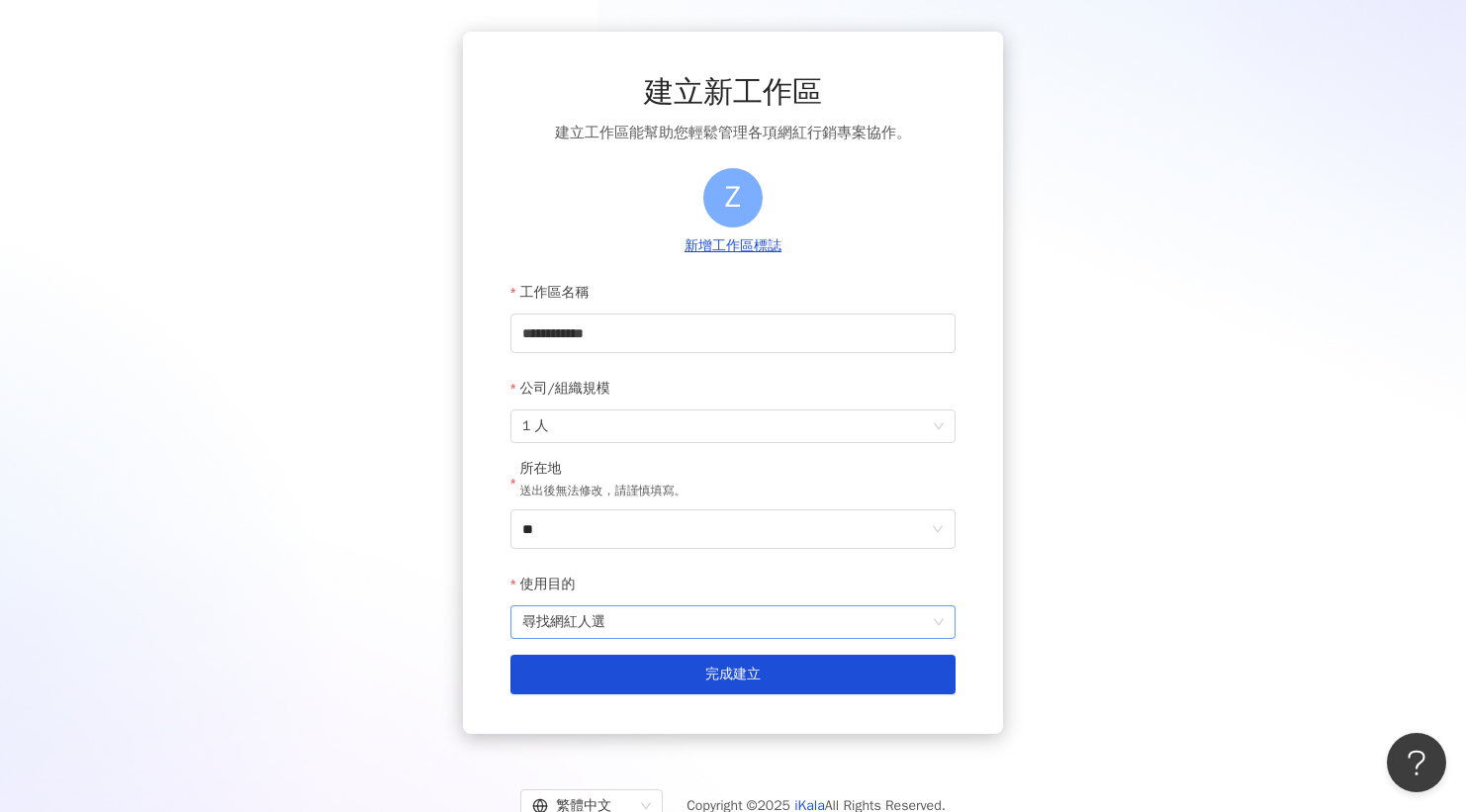 click on "尋找網紅人選" at bounding box center [733, 622] 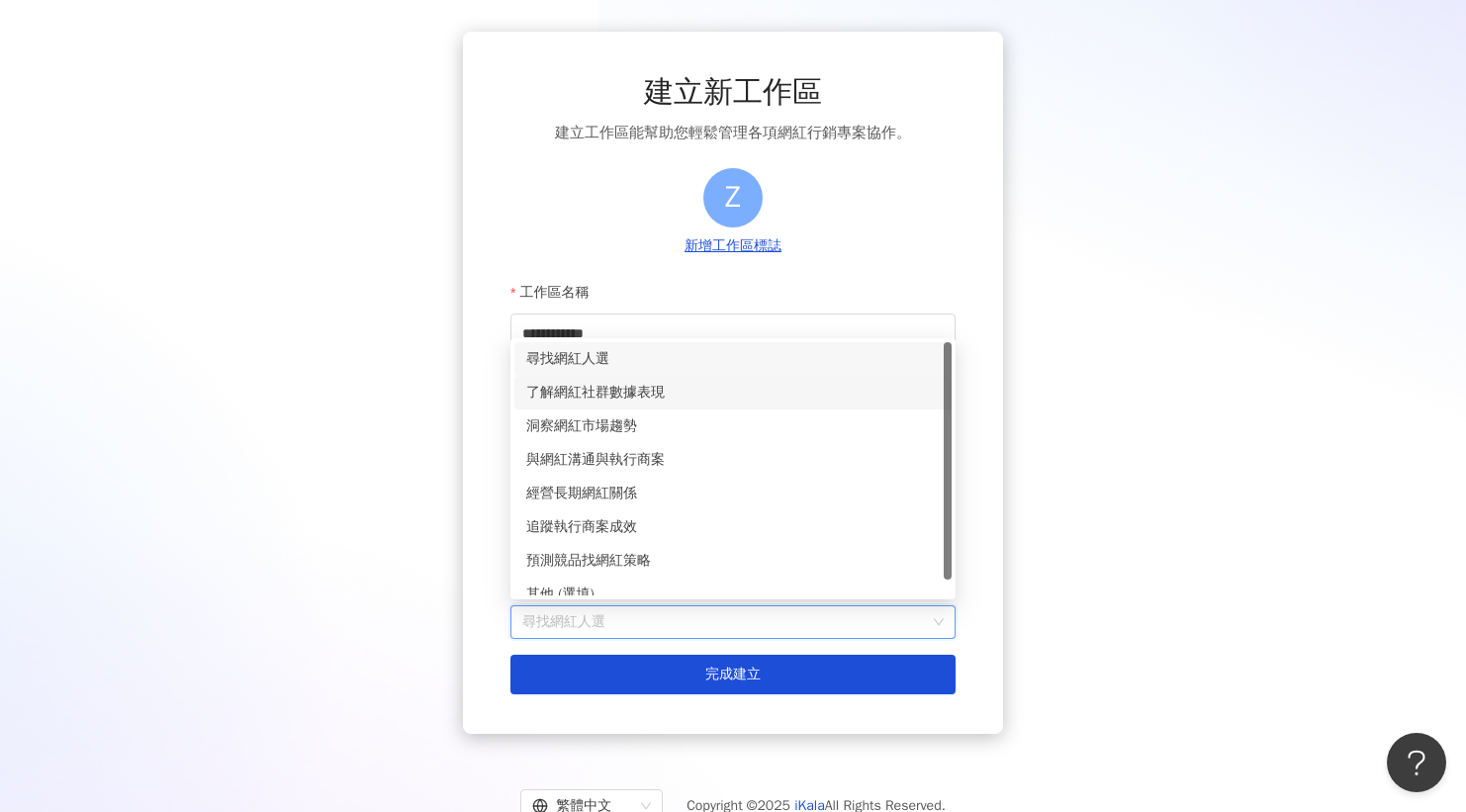 click on "了解網紅社群數據表現" at bounding box center [733, 393] 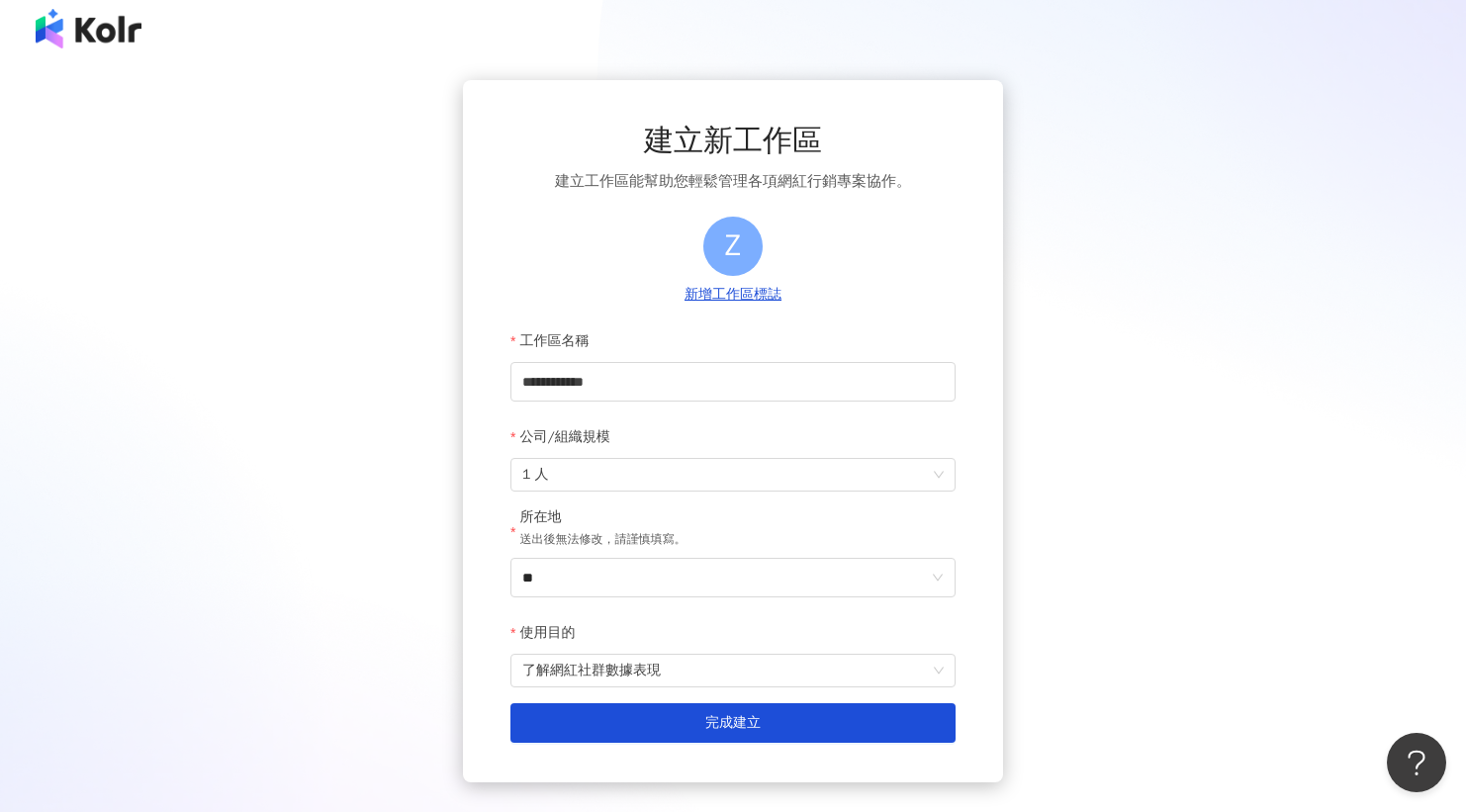 scroll, scrollTop: 0, scrollLeft: 0, axis: both 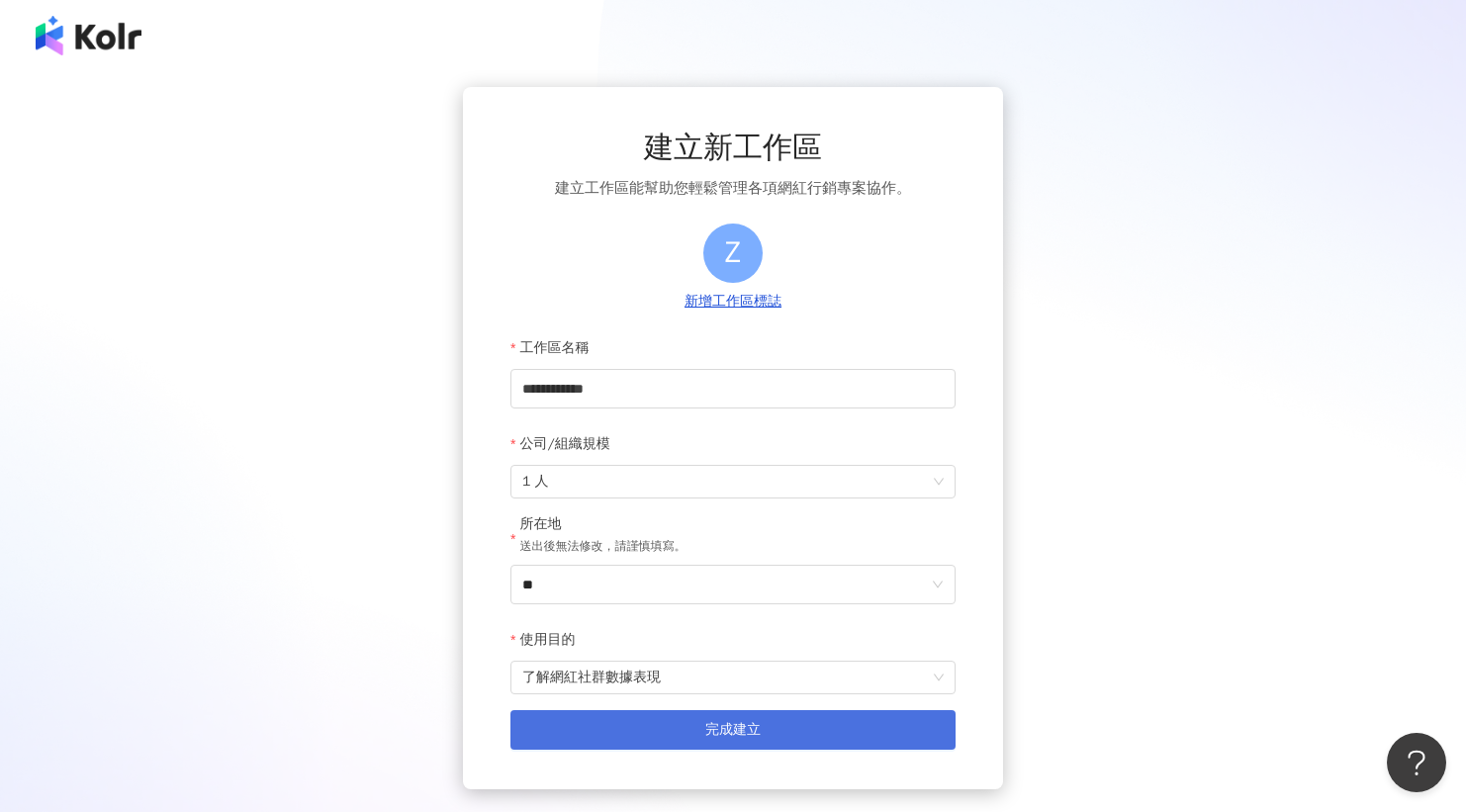 click on "完成建立" at bounding box center [733, 730] 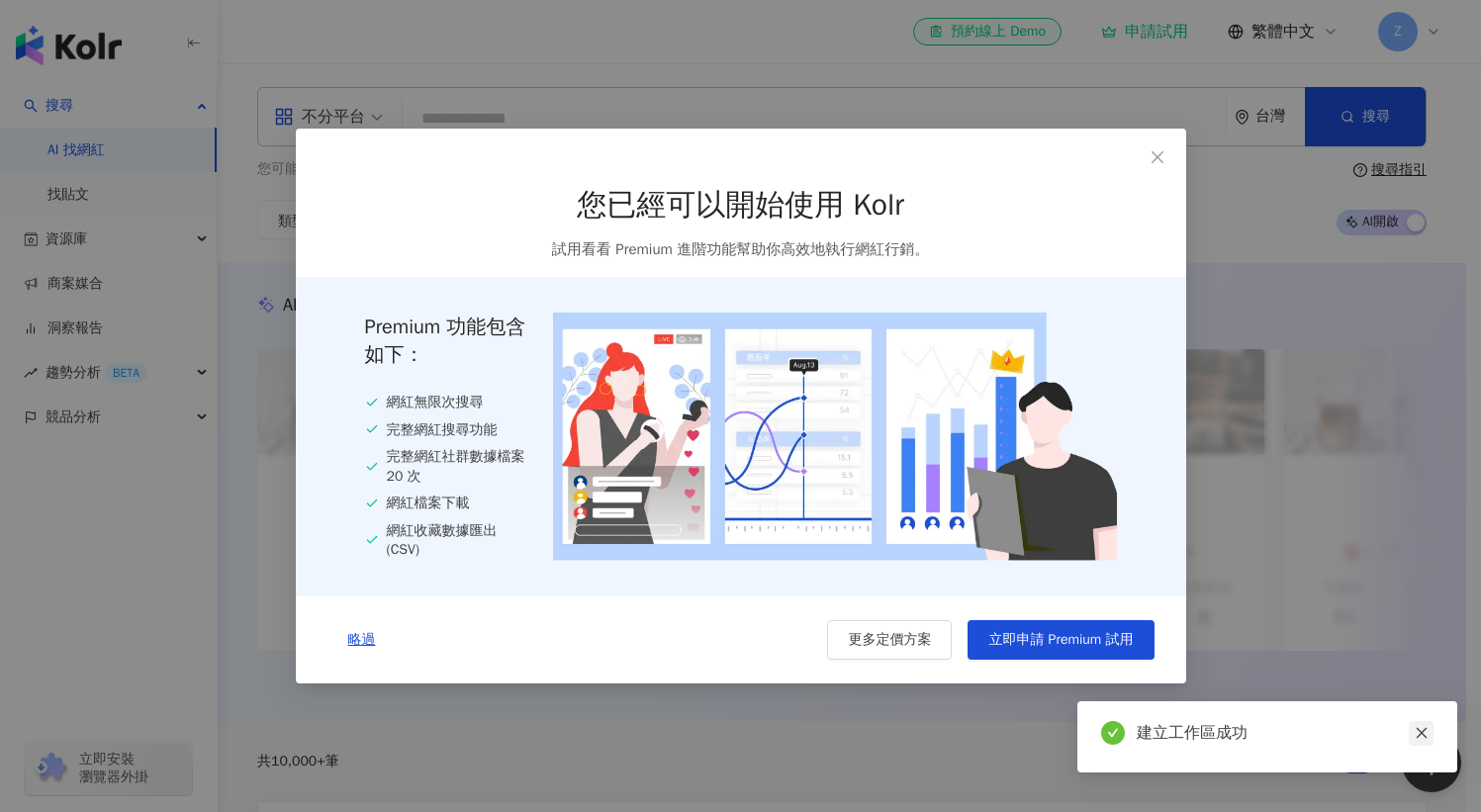 click 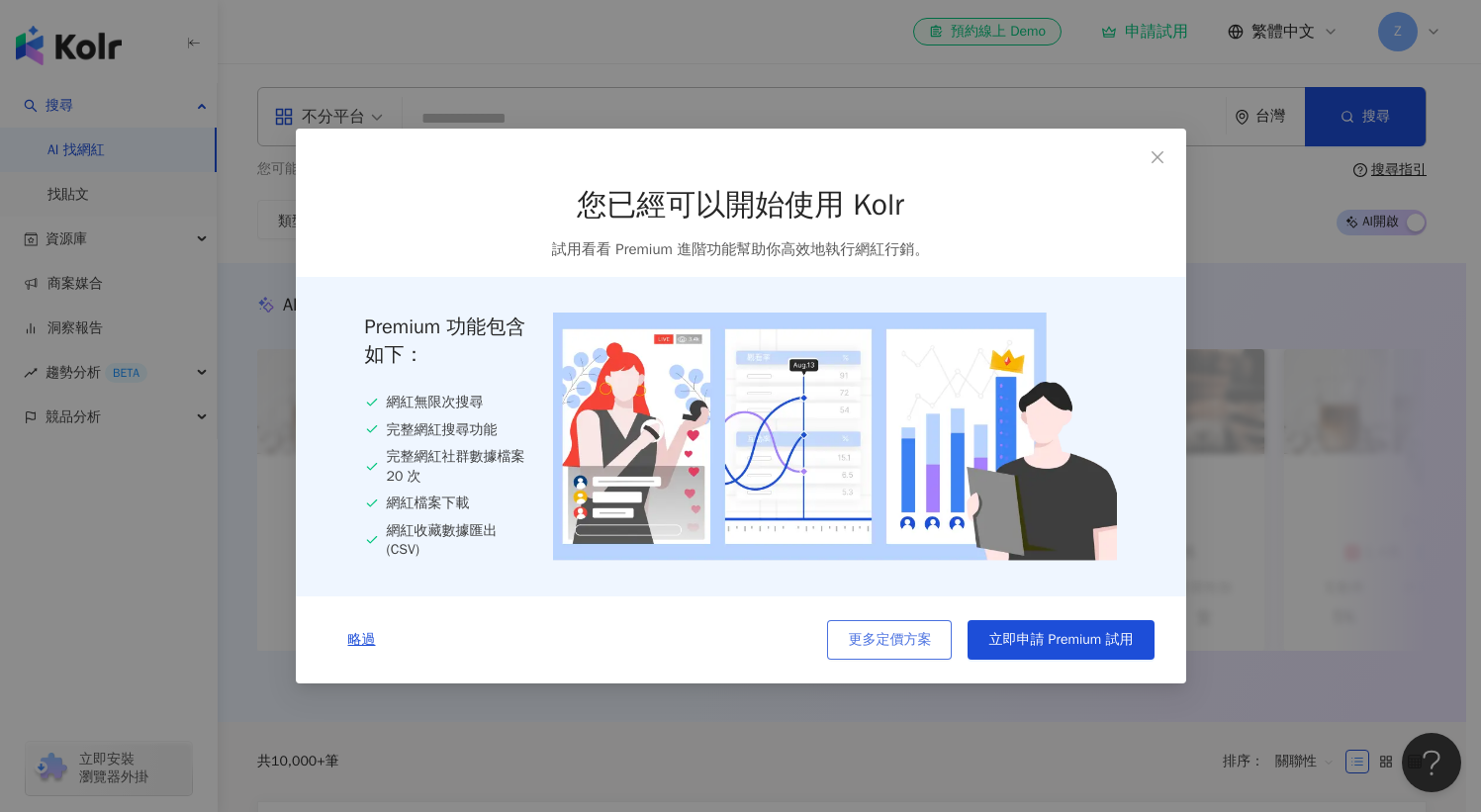 click on "更多定價方案" at bounding box center [889, 640] 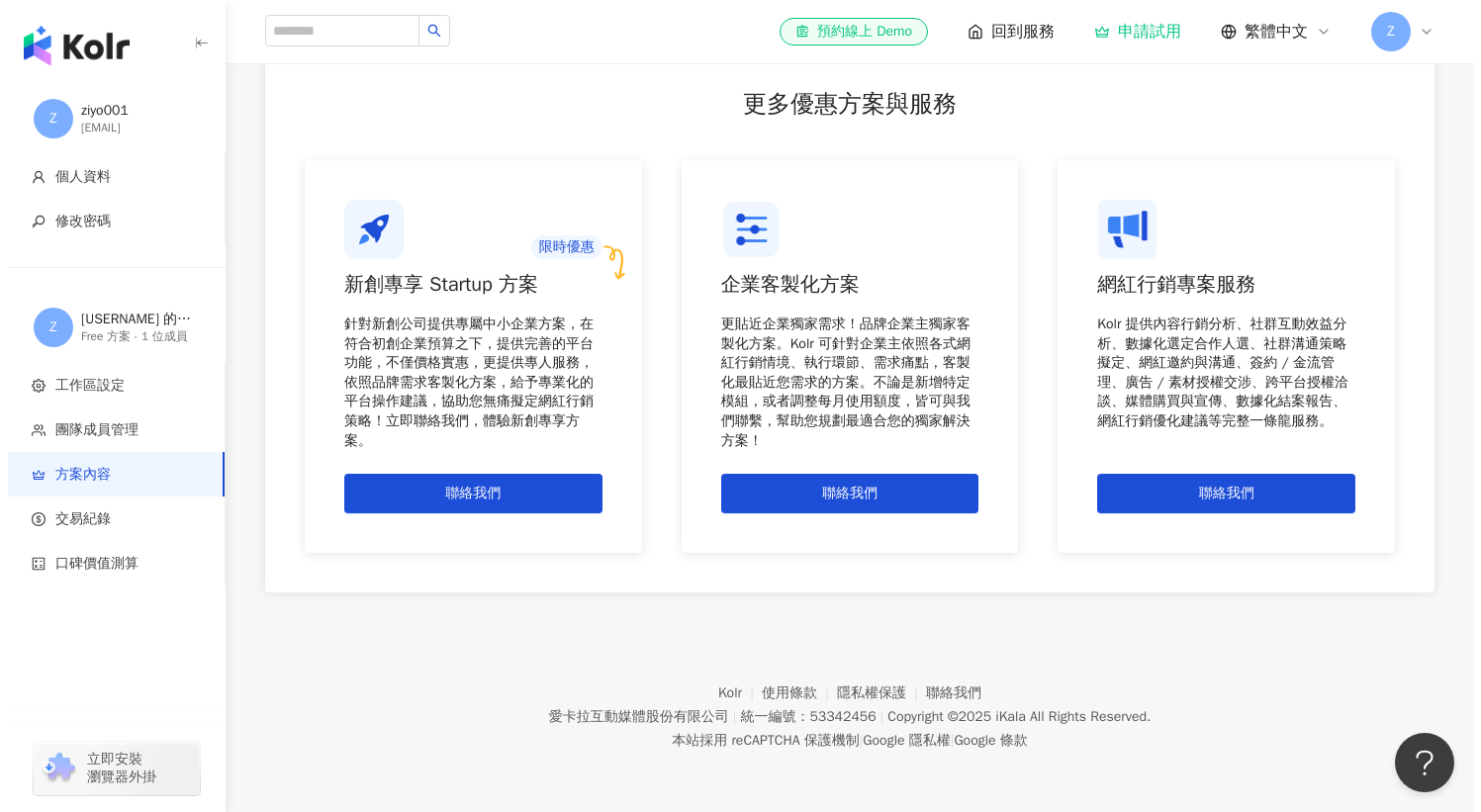 scroll, scrollTop: 0, scrollLeft: 0, axis: both 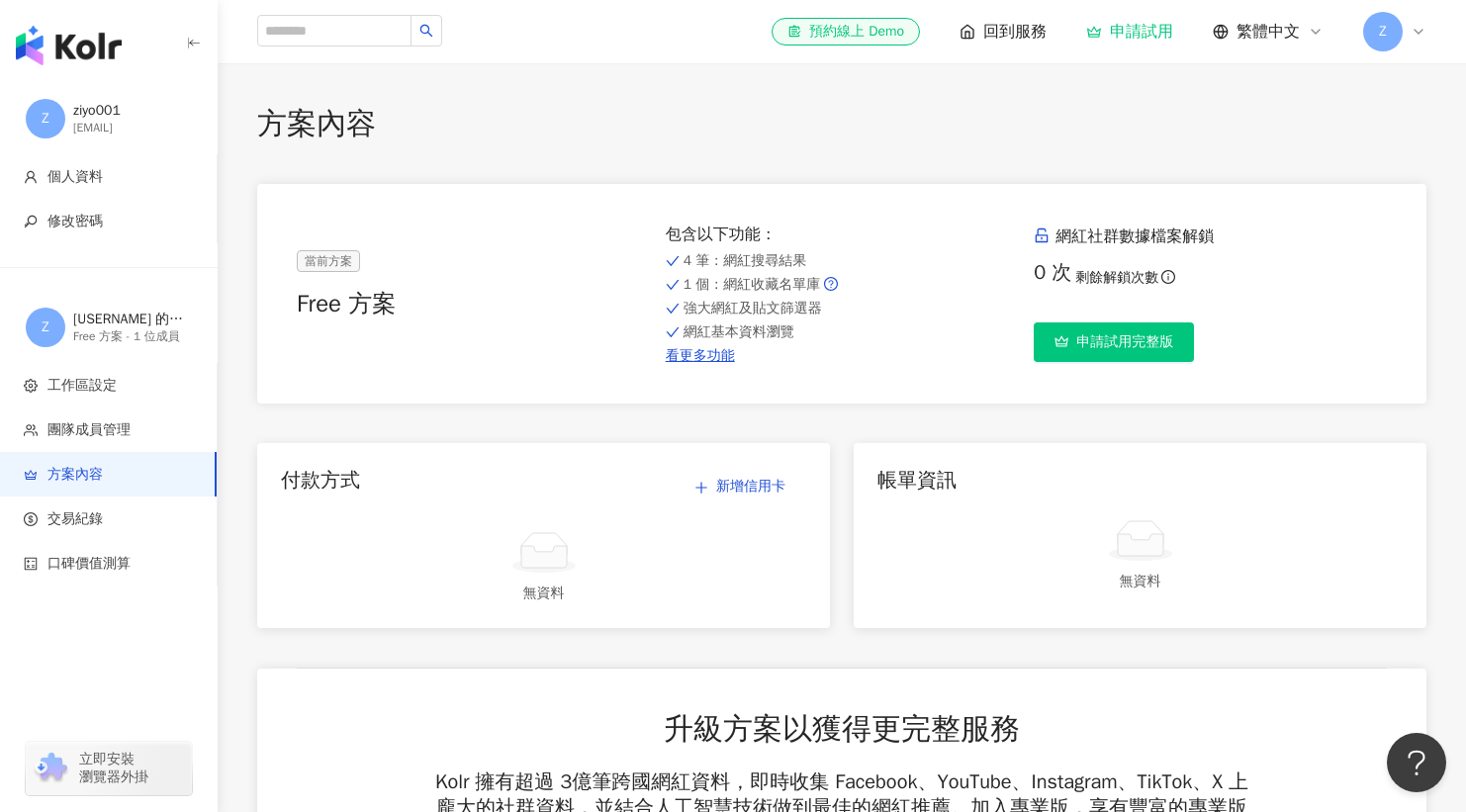 click on "Z" at bounding box center [1395, 32] 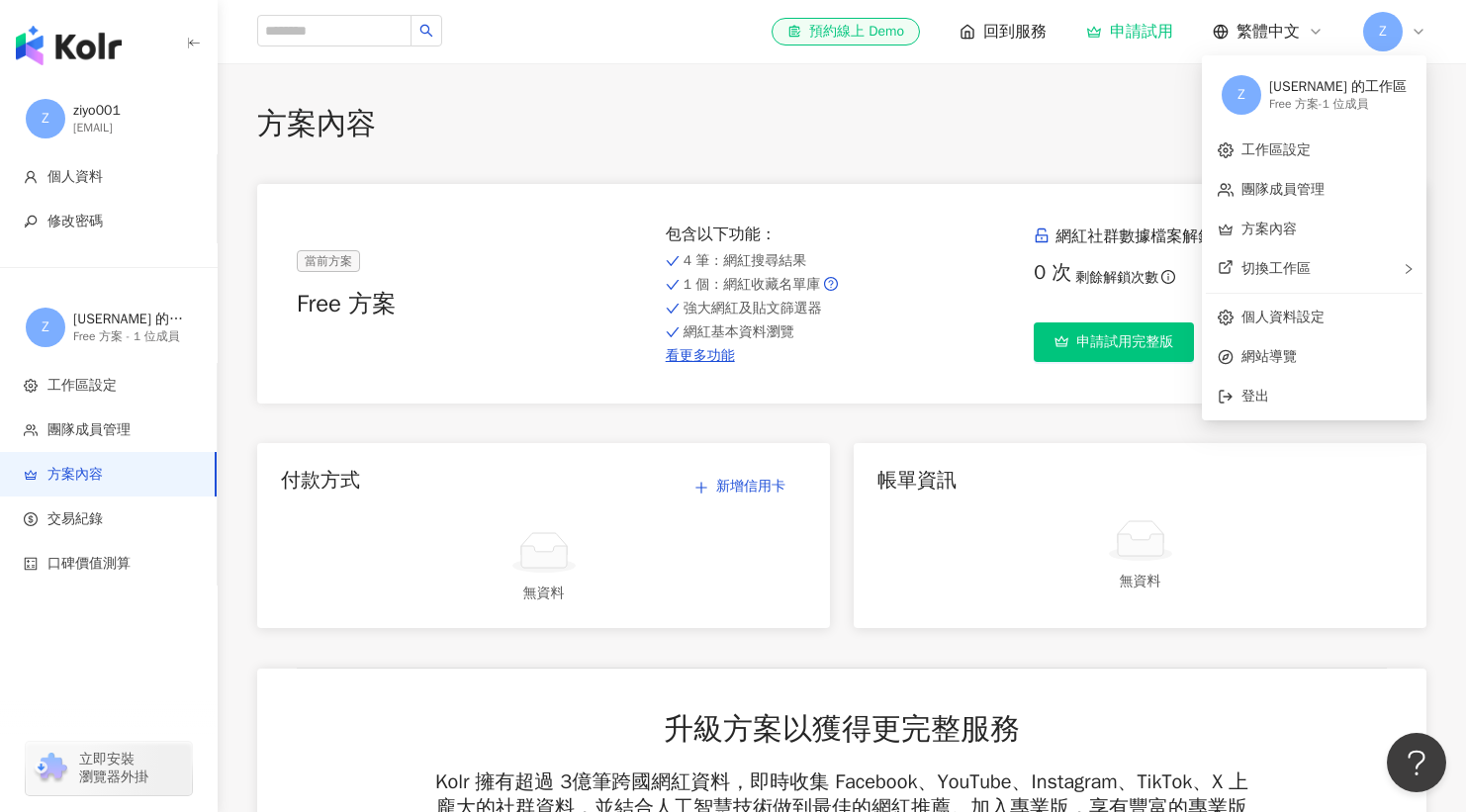 click 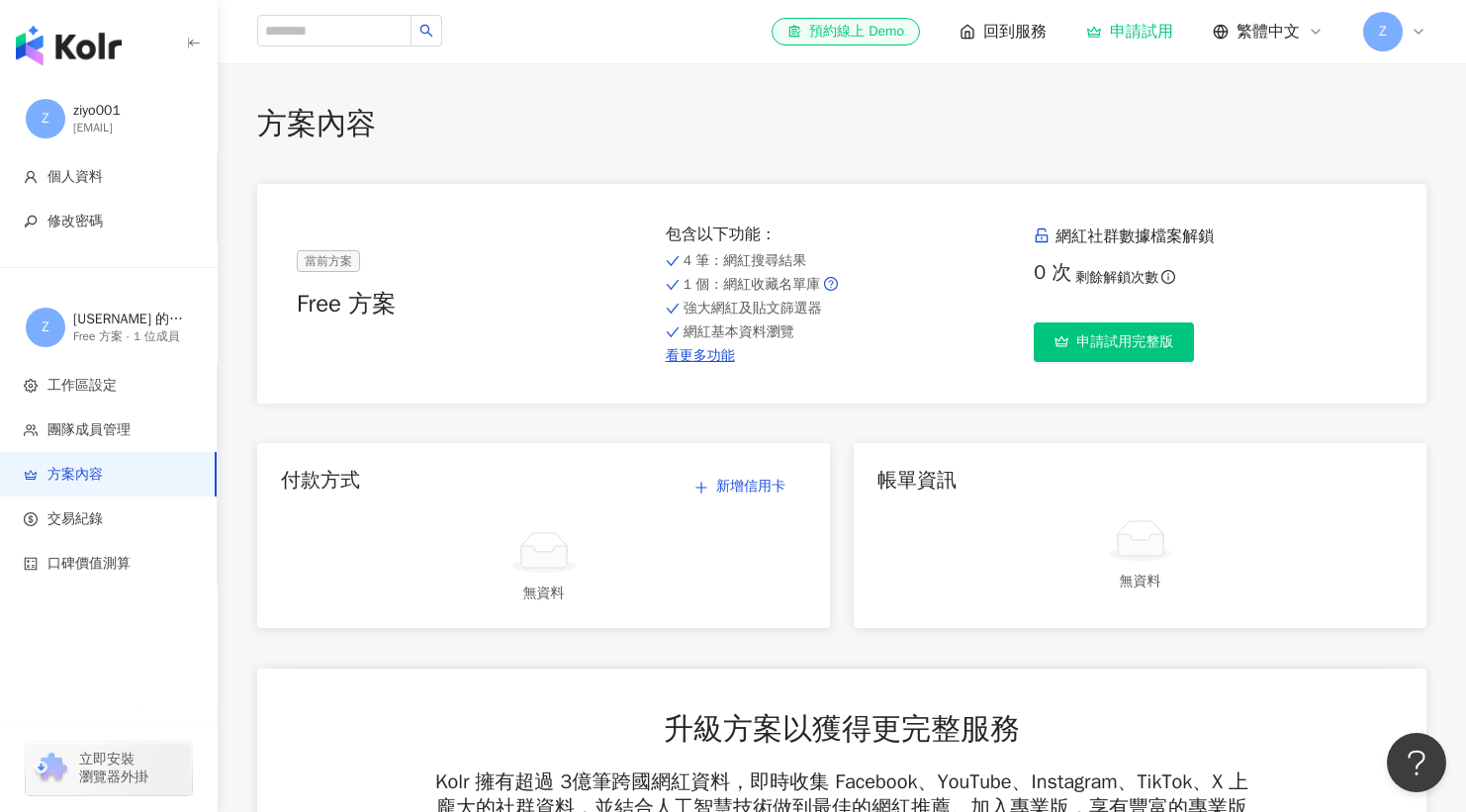 click on "回到服務" at bounding box center [1015, 32] 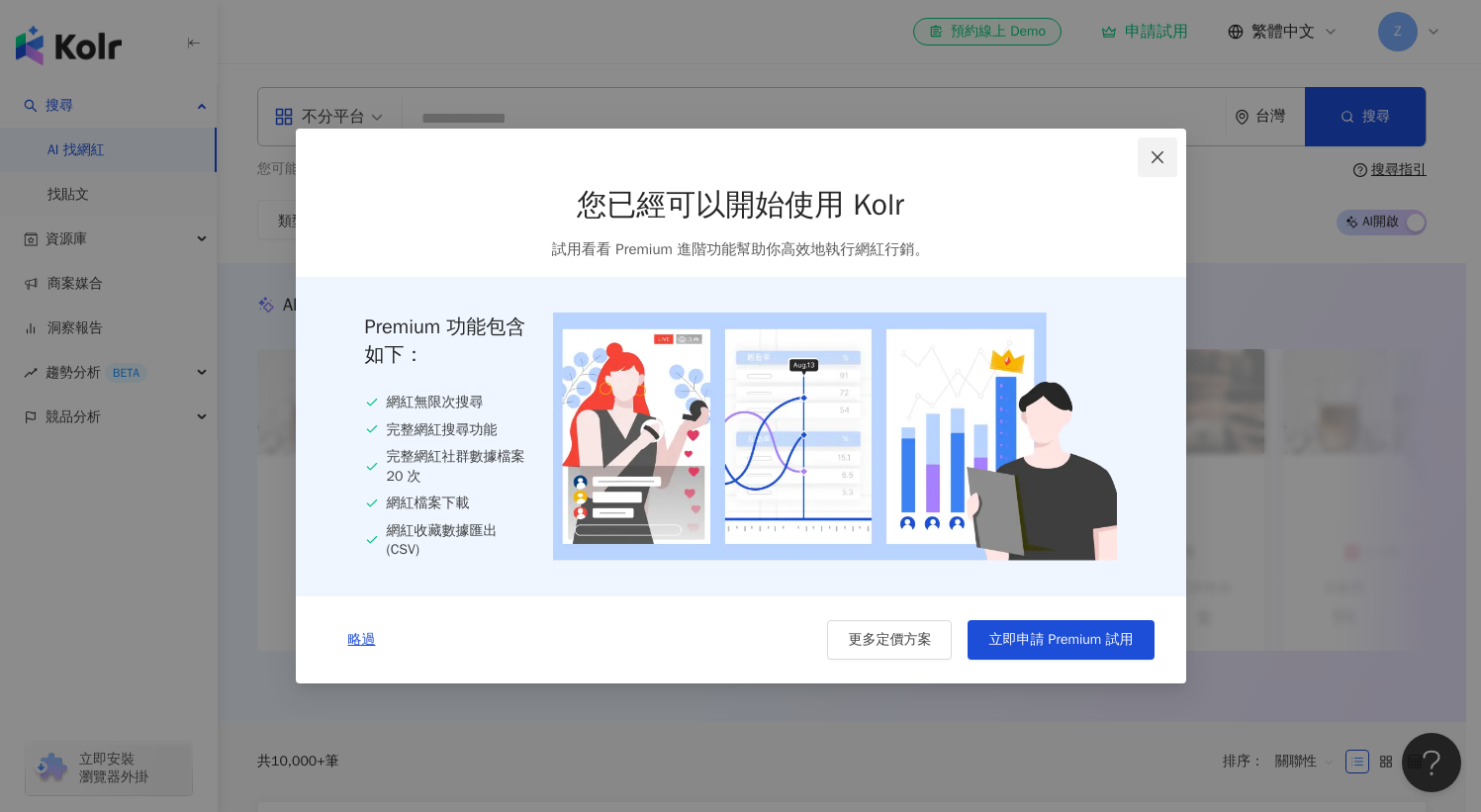 click 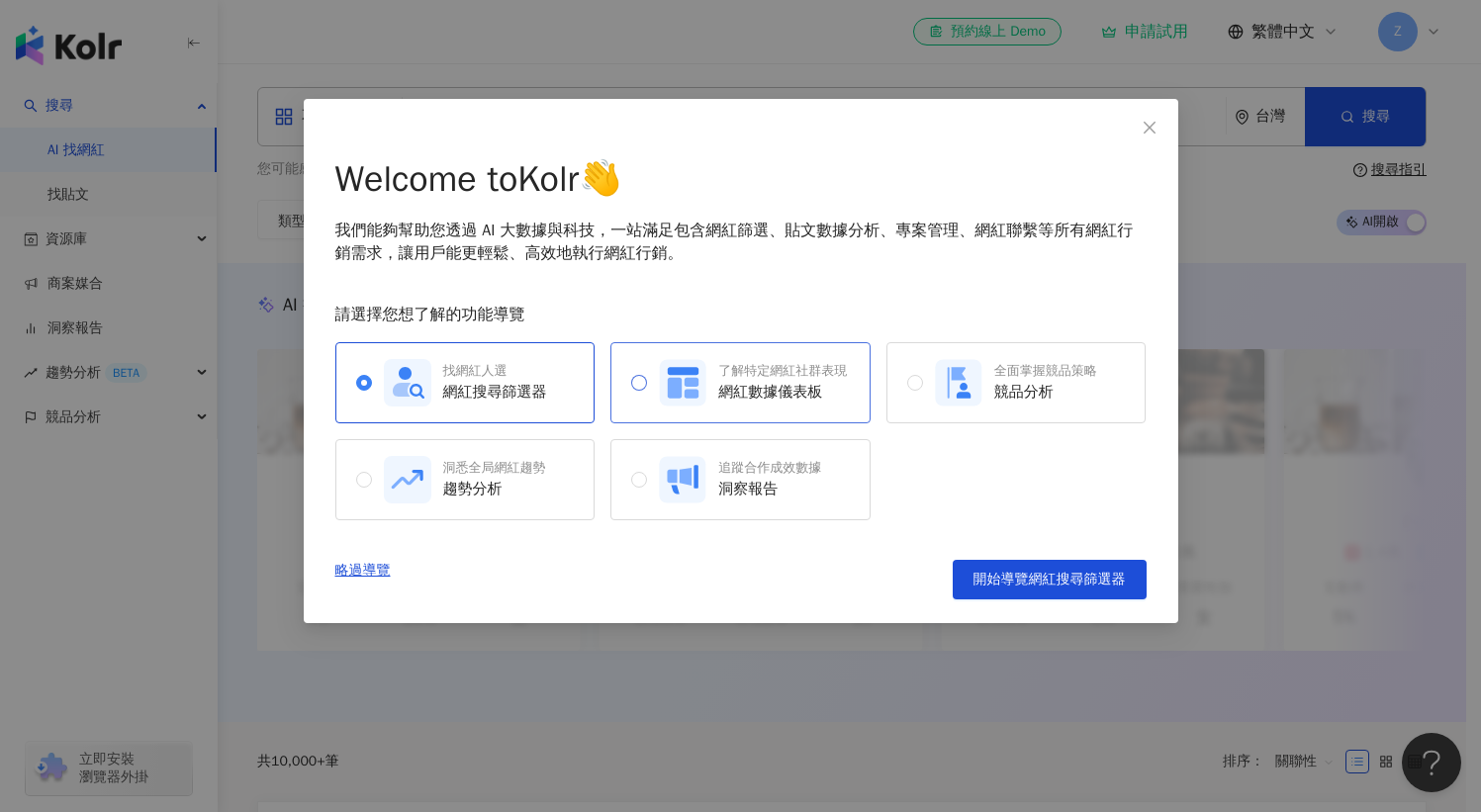 click on "網紅數據儀表板" at bounding box center [783, 392] 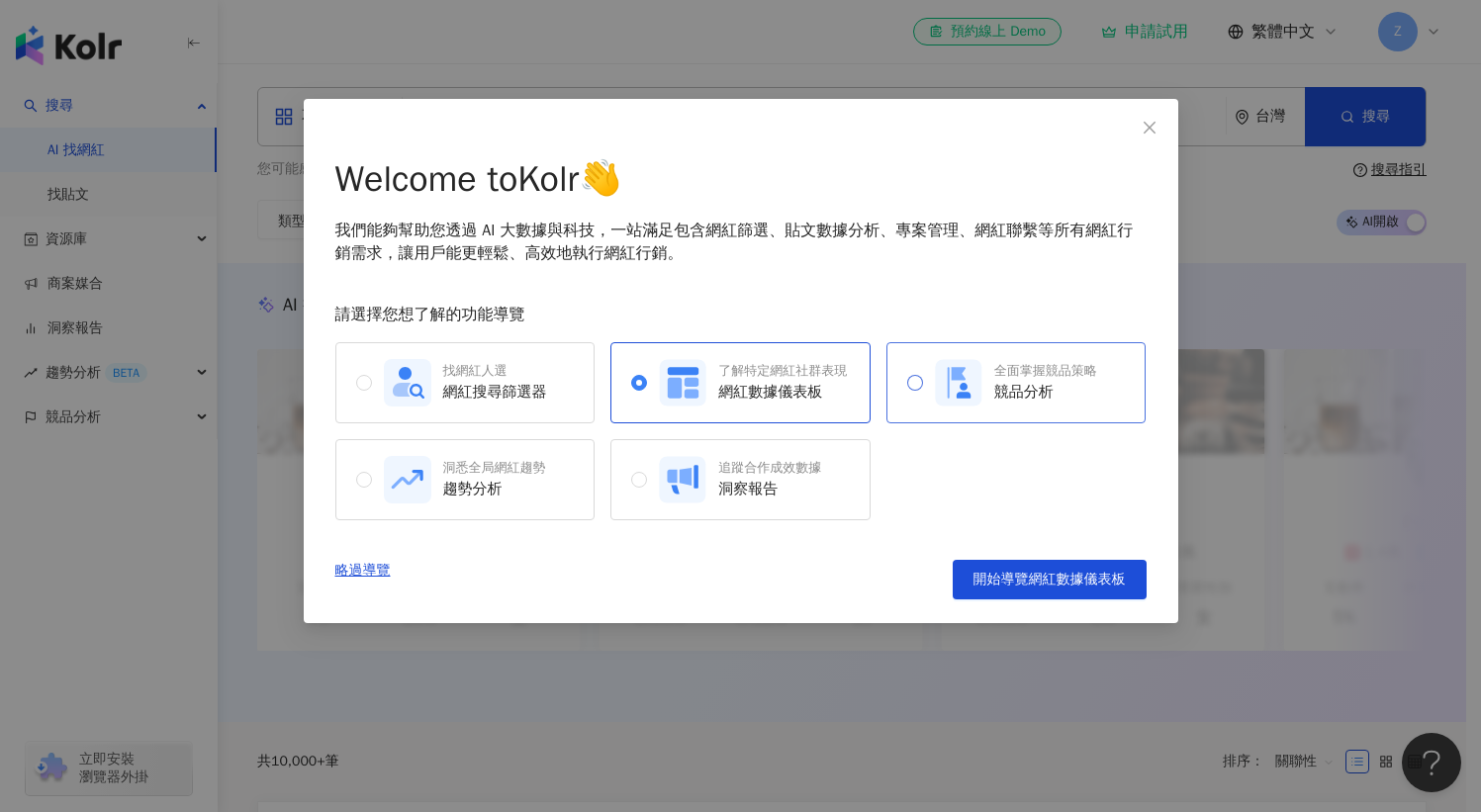 click 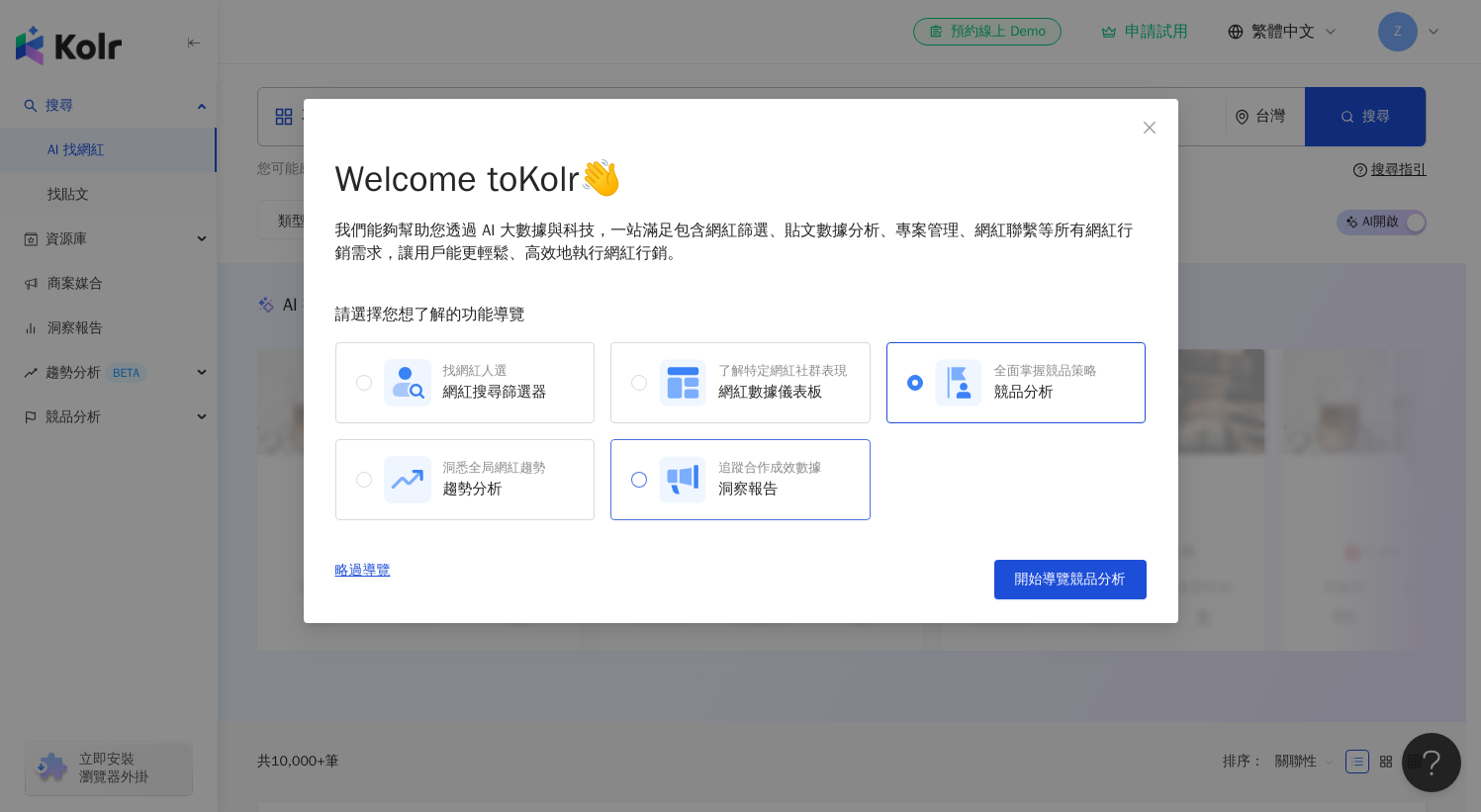 click 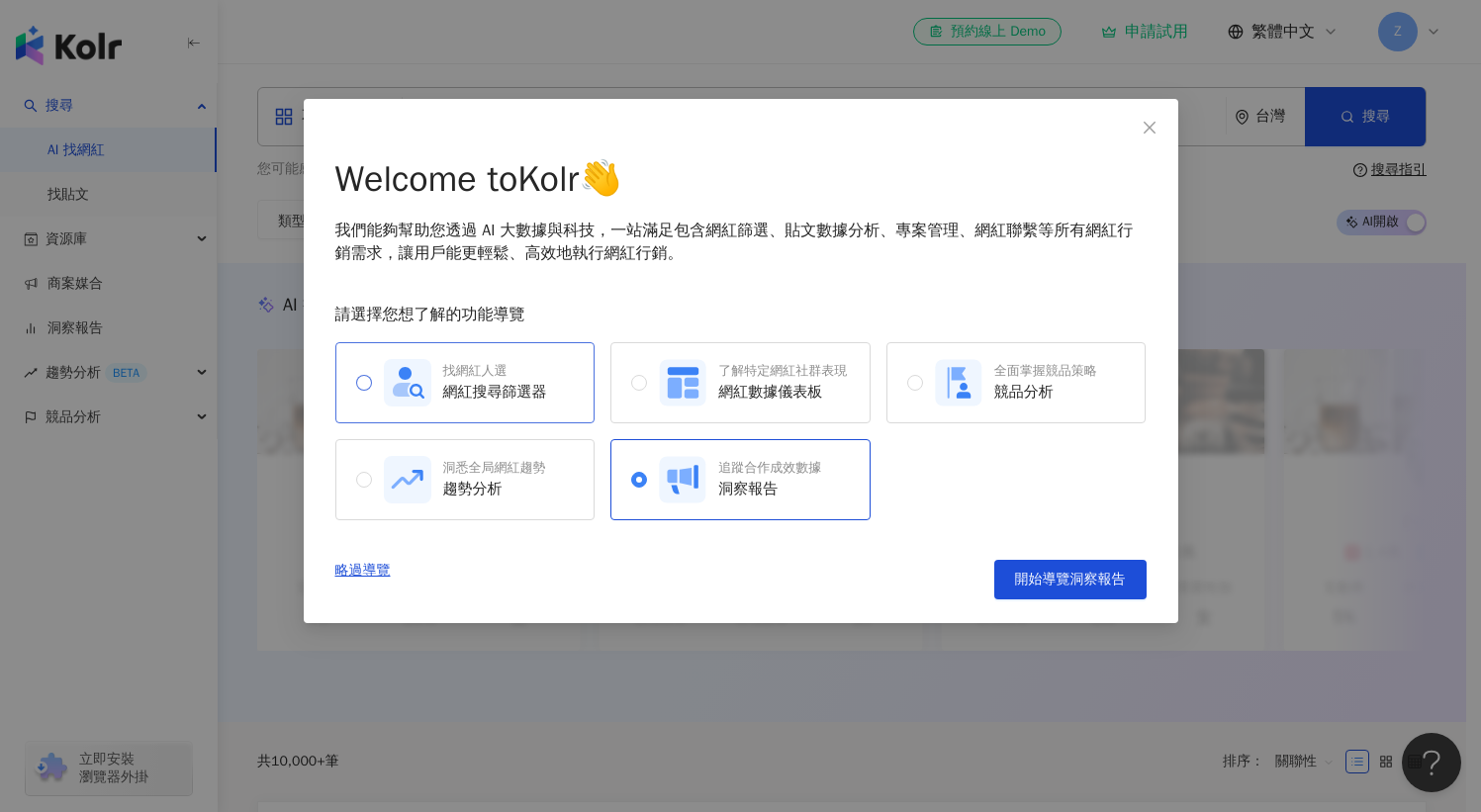 click on "找網紅人選" at bounding box center [495, 371] 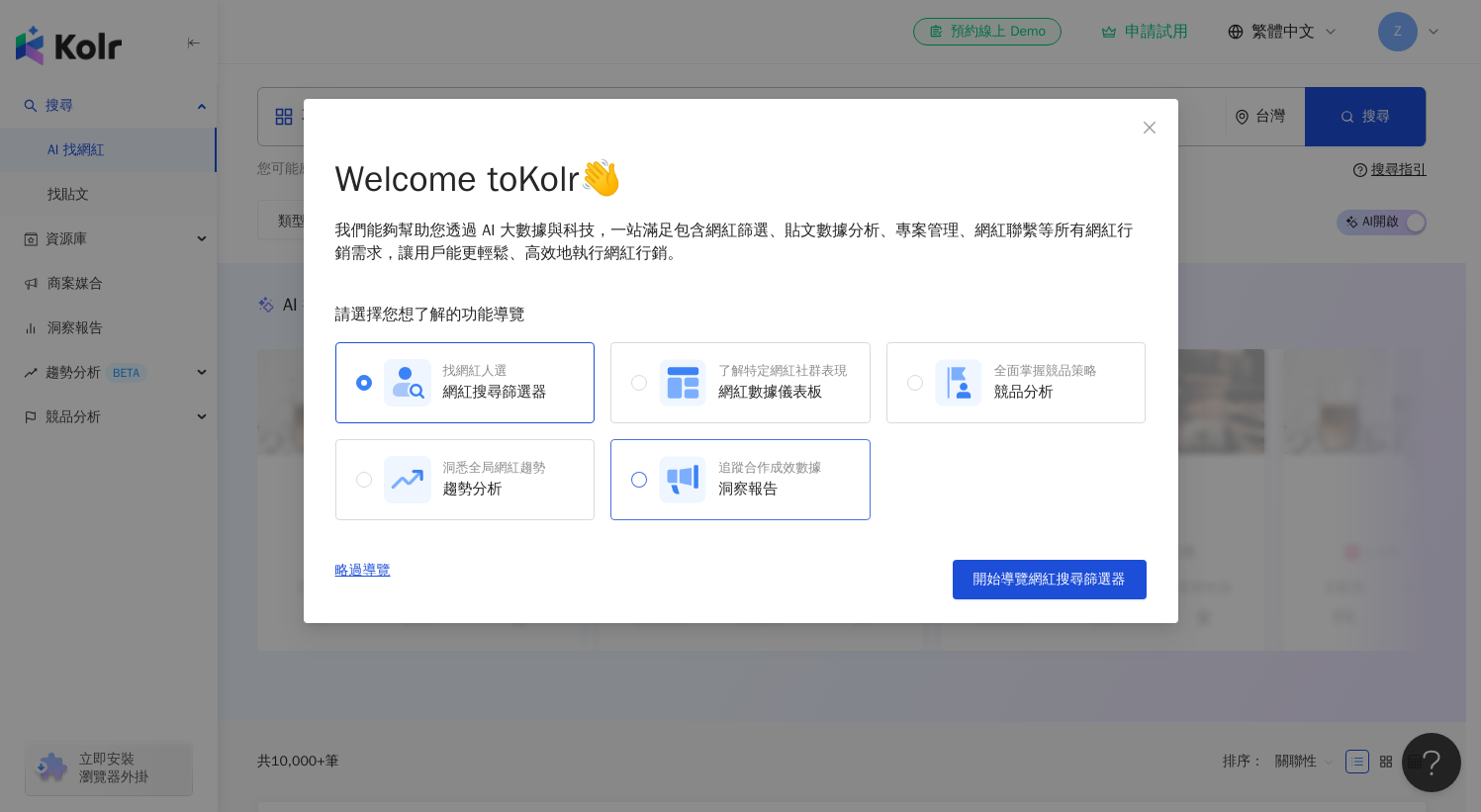 click on "追蹤合作成效數據 洞察報告" at bounding box center [734, 480] 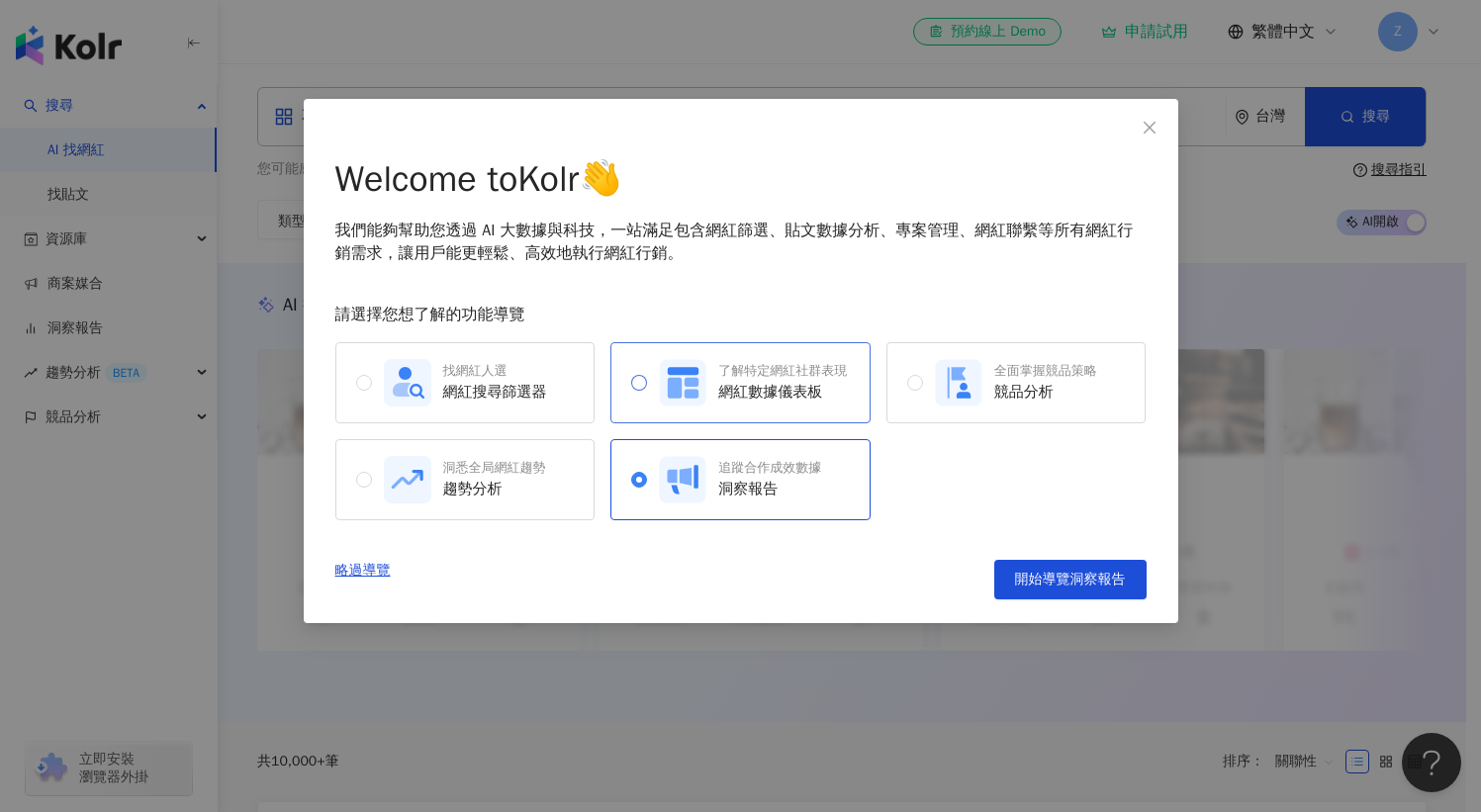 click 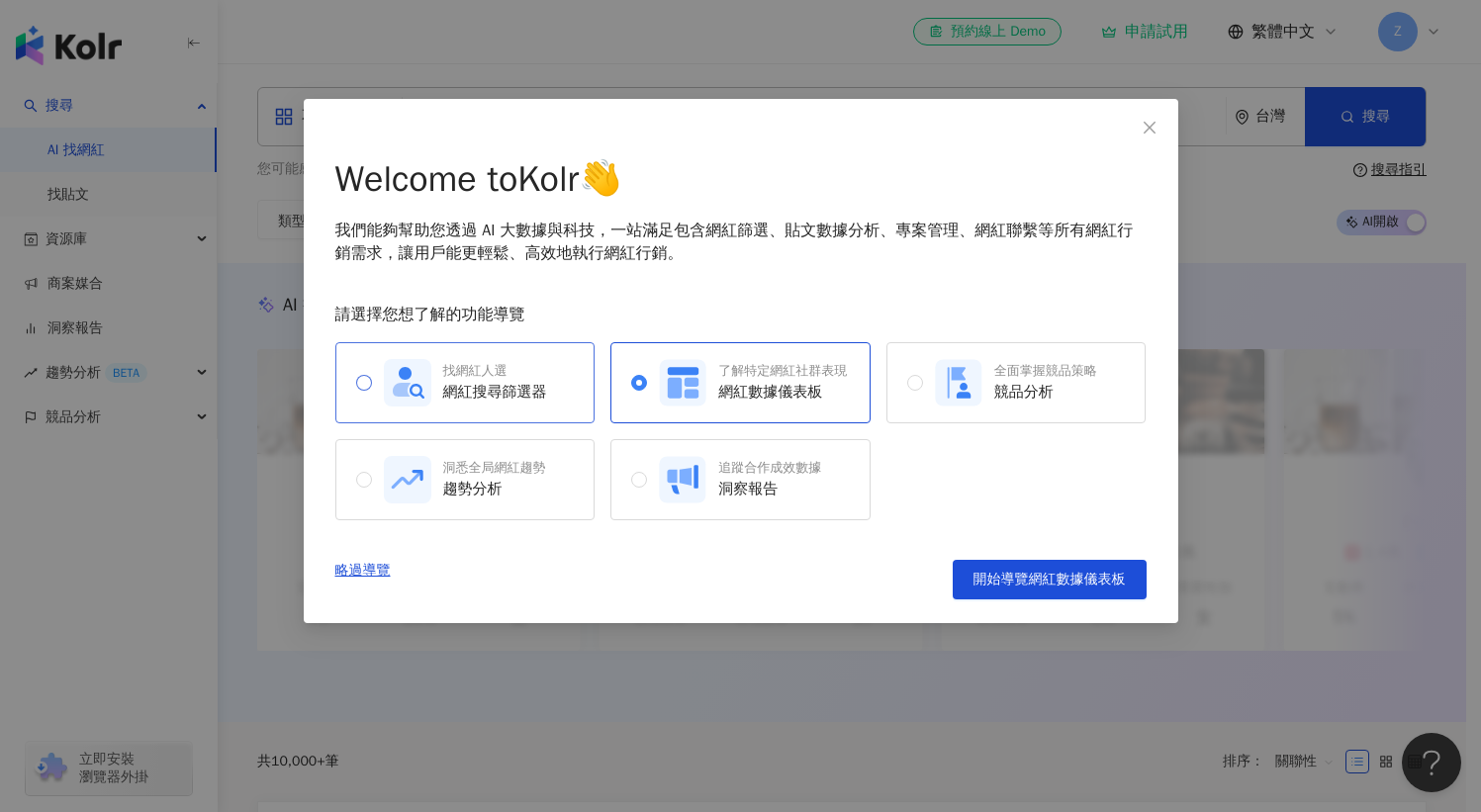 click on "找網紅人選" at bounding box center (495, 371) 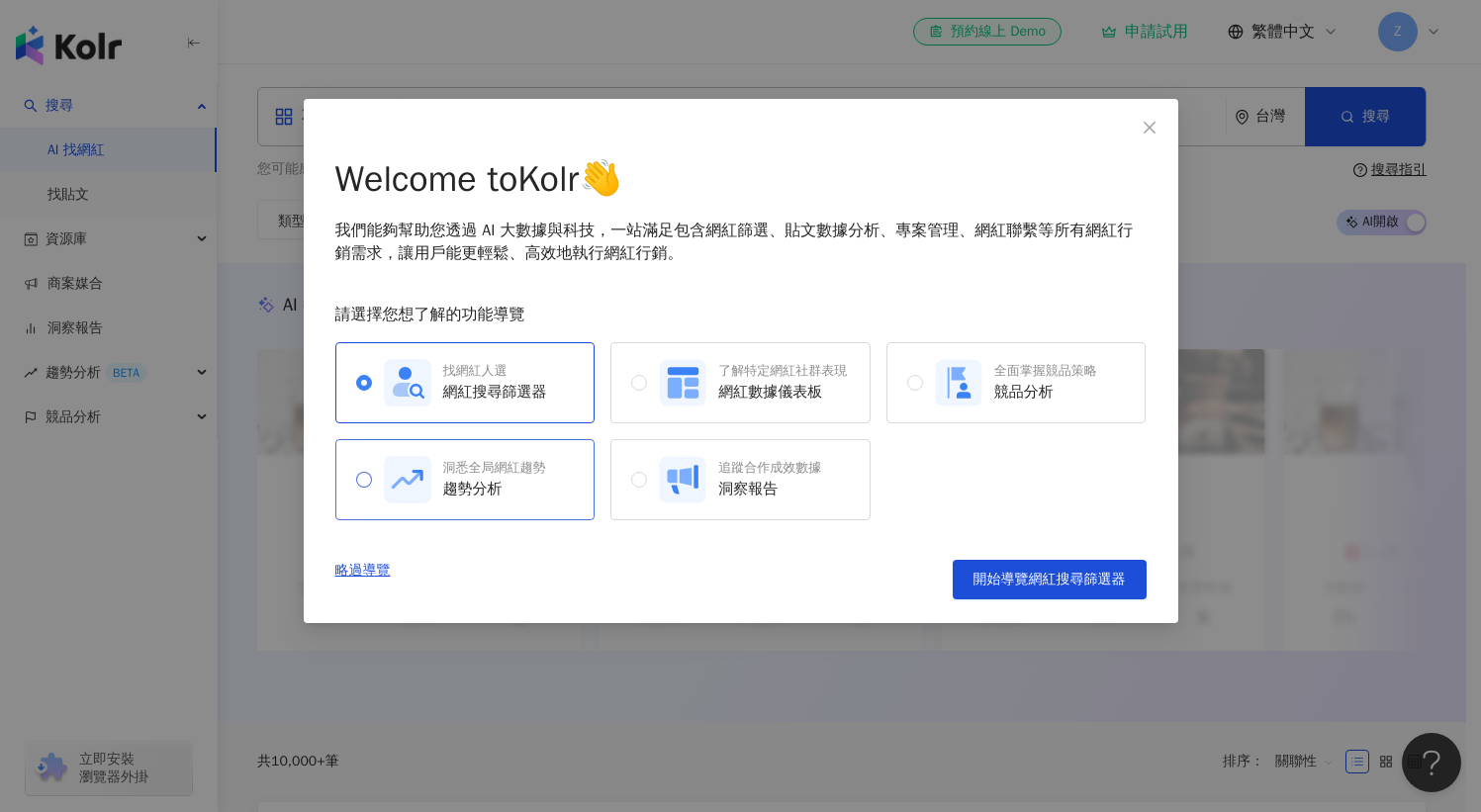 click on "洞悉全局網紅趨勢 趨勢分析" at bounding box center (465, 480) 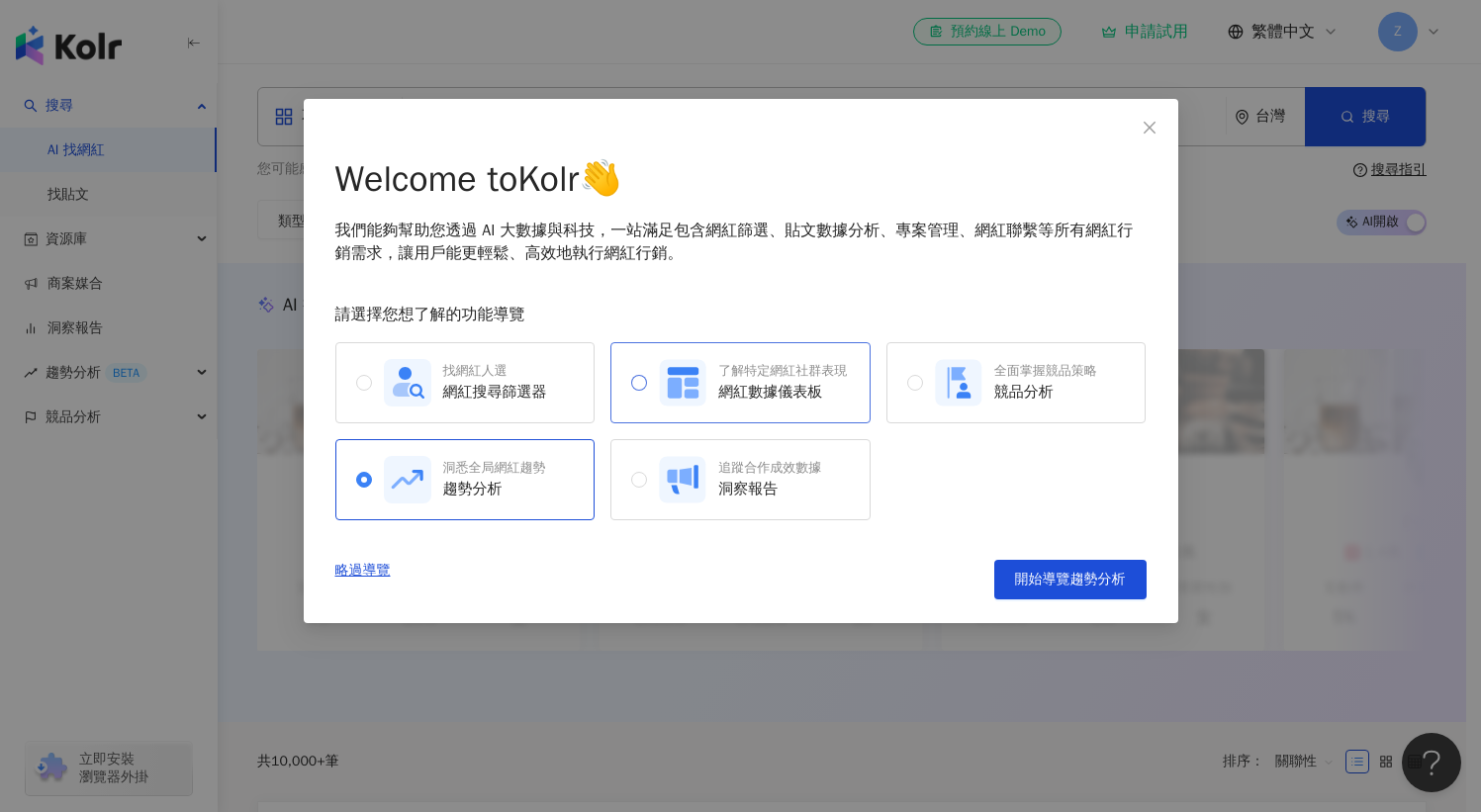 click on "網紅數據儀表板" at bounding box center (783, 392) 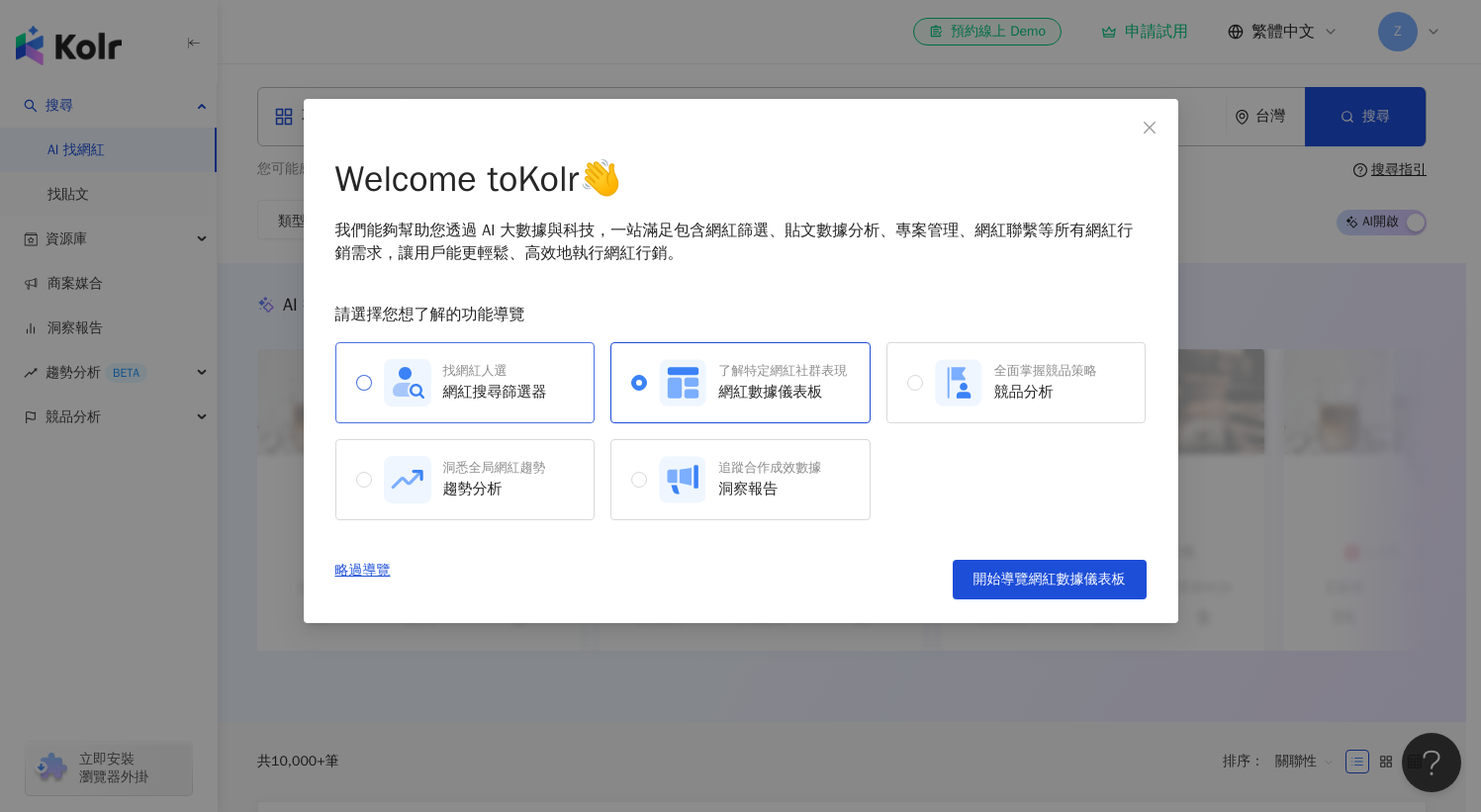 click on "找網紅人選 網紅搜尋篩選器" at bounding box center [465, 383] 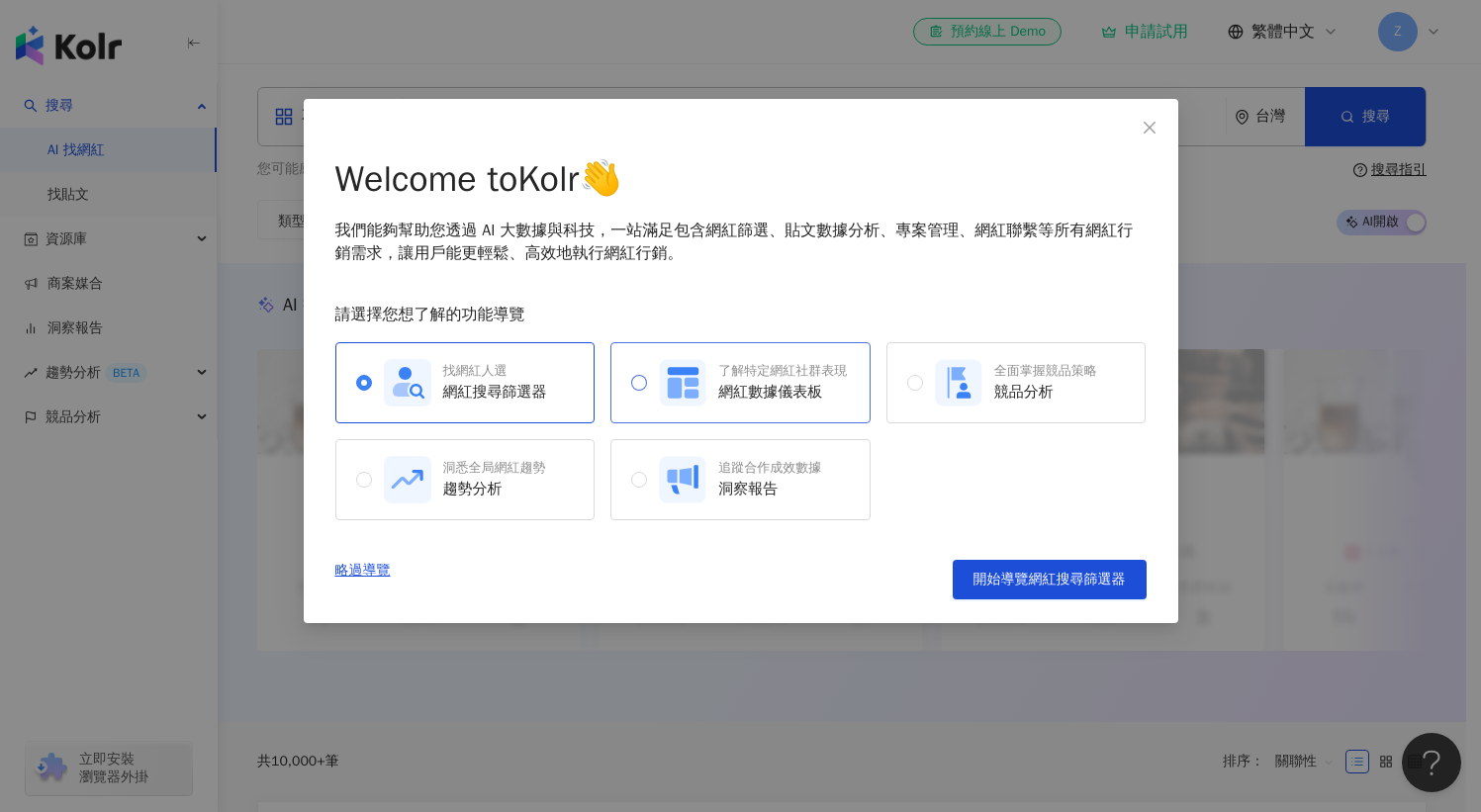click on "網紅數據儀表板" at bounding box center [783, 392] 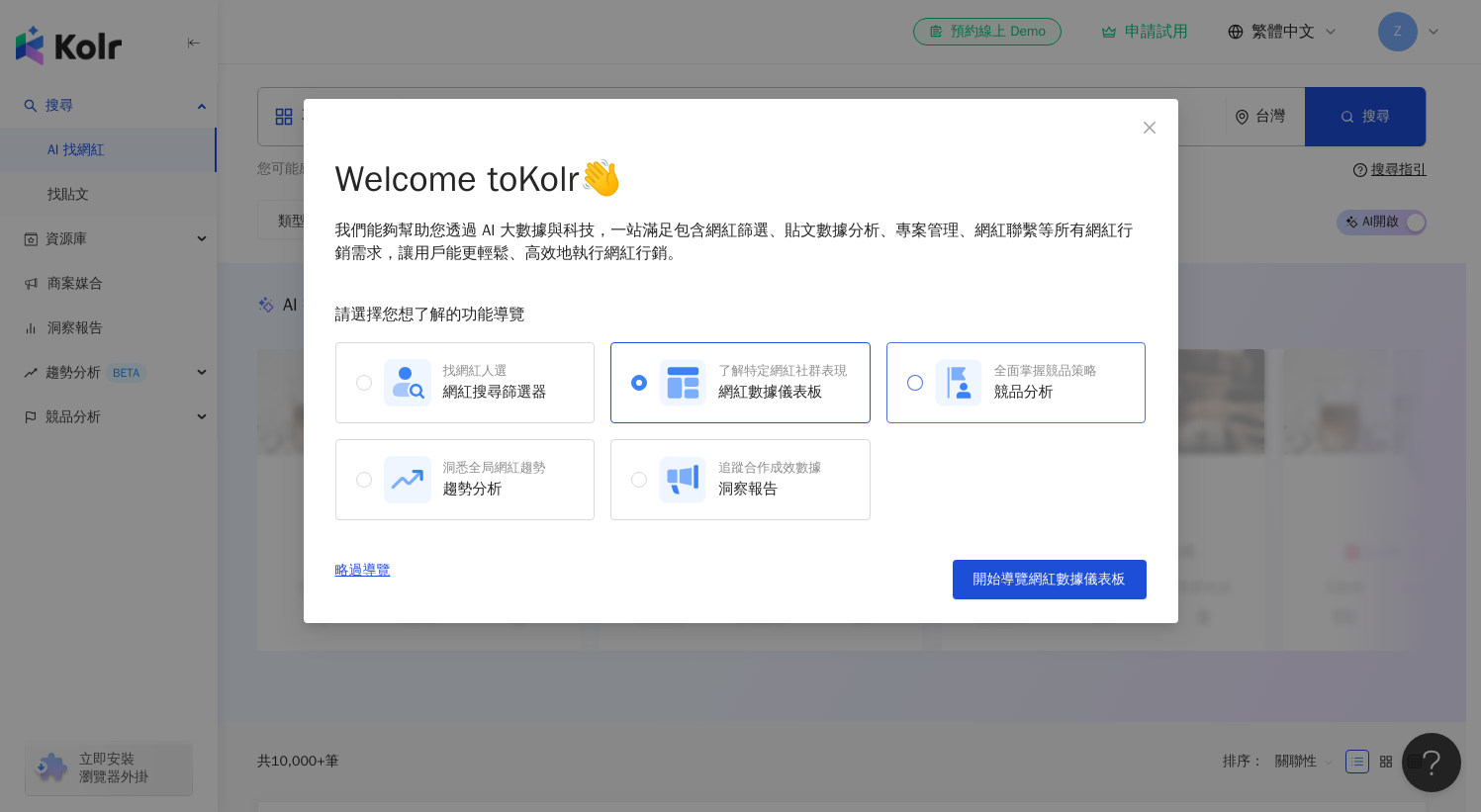 click on "競品分析" at bounding box center (1046, 392) 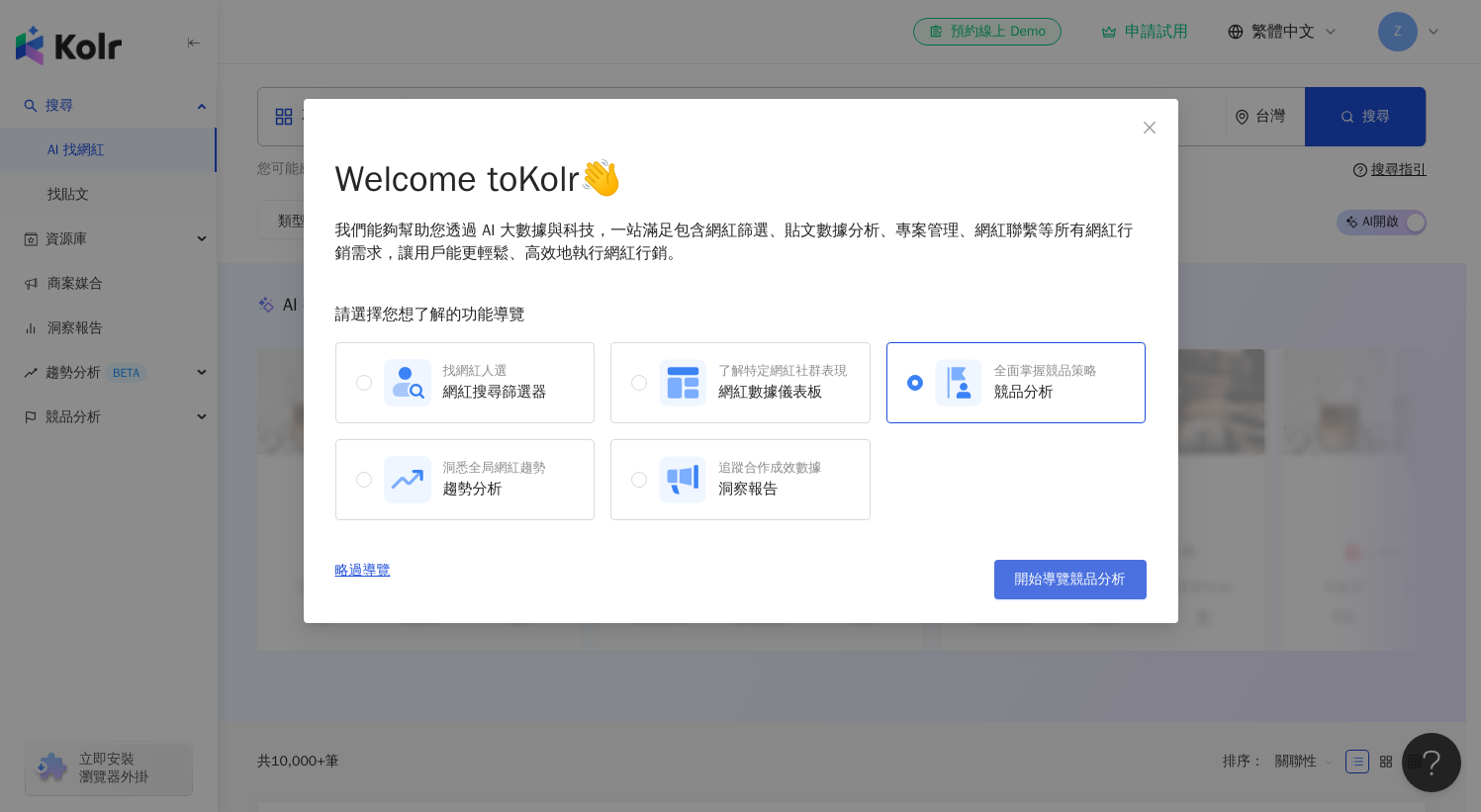 click on "開始導覽競品分析" at bounding box center (1070, 580) 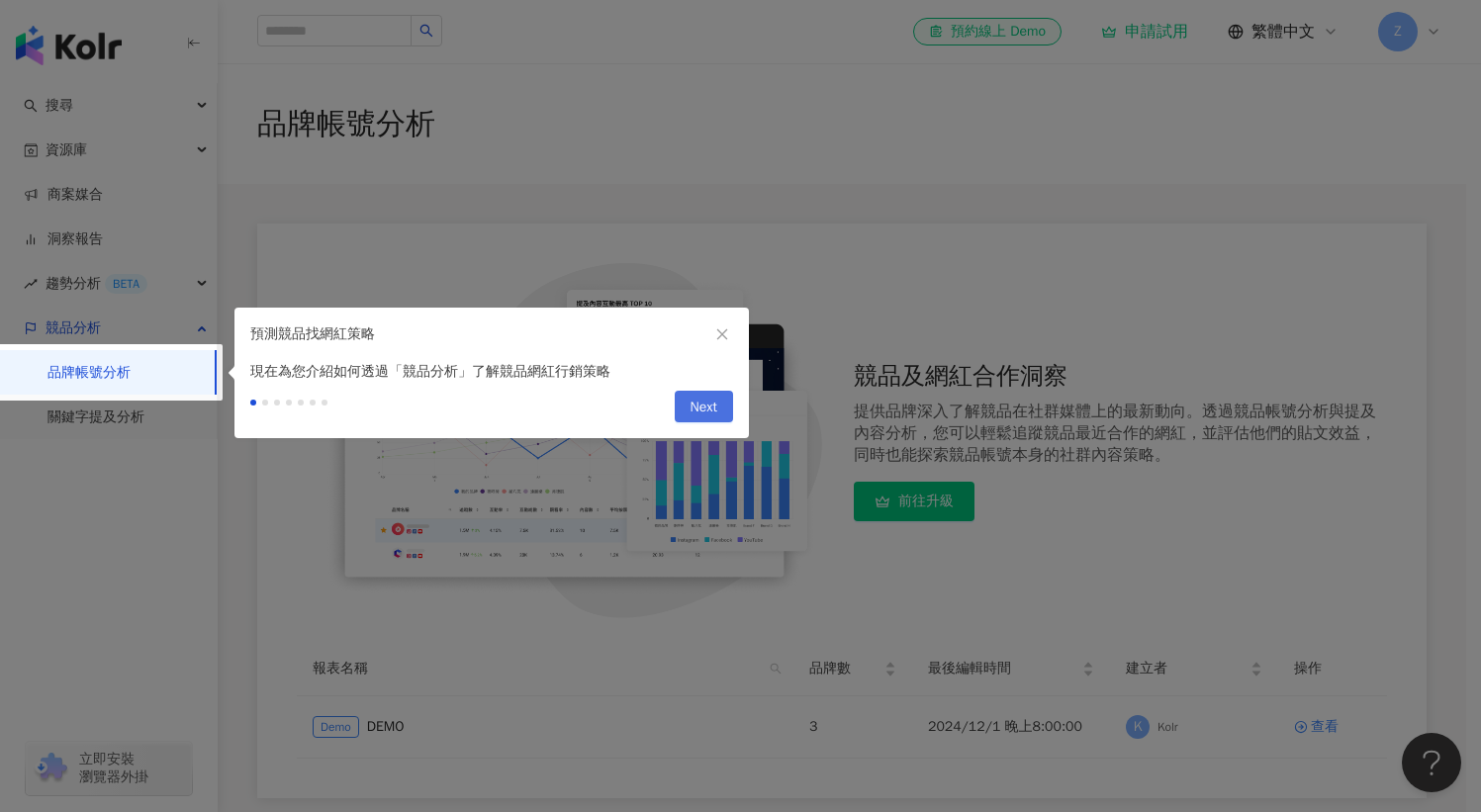 click on "Next" at bounding box center [703, 406] 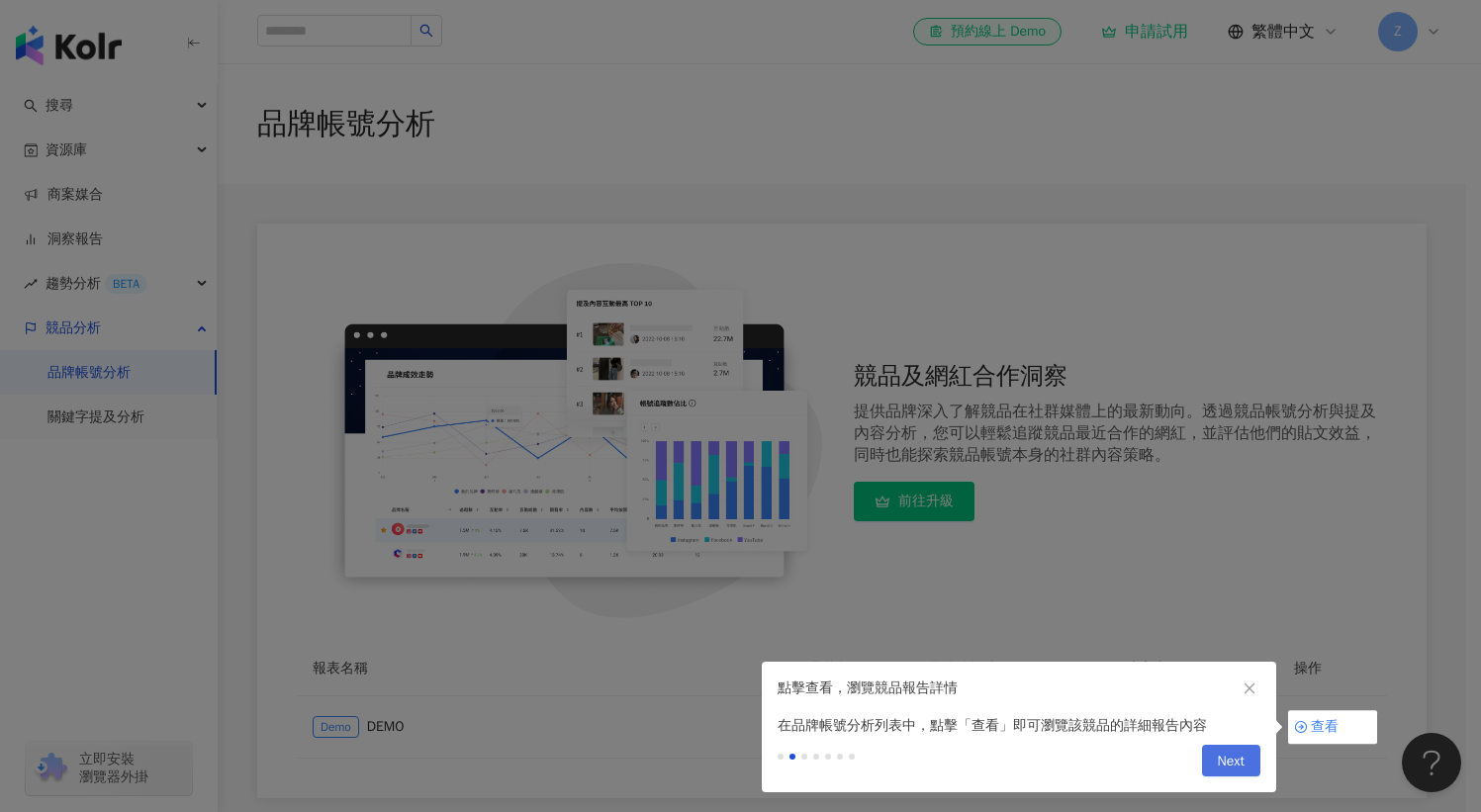 click on "Next" at bounding box center [1231, 762] 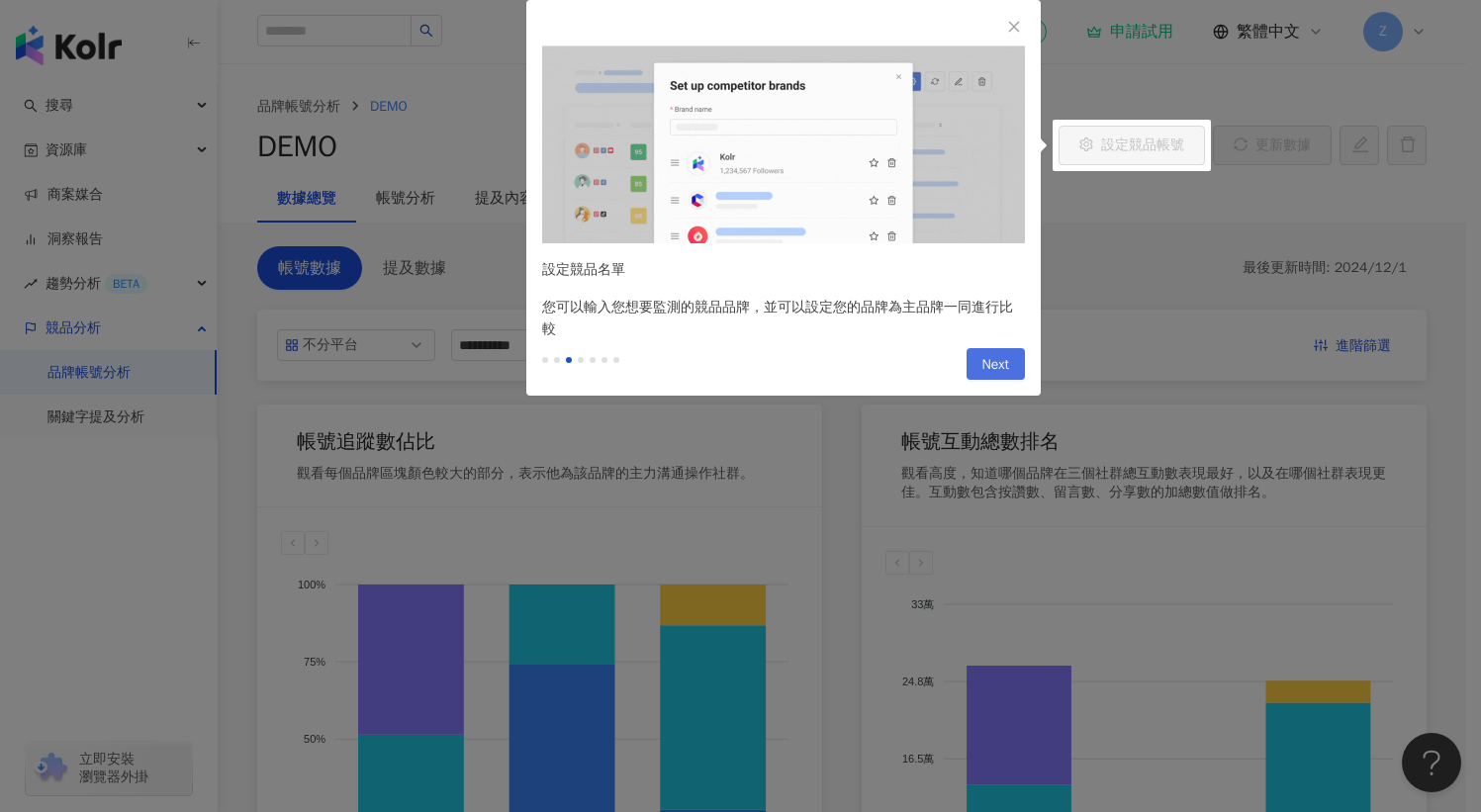 click on "Next" at bounding box center (995, 365) 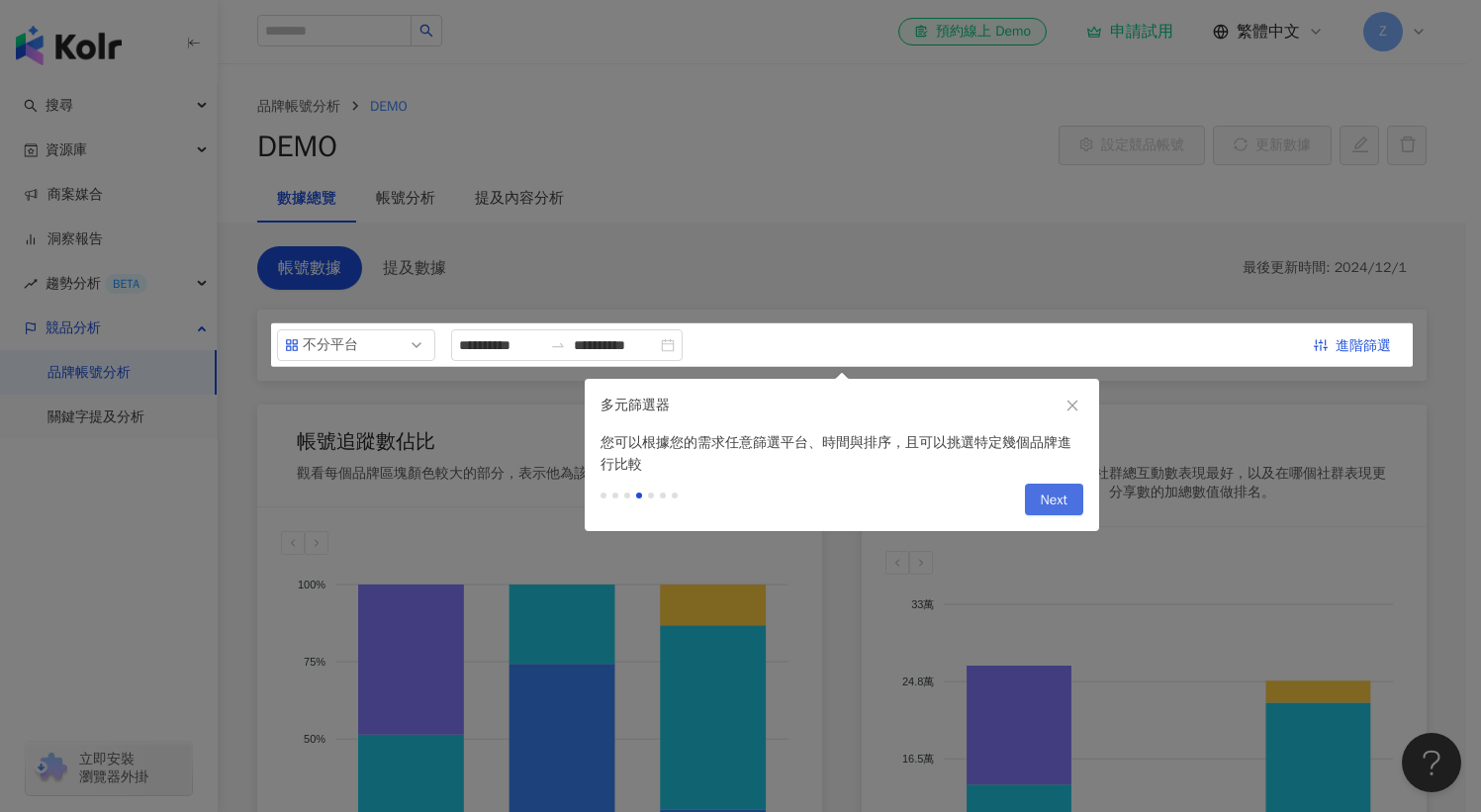 click on "Next" at bounding box center (1054, 500) 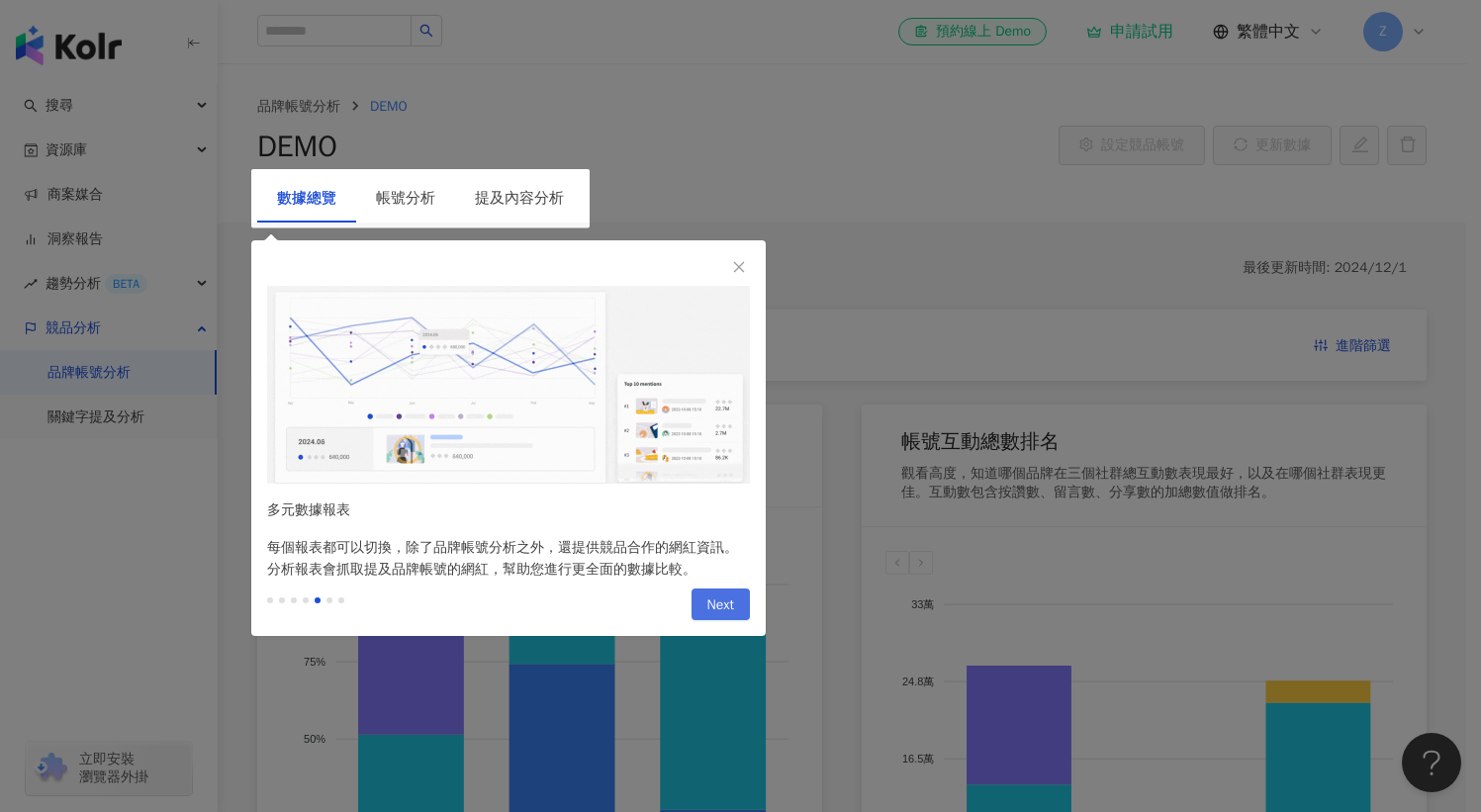 click on "Next" at bounding box center (720, 605) 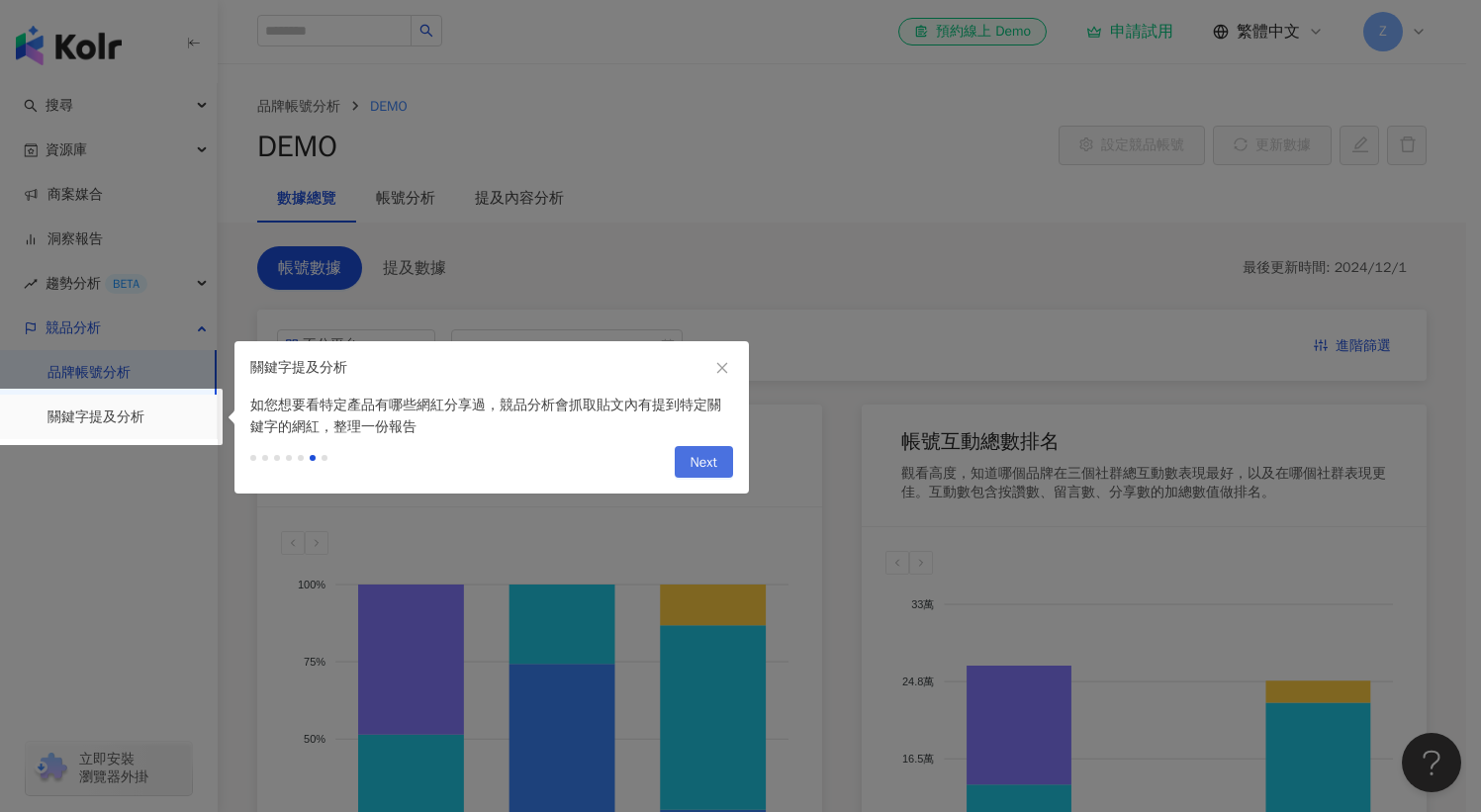 click on "Next" at bounding box center [703, 463] 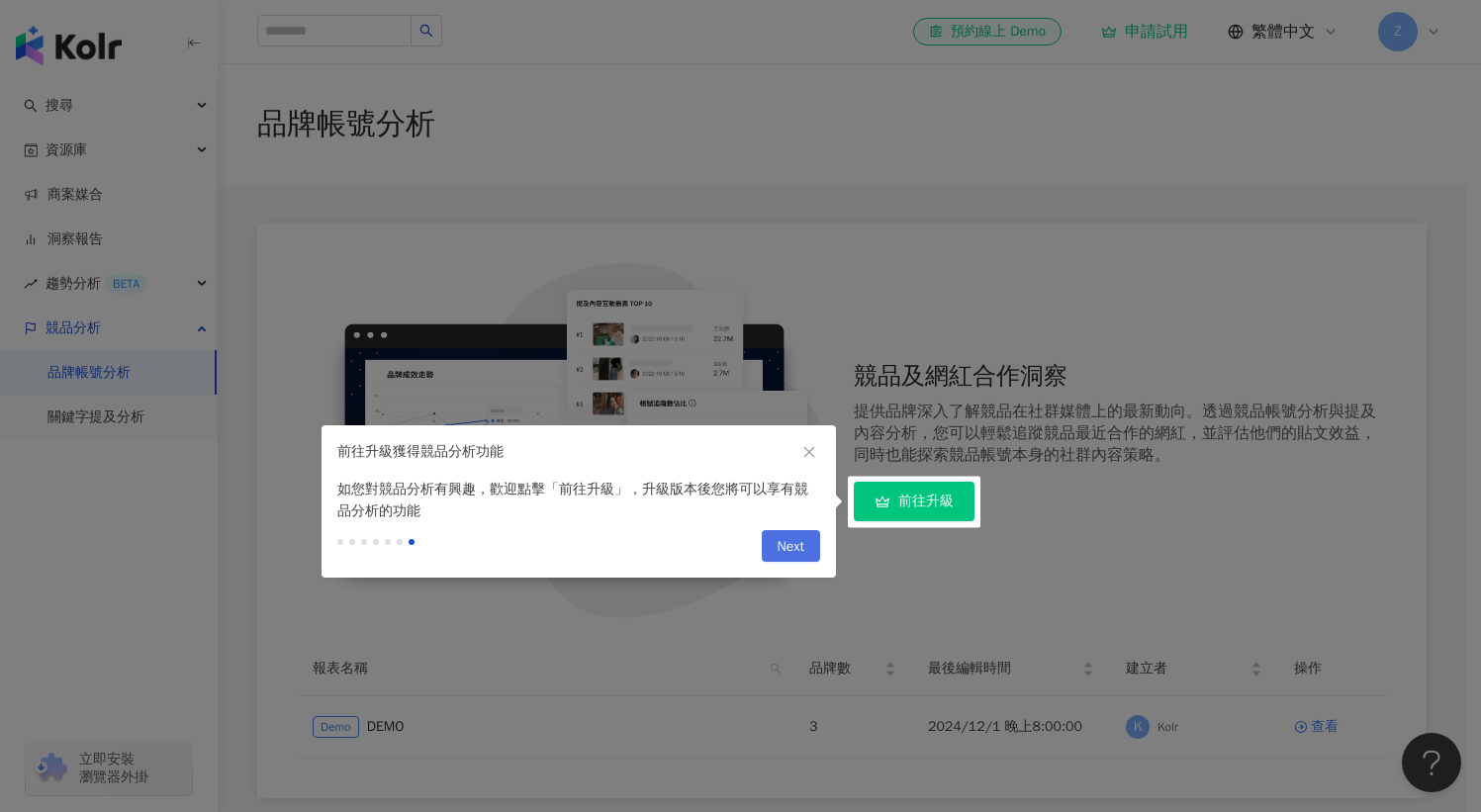 click on "Next" at bounding box center (790, 547) 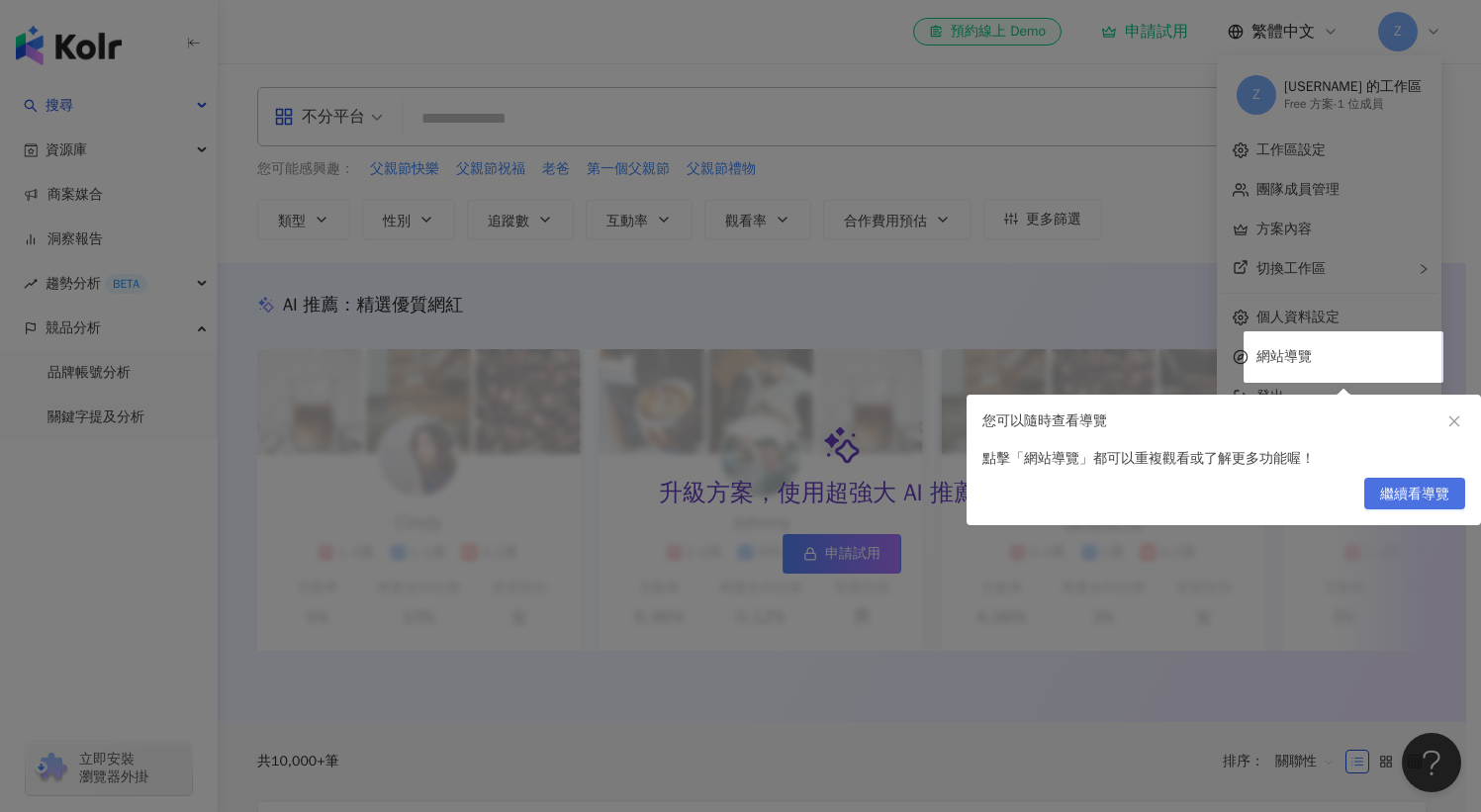 click on "繼續看導覽" at bounding box center [1415, 495] 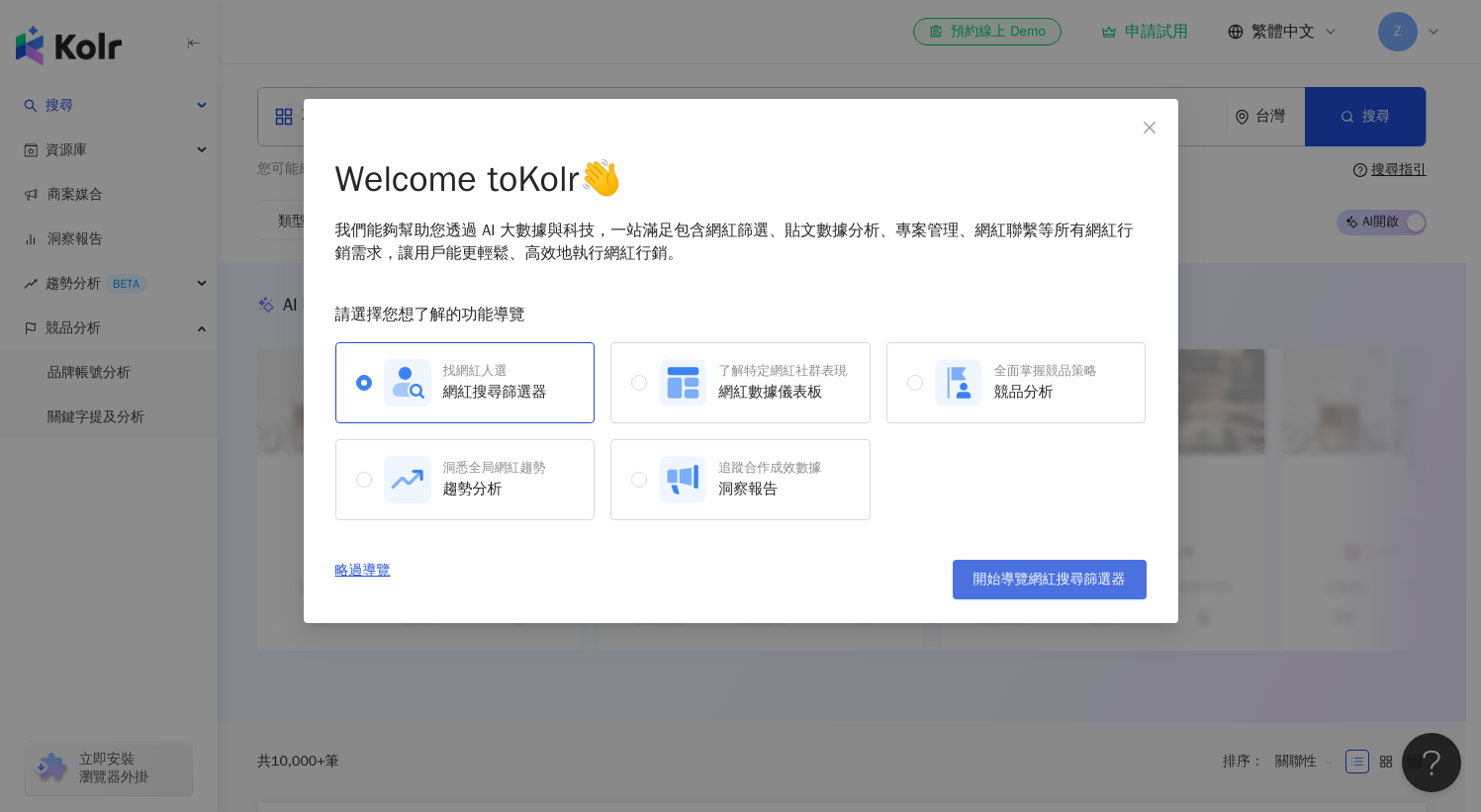 click on "開始導覽網紅搜尋篩選器" at bounding box center (1050, 580) 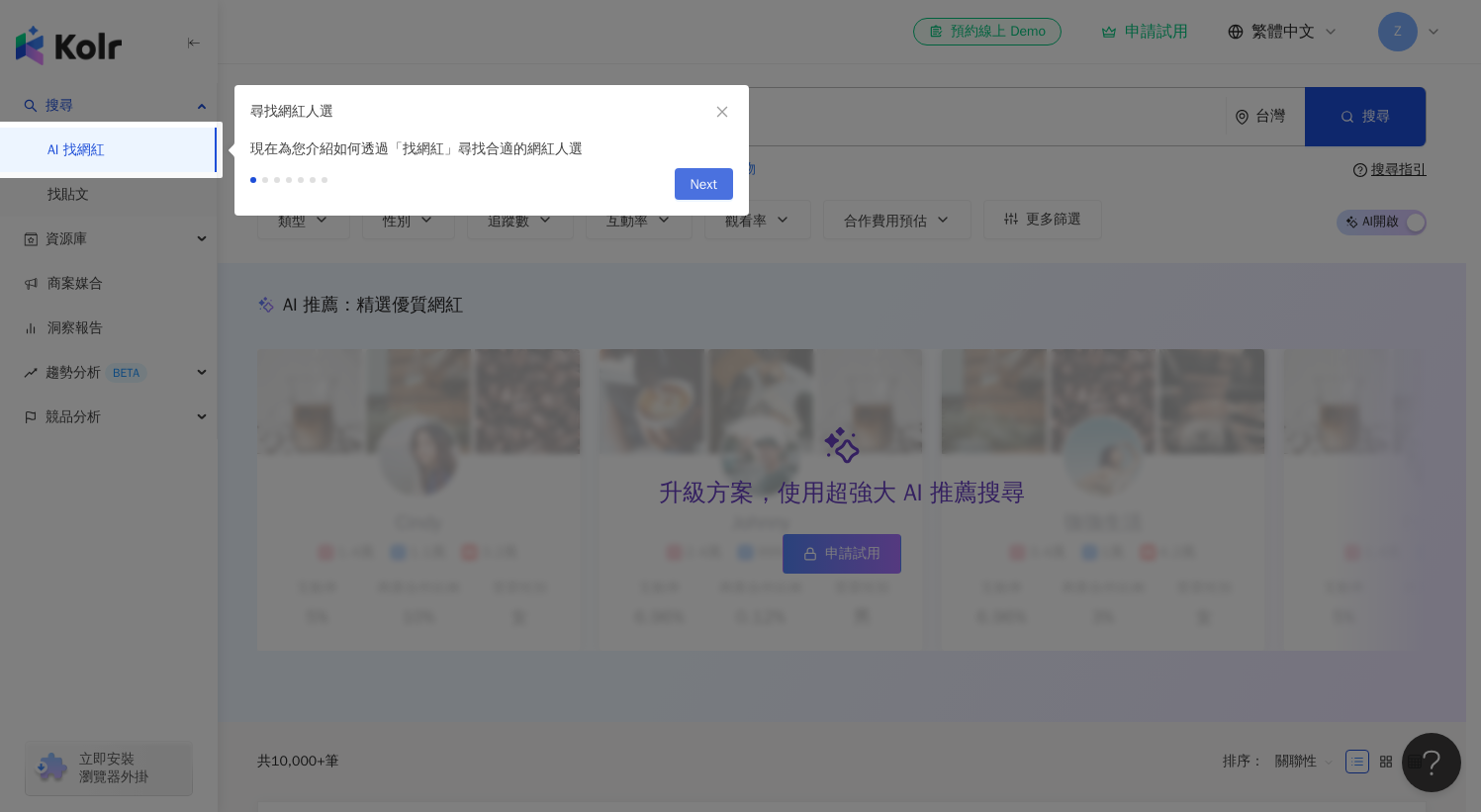 click on "Next" at bounding box center [703, 185] 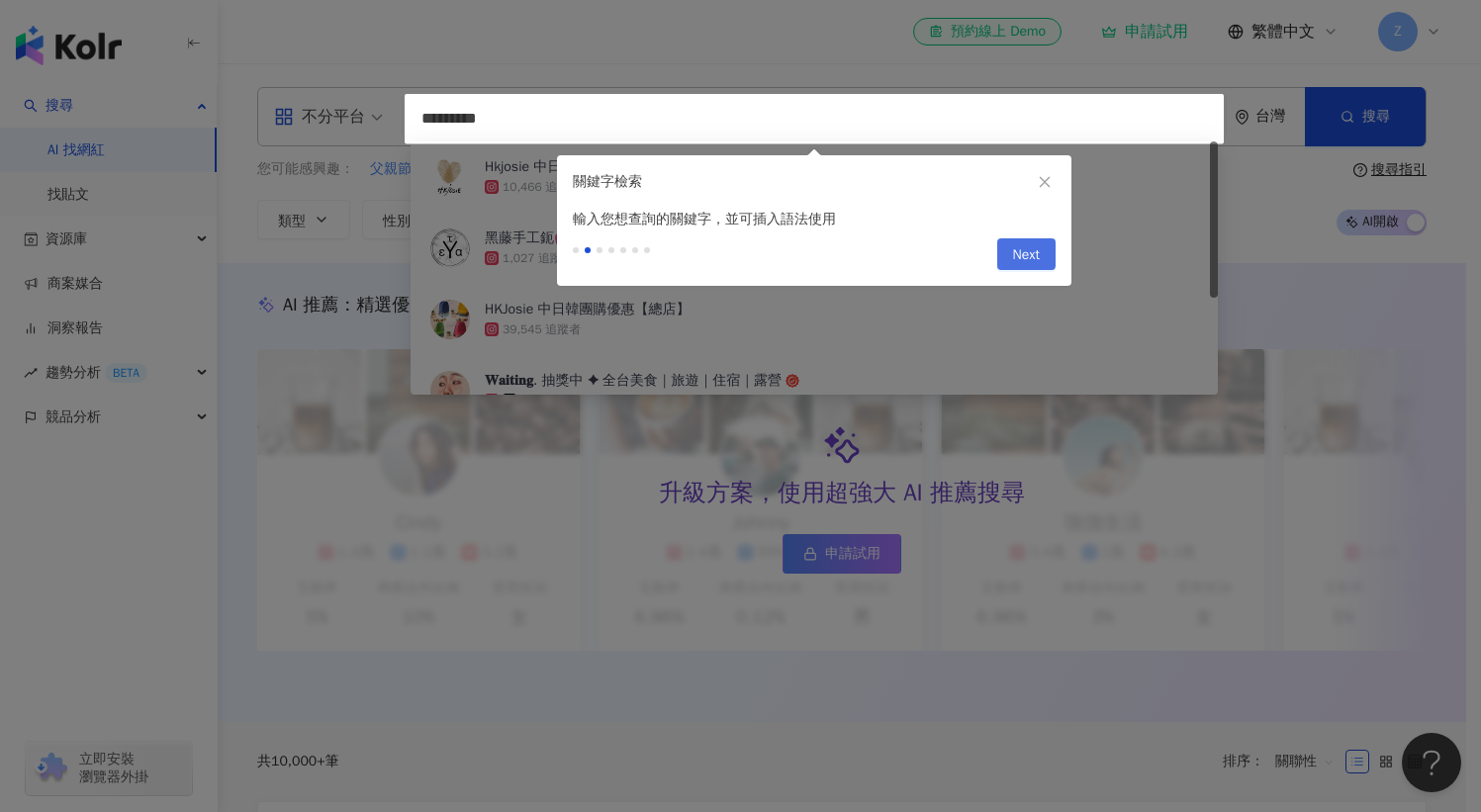 click on "Next" at bounding box center (1026, 255) 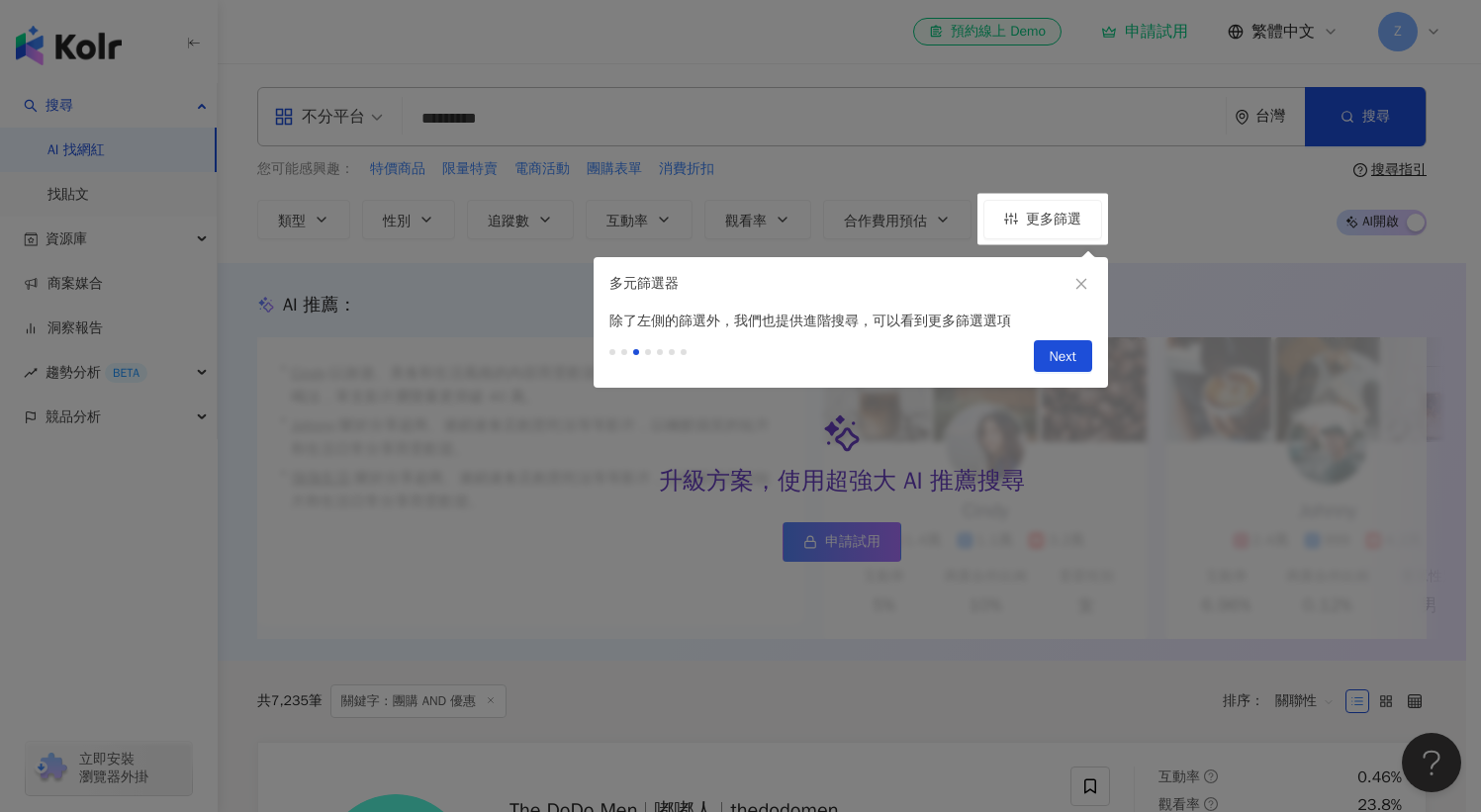 click at bounding box center (624, 352) 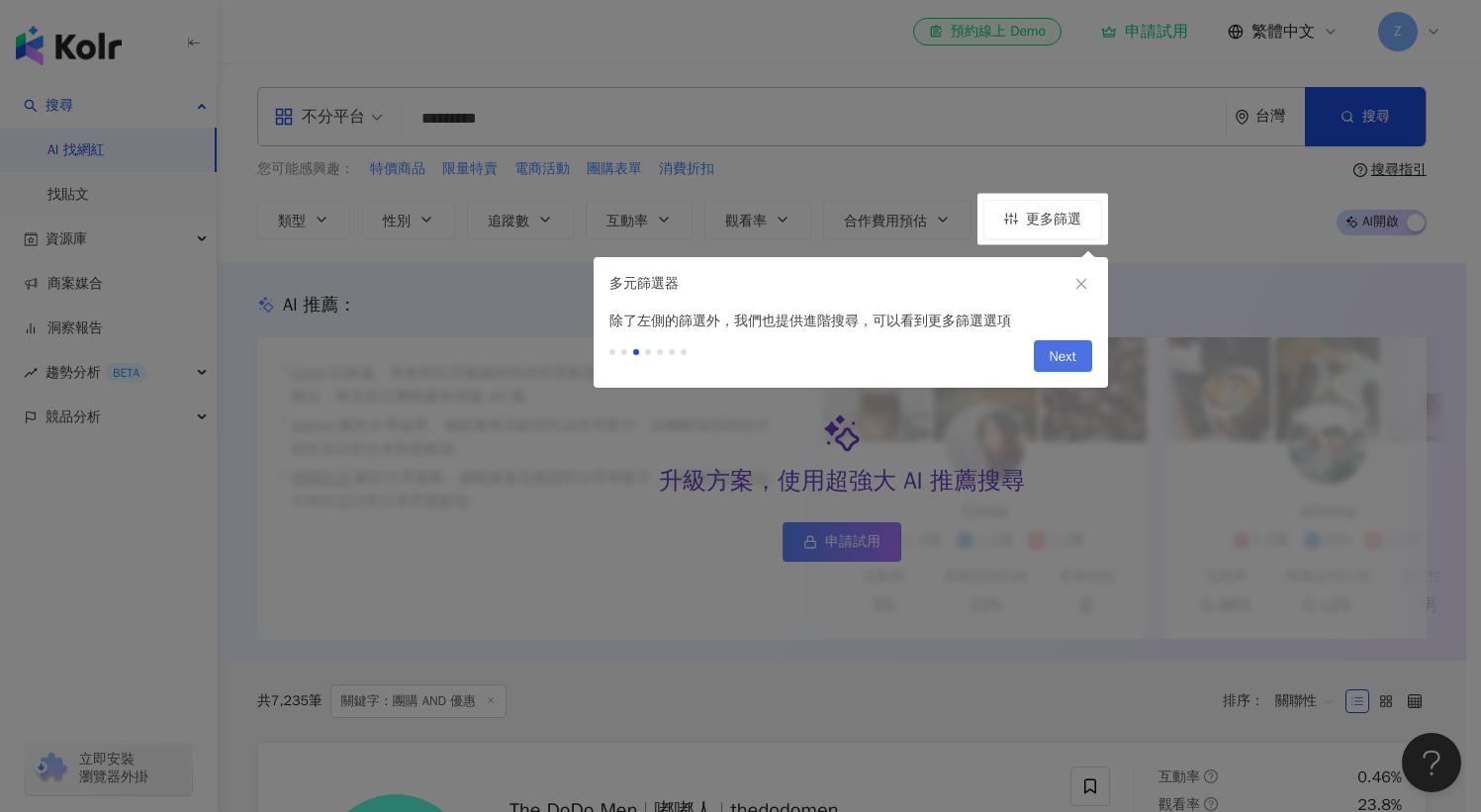 click on "Next" at bounding box center [1063, 357] 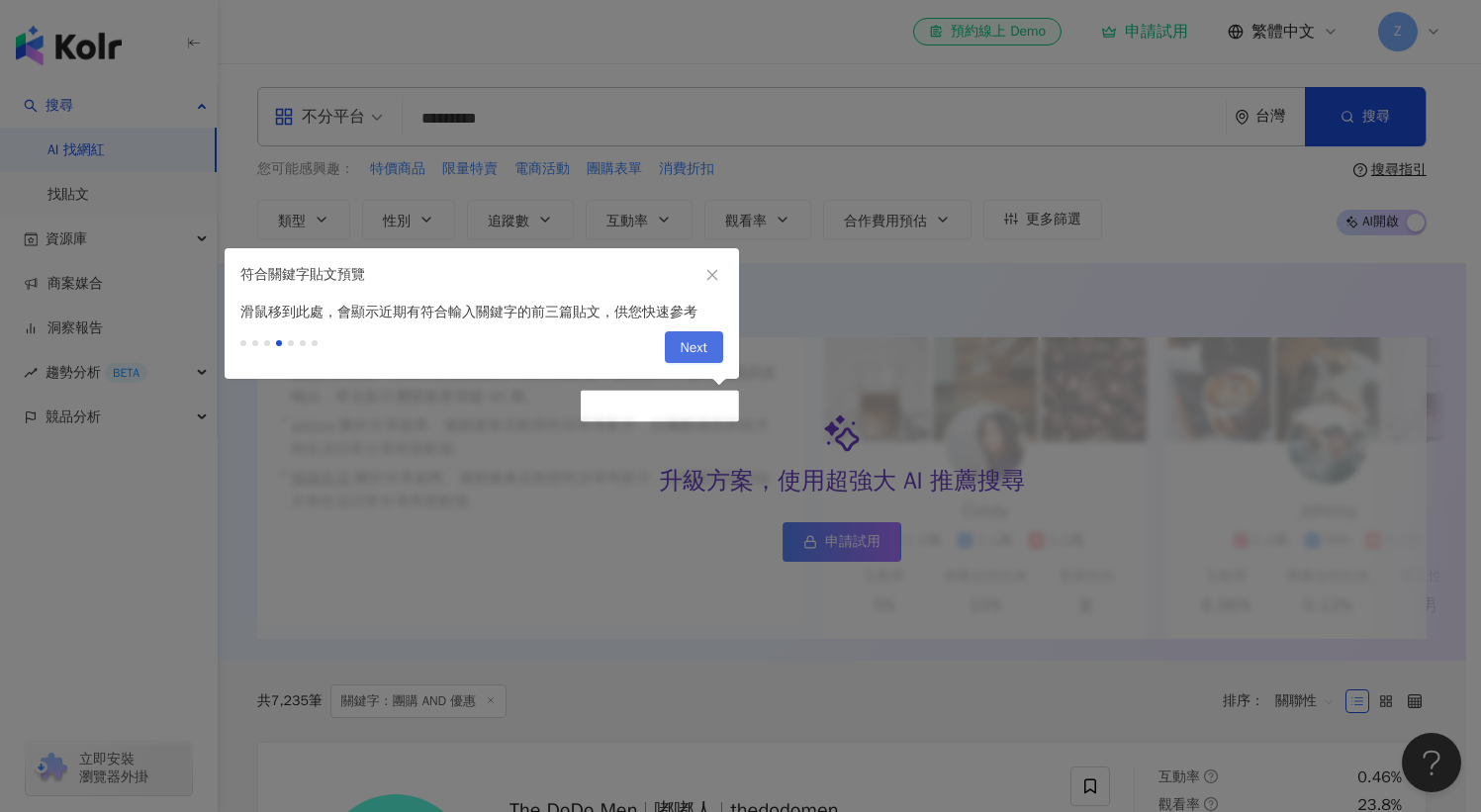click on "Next" at bounding box center (694, 348) 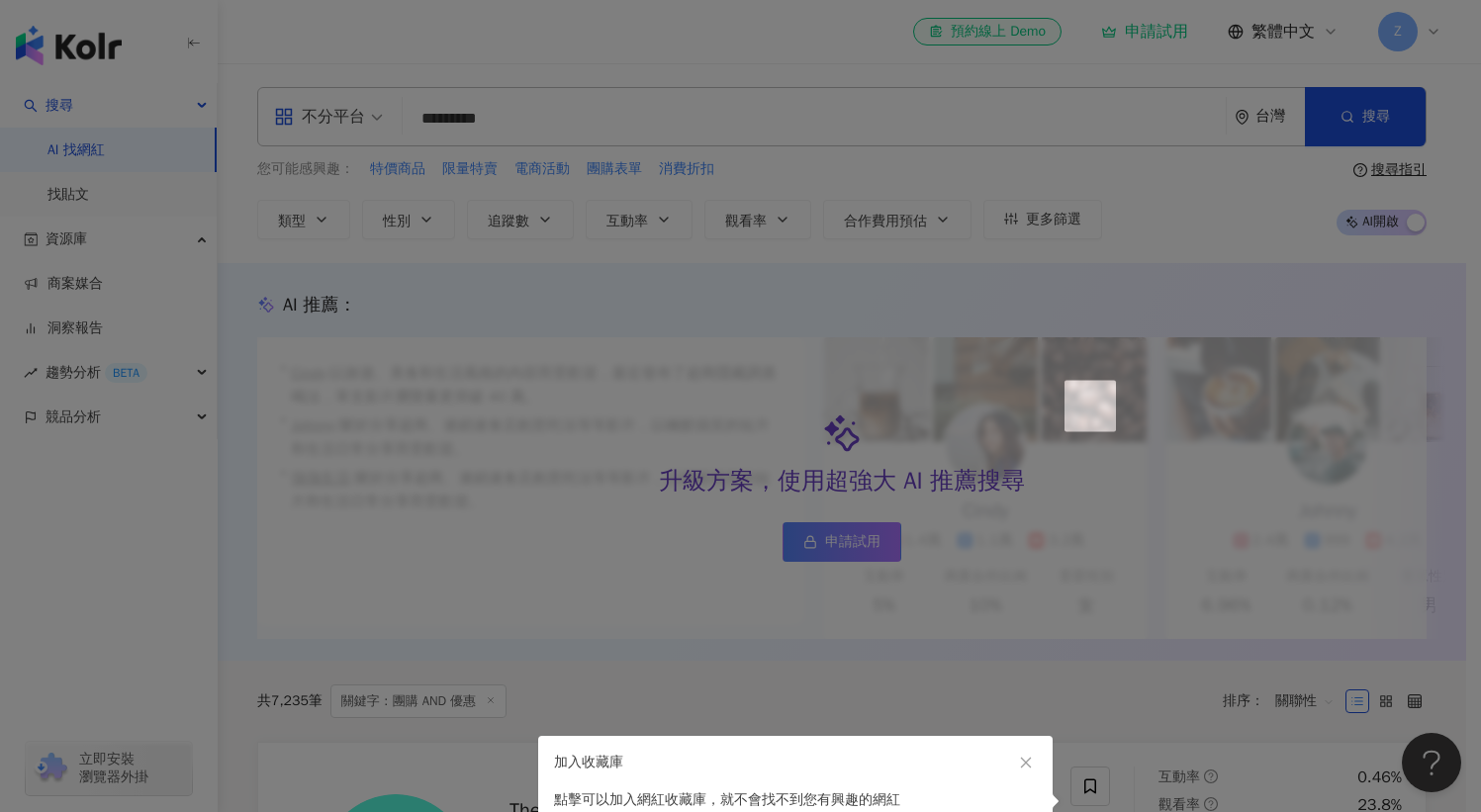 scroll, scrollTop: 0, scrollLeft: 0, axis: both 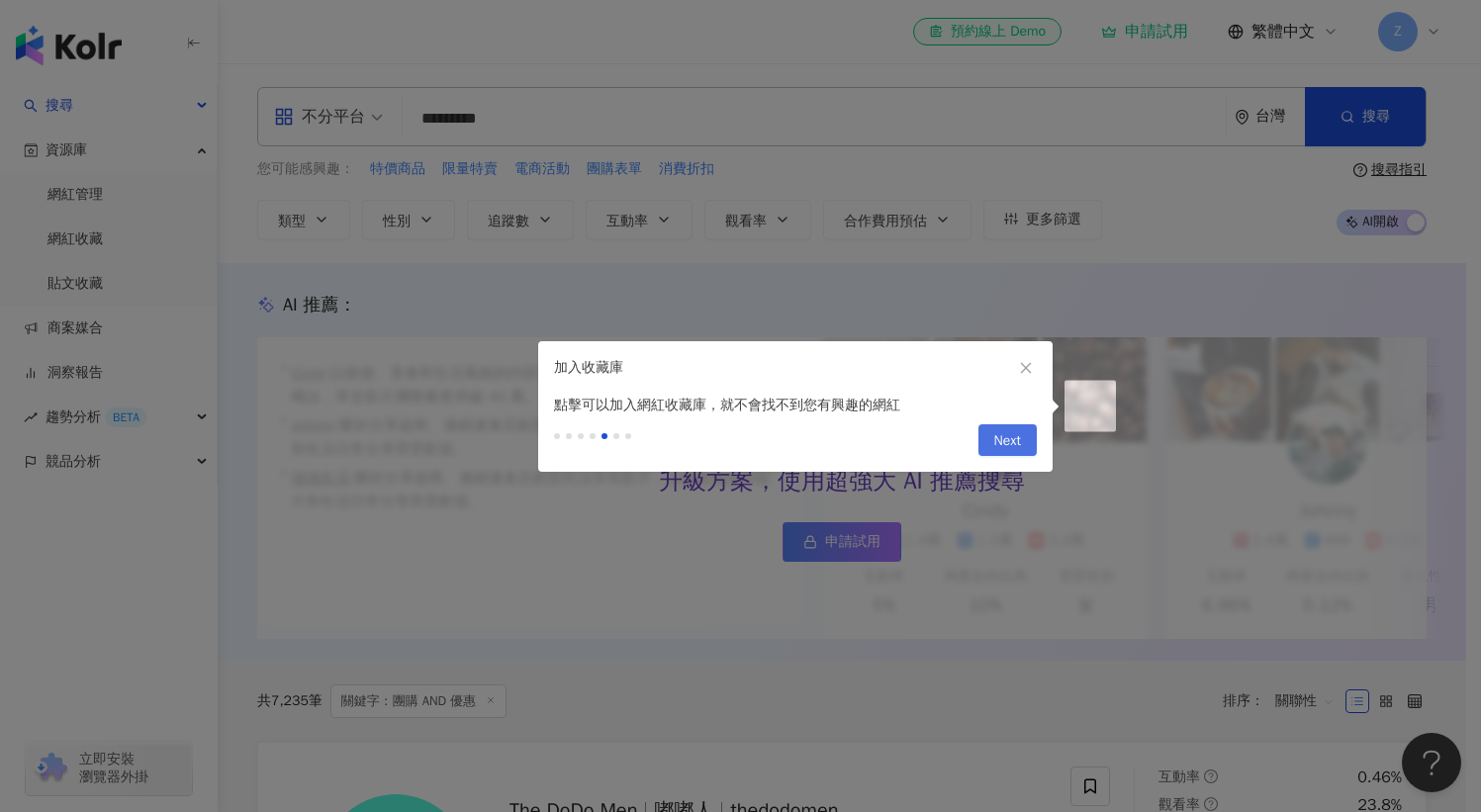 click on "Next" at bounding box center (1007, 441) 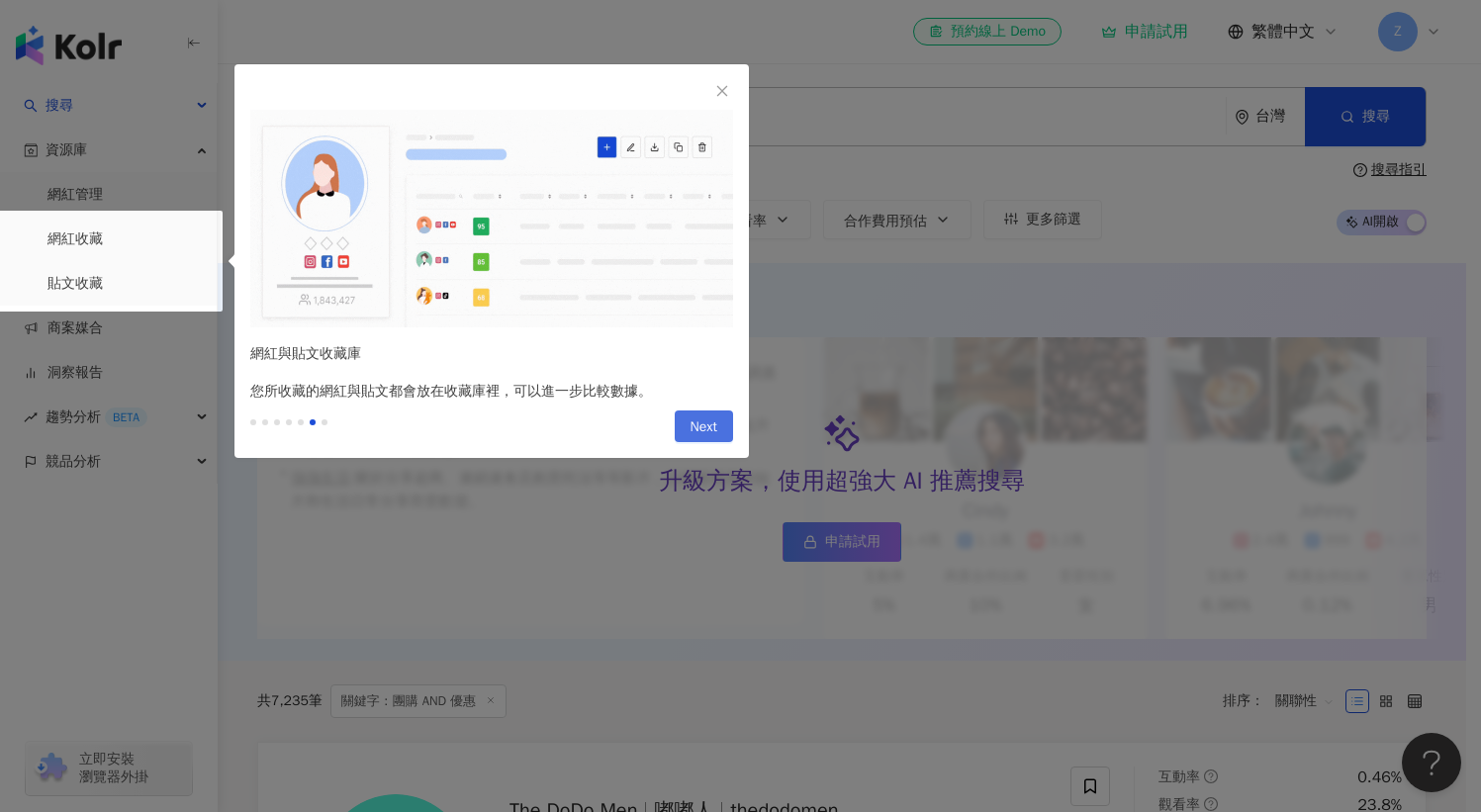 click on "Next" at bounding box center [703, 427] 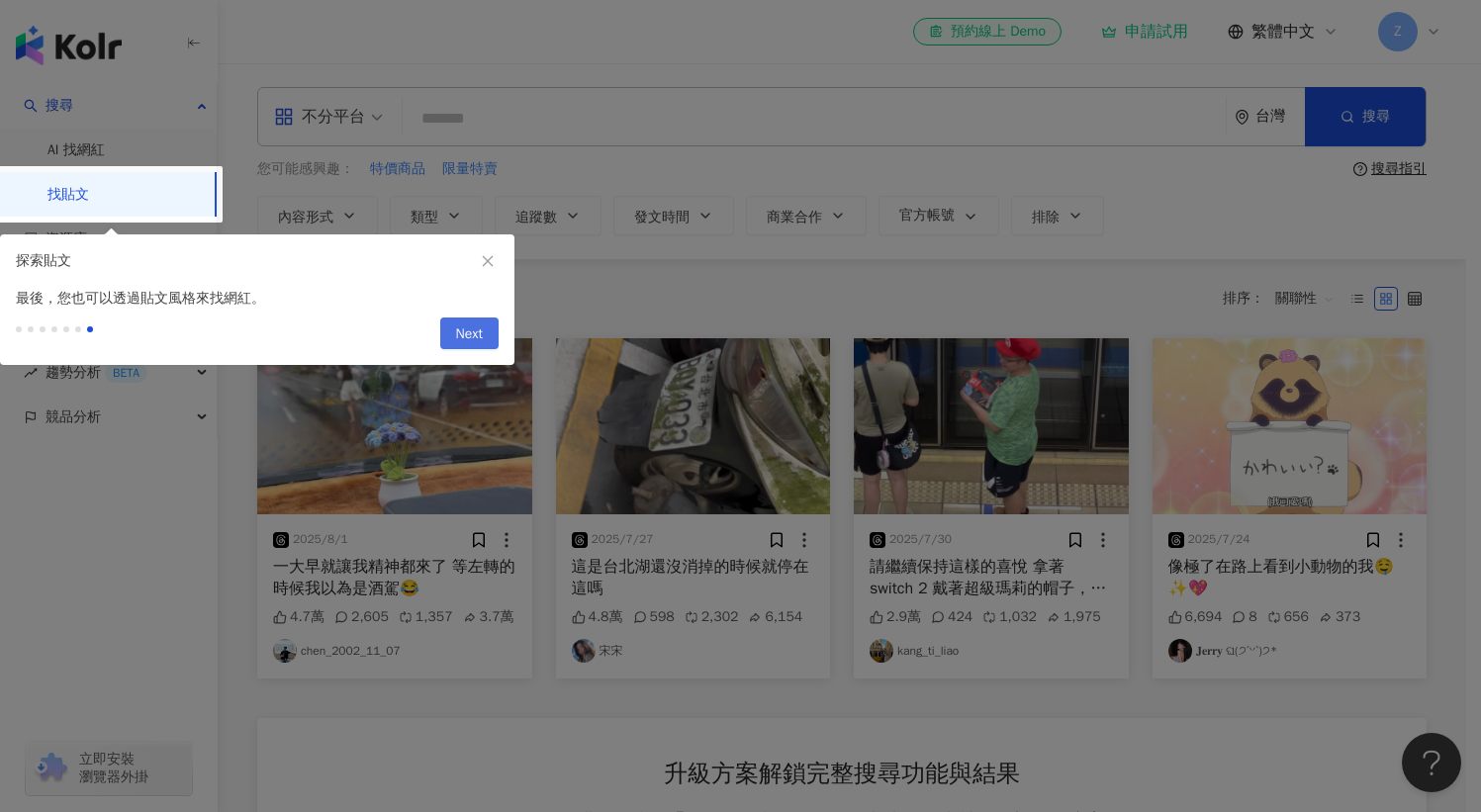 click on "Next" at bounding box center (469, 334) 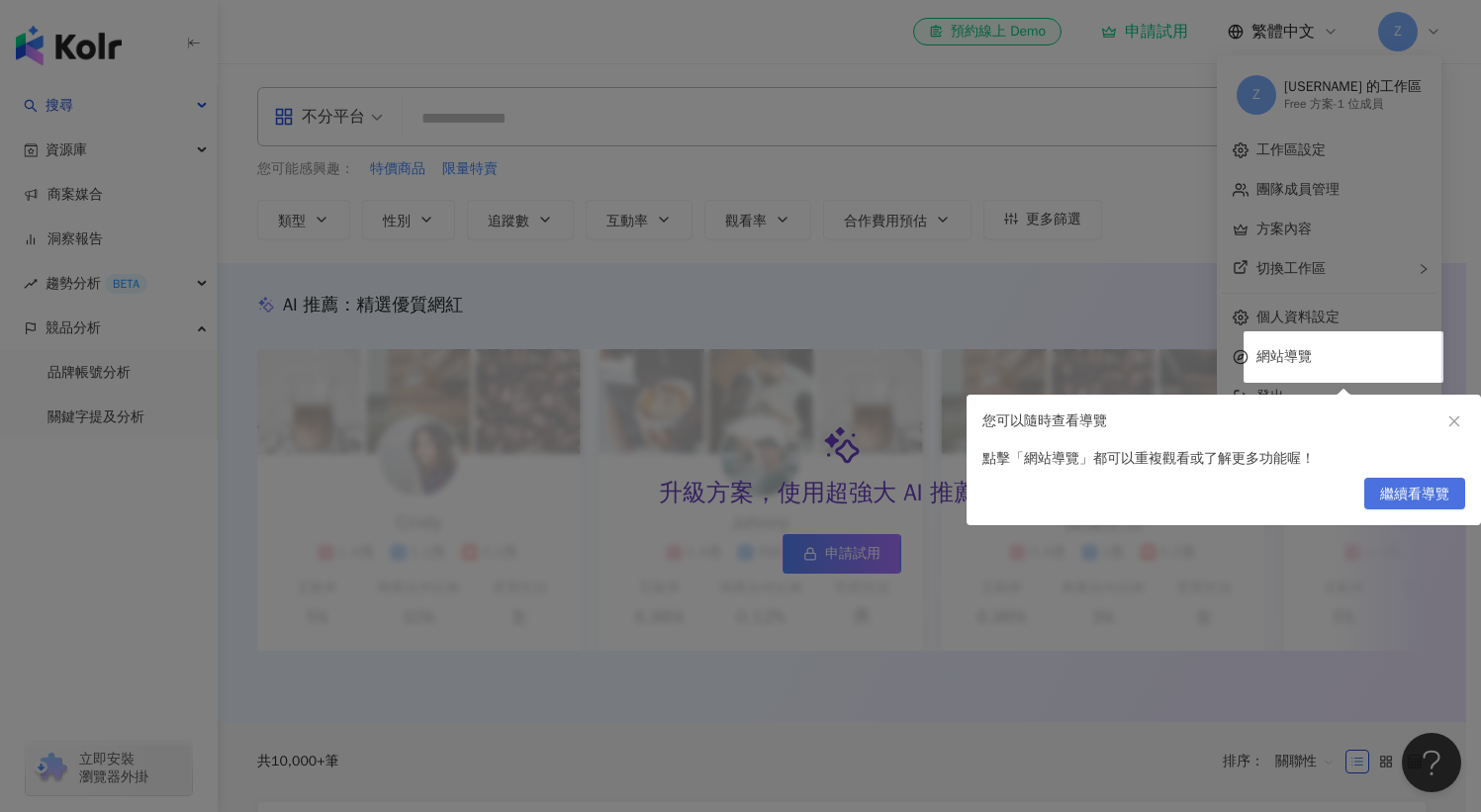 click on "繼續看導覽" at bounding box center [1415, 495] 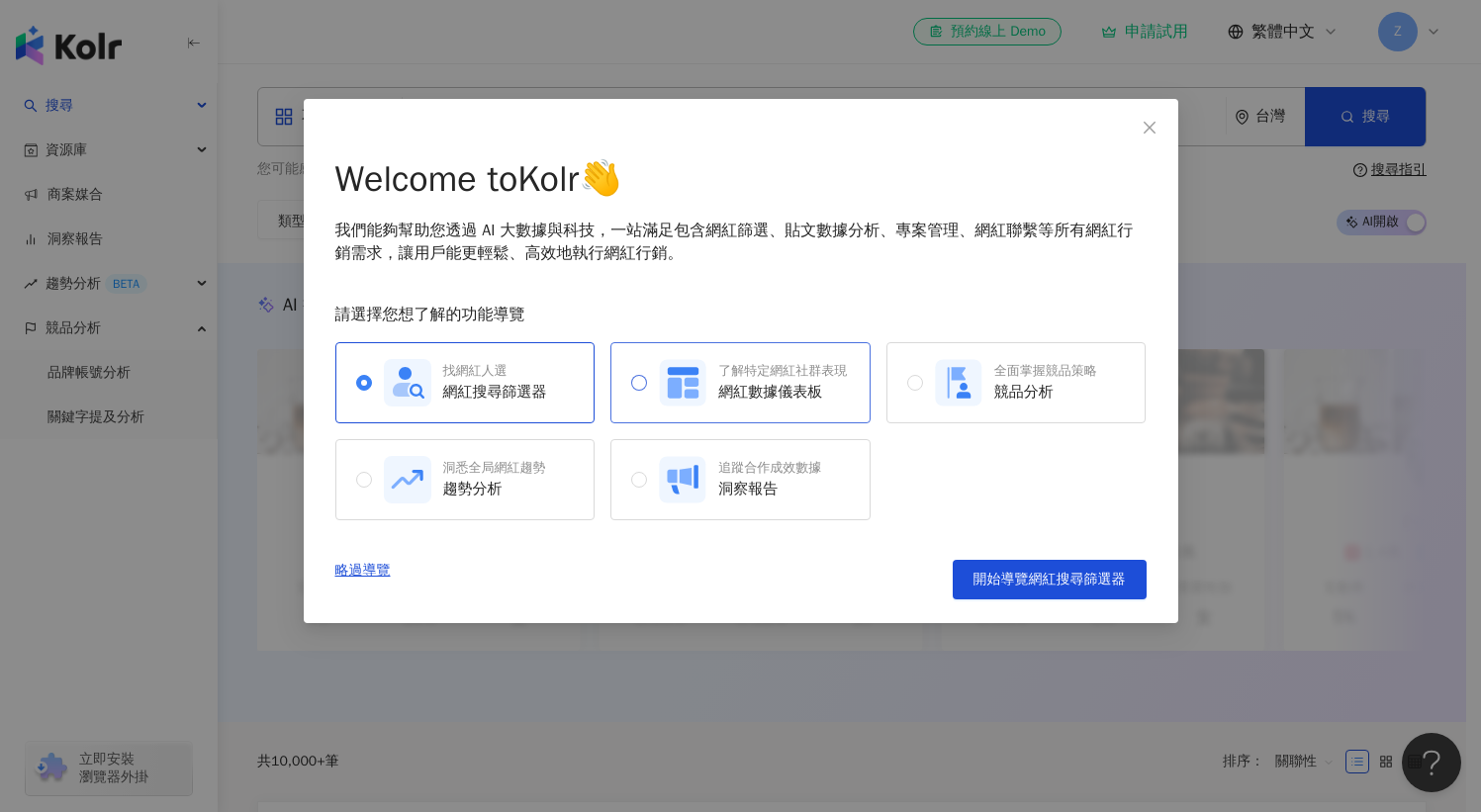click on "網紅數據儀表板" at bounding box center [783, 392] 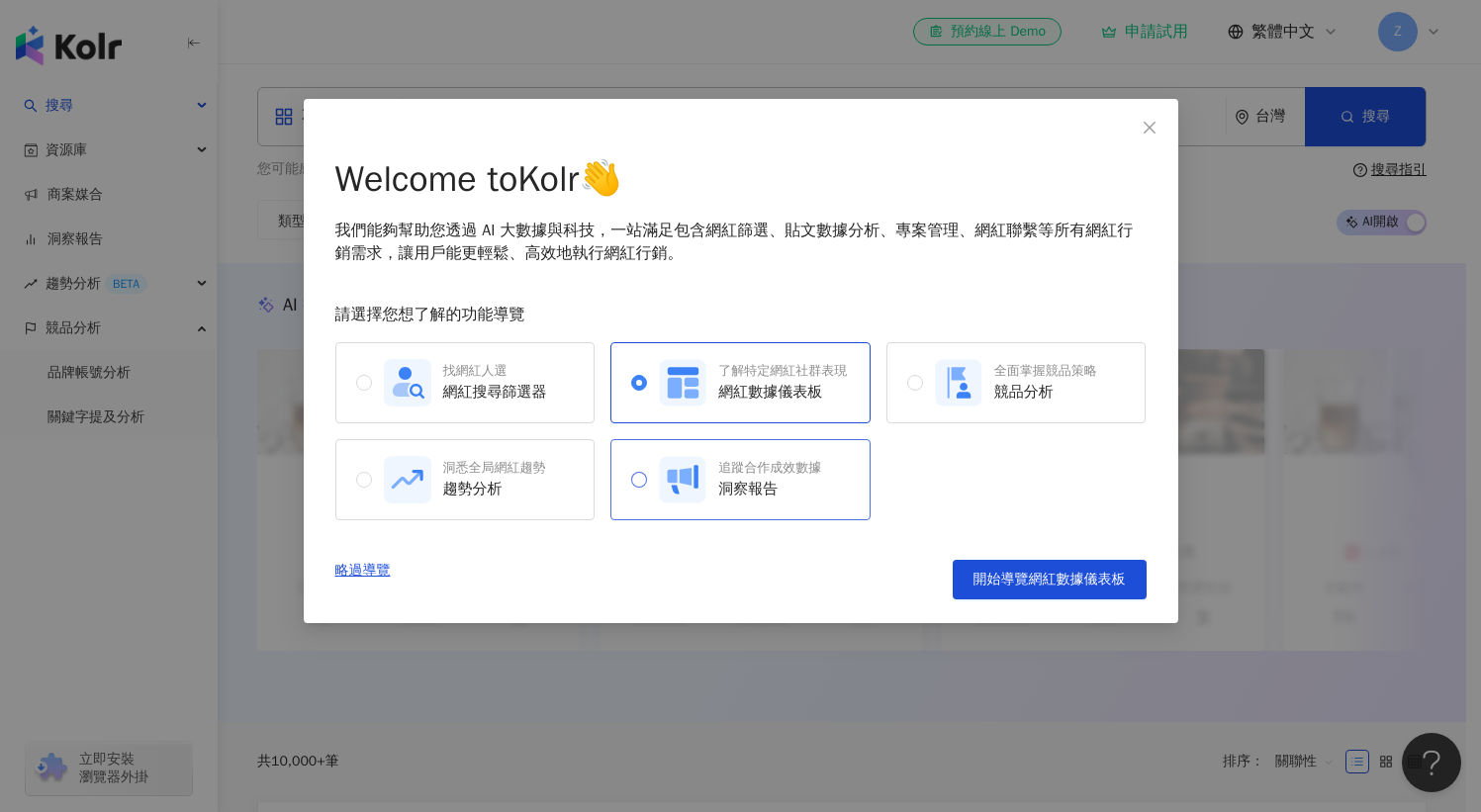 click on "洞察報告" at bounding box center [770, 489] 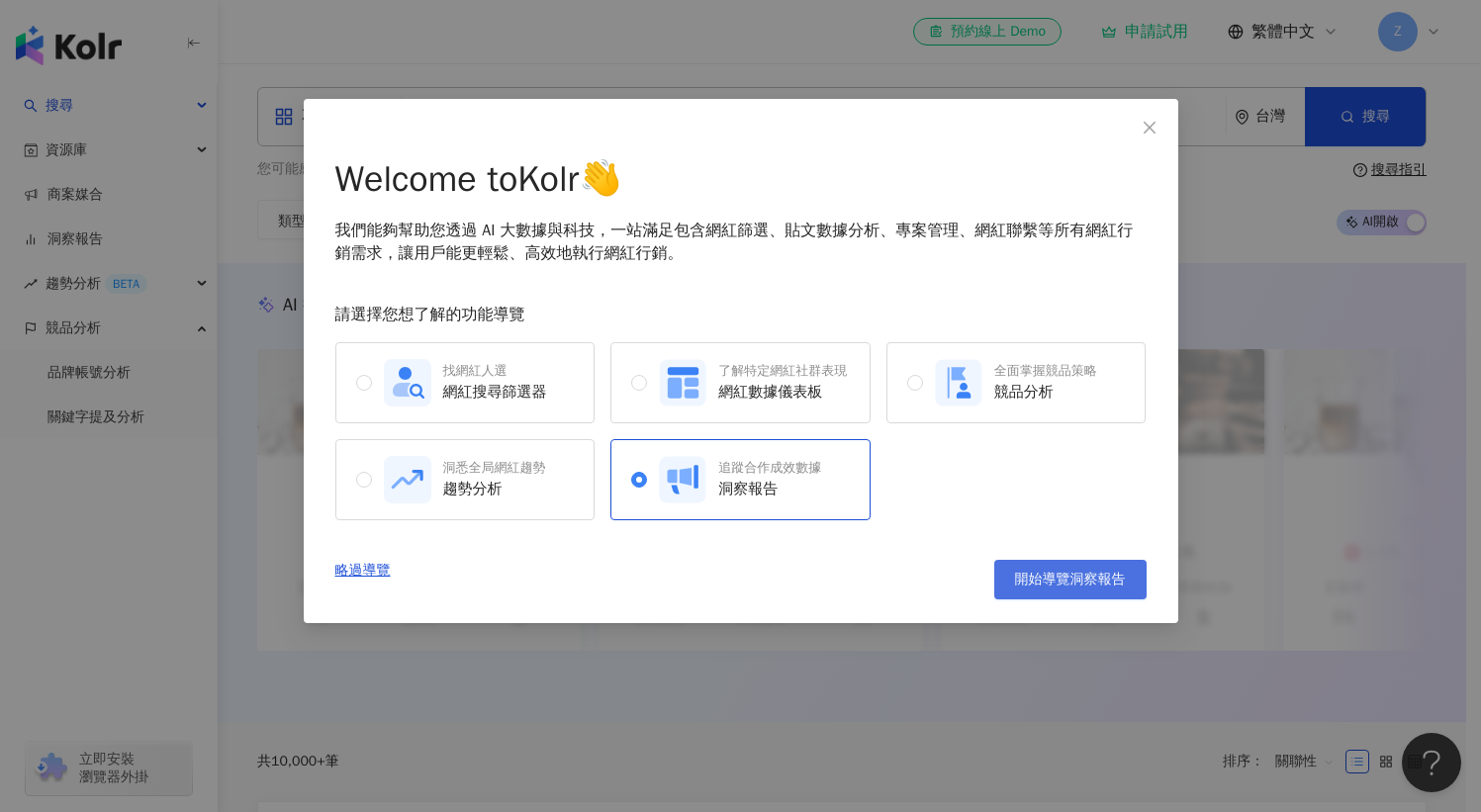 click on "開始導覽洞察報告" at bounding box center (1070, 580) 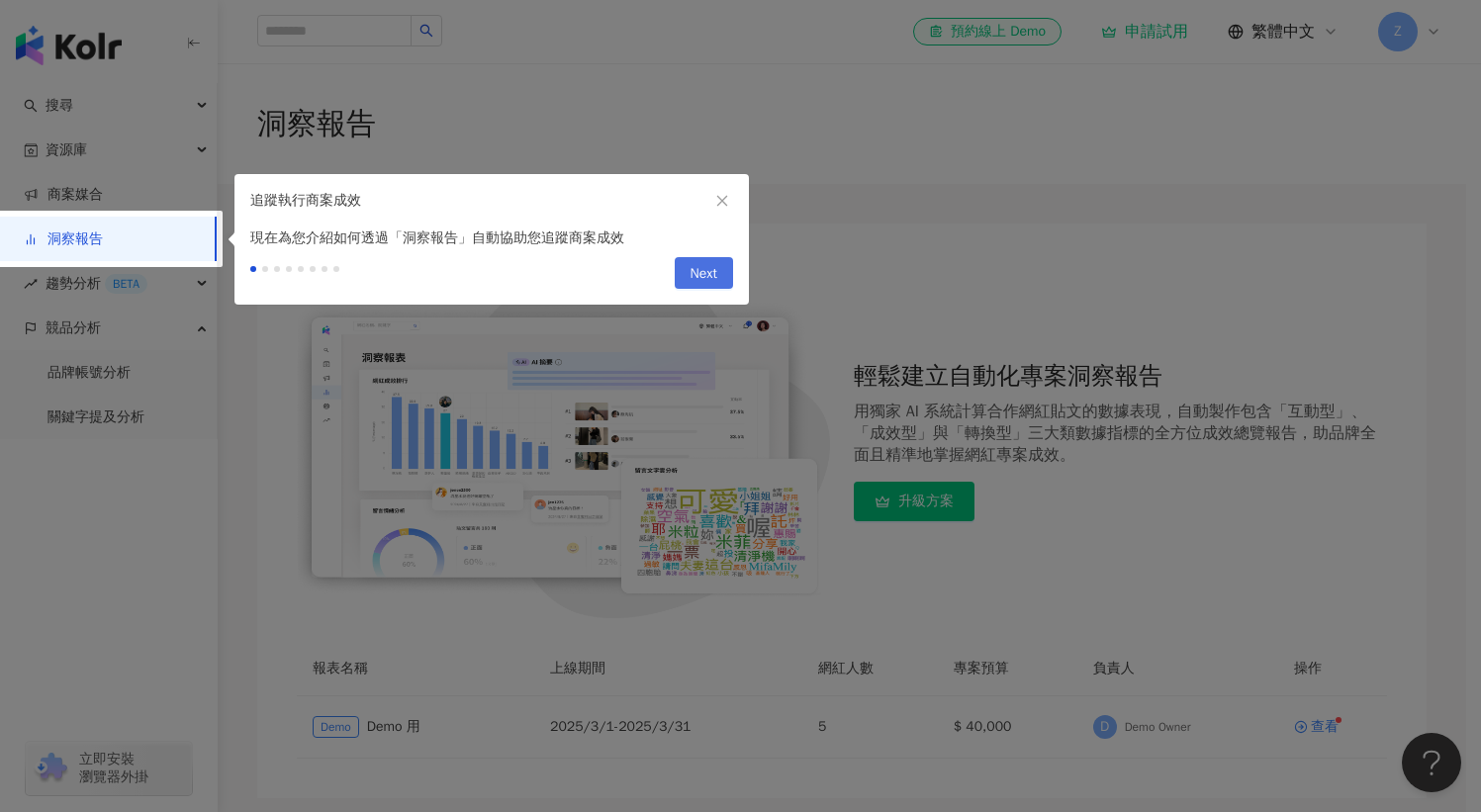 click on "Next" at bounding box center [703, 274] 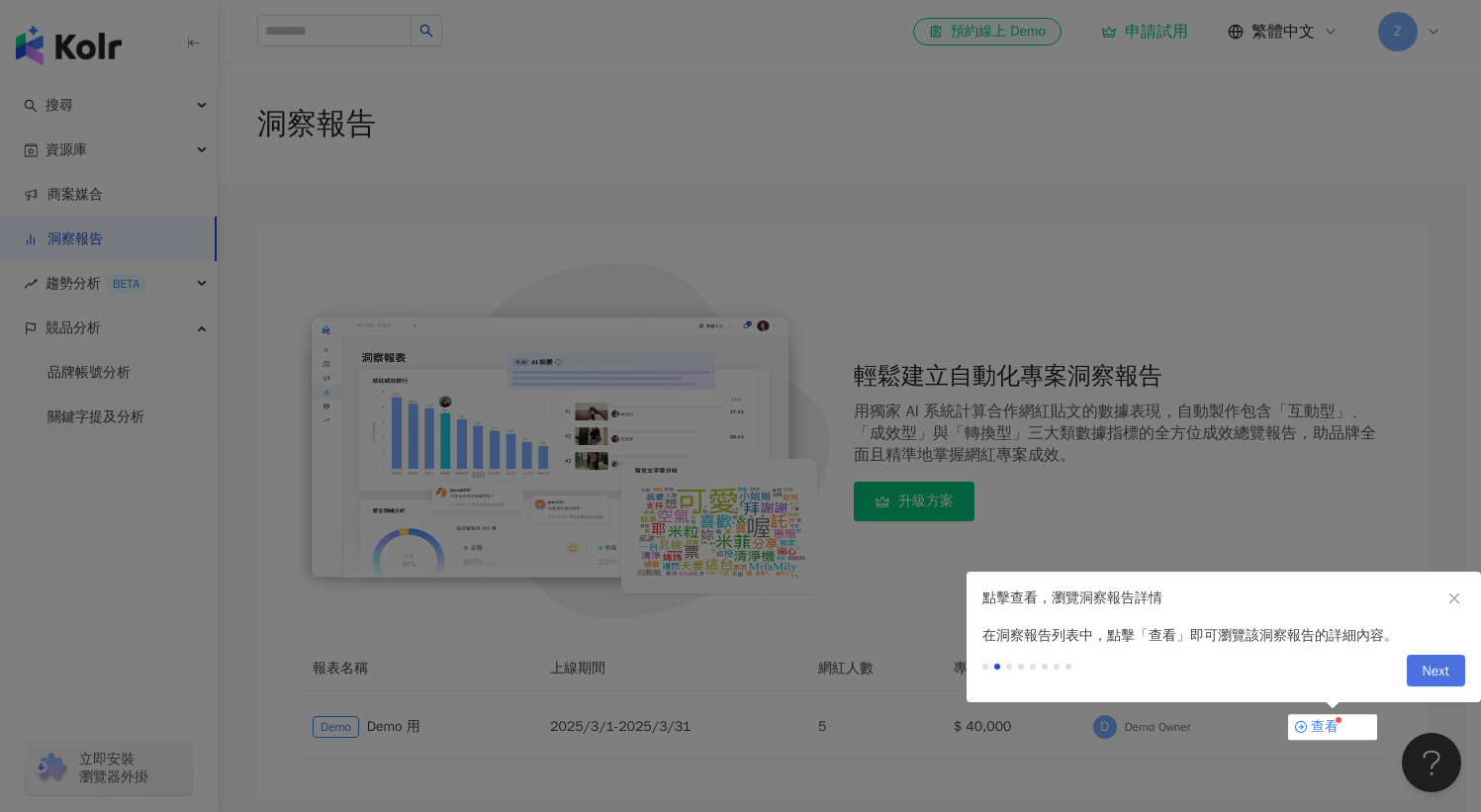 click on "Next" at bounding box center [1435, 672] 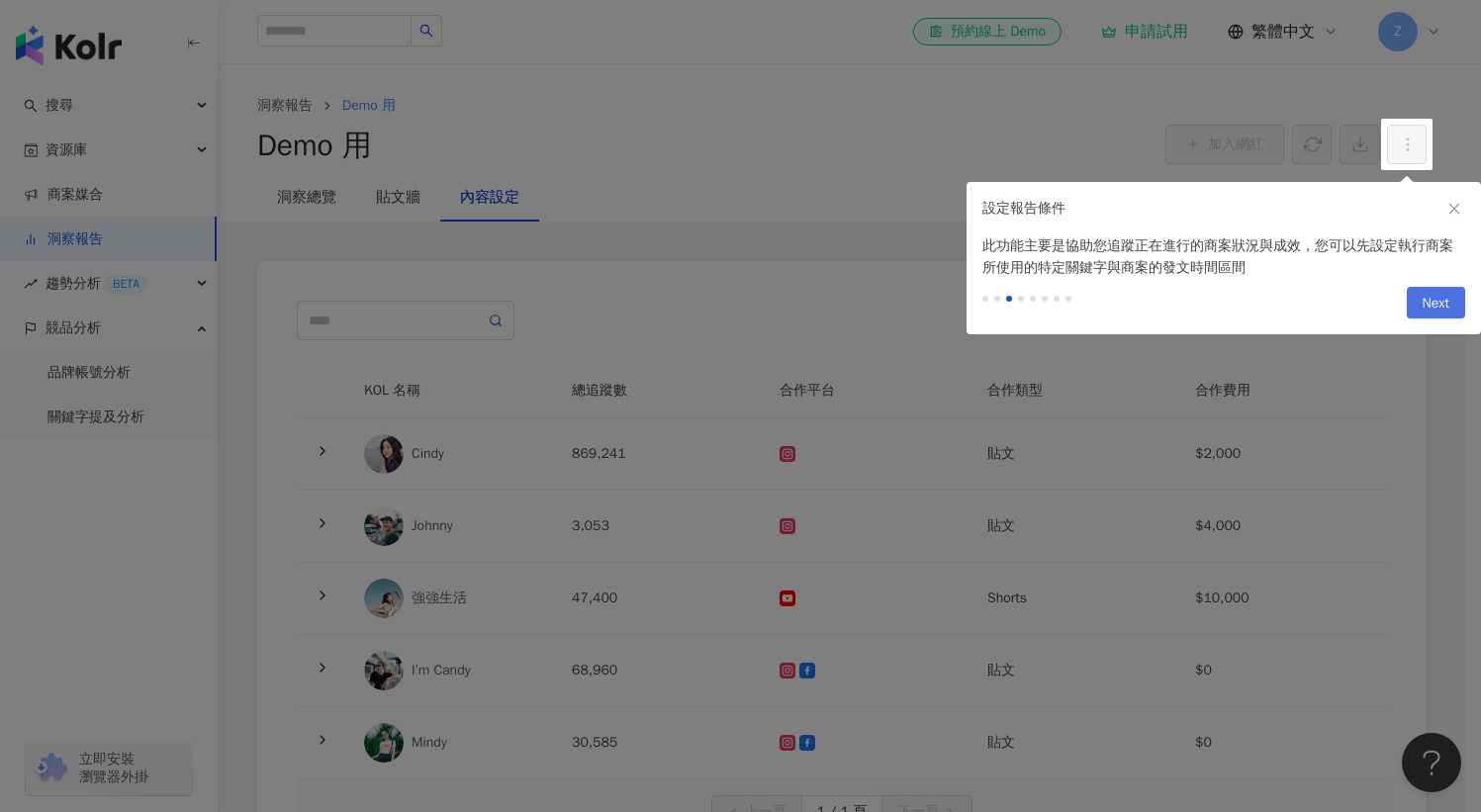 click on "Next" at bounding box center (1435, 304) 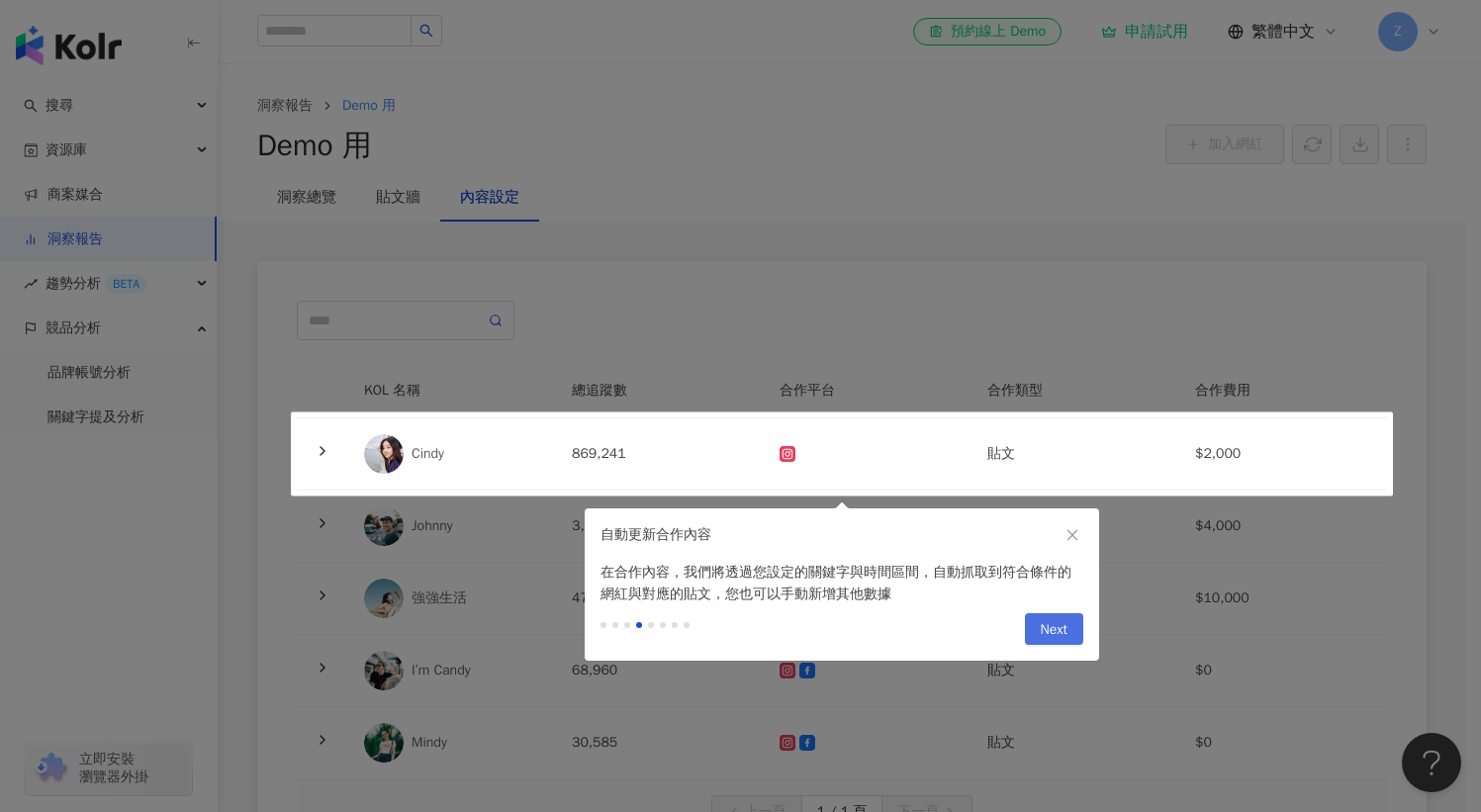 click on "Next" at bounding box center (1054, 629) 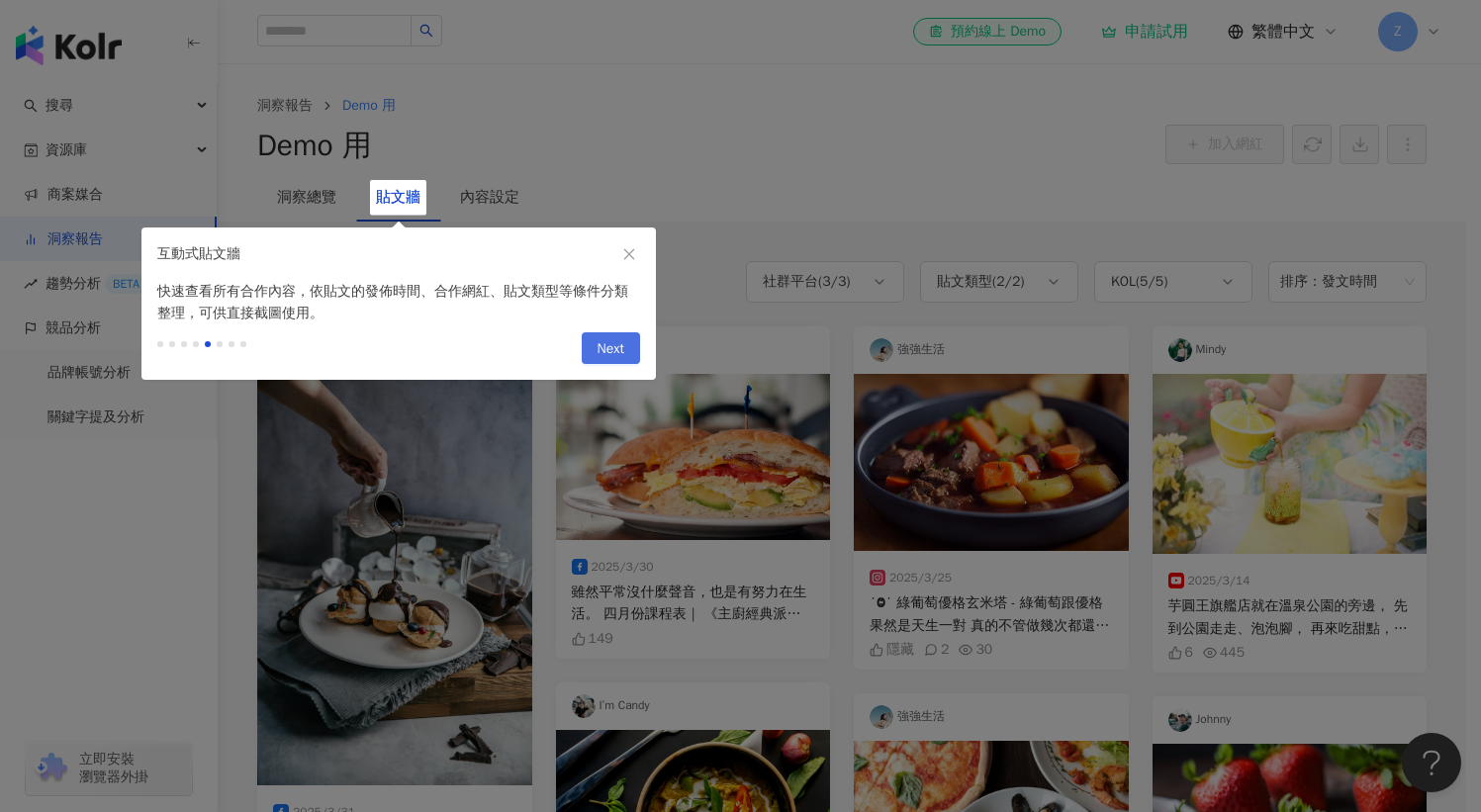 click on "Next" at bounding box center (610, 349) 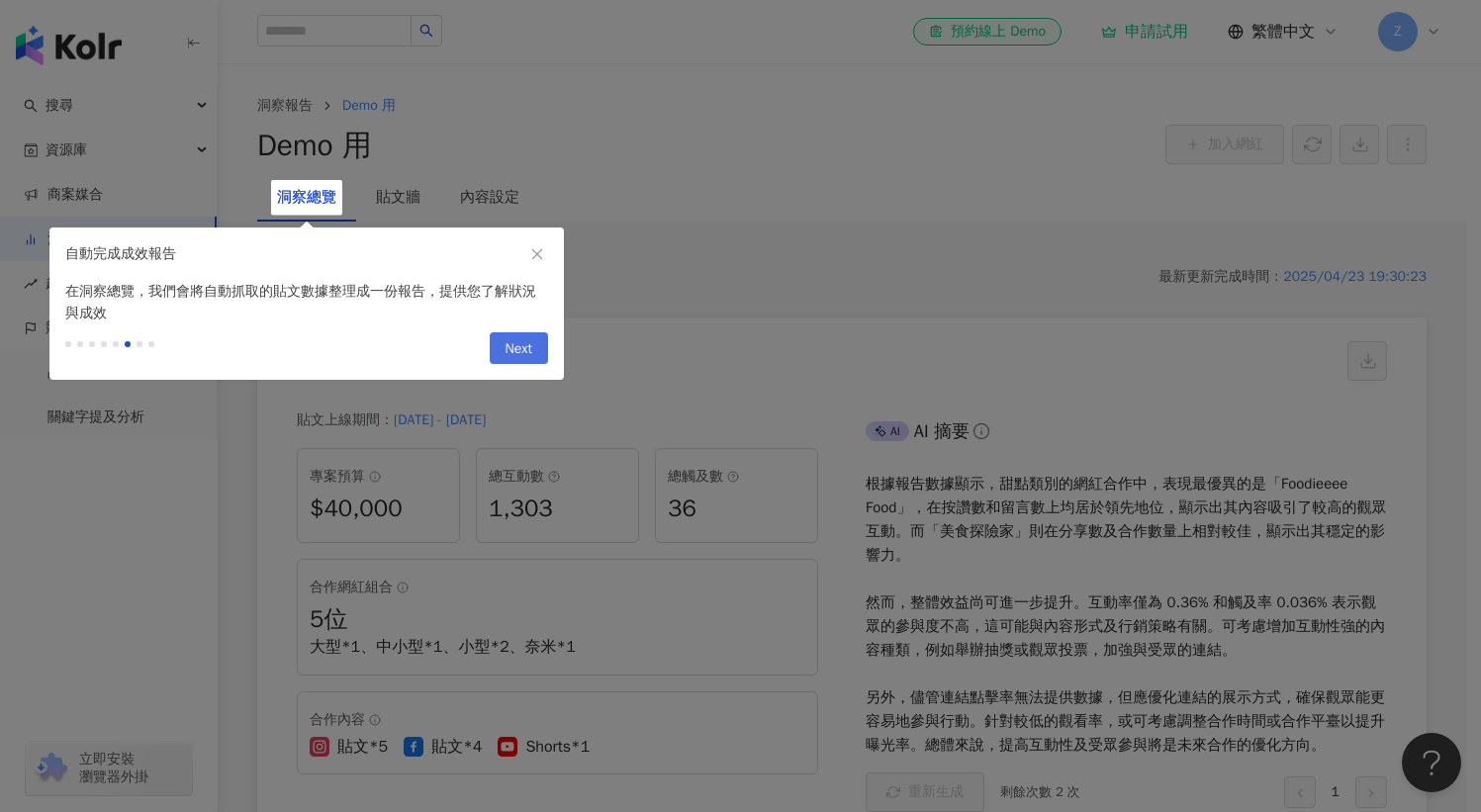 click on "Next" at bounding box center [518, 348] 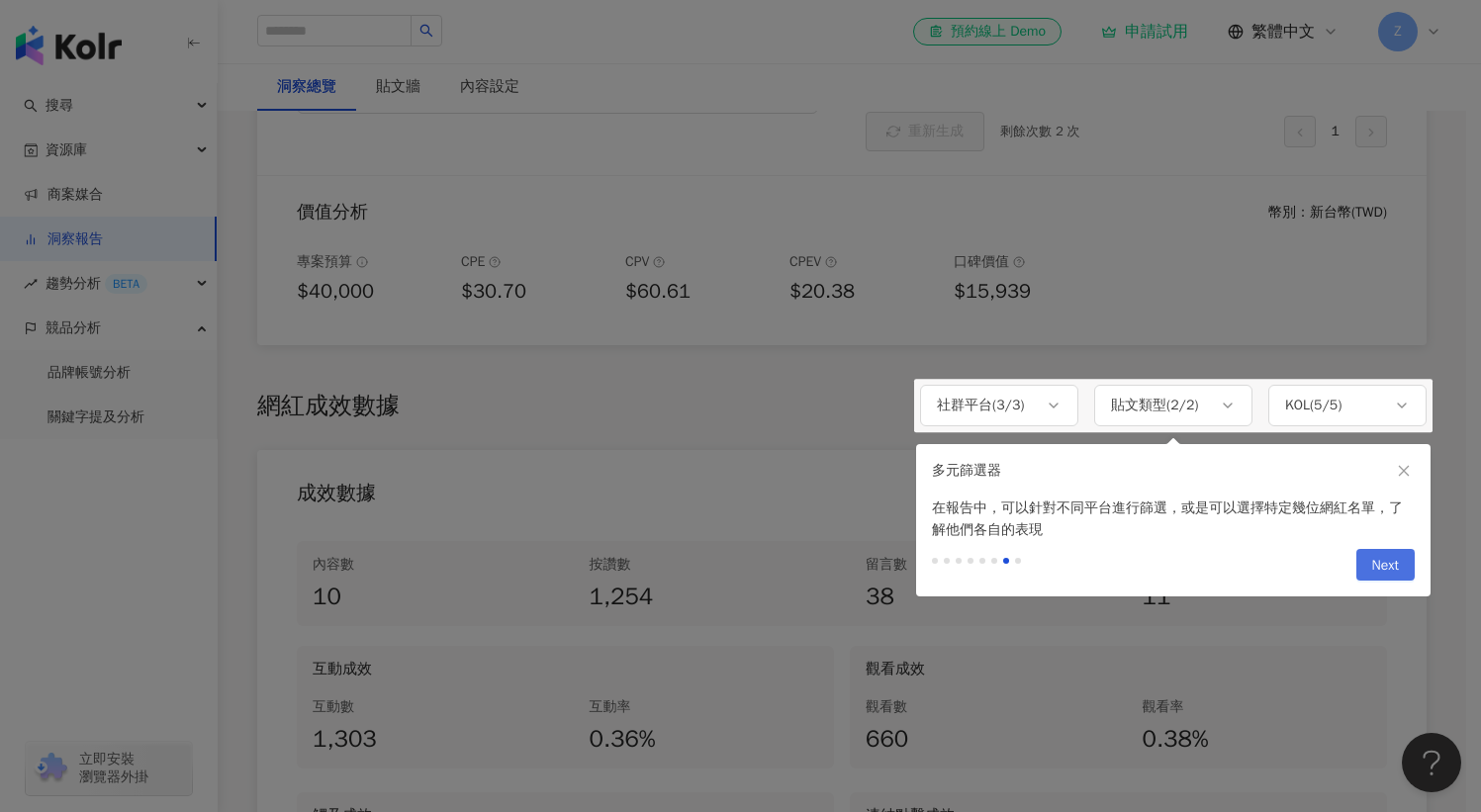 click on "Next" at bounding box center [1385, 565] 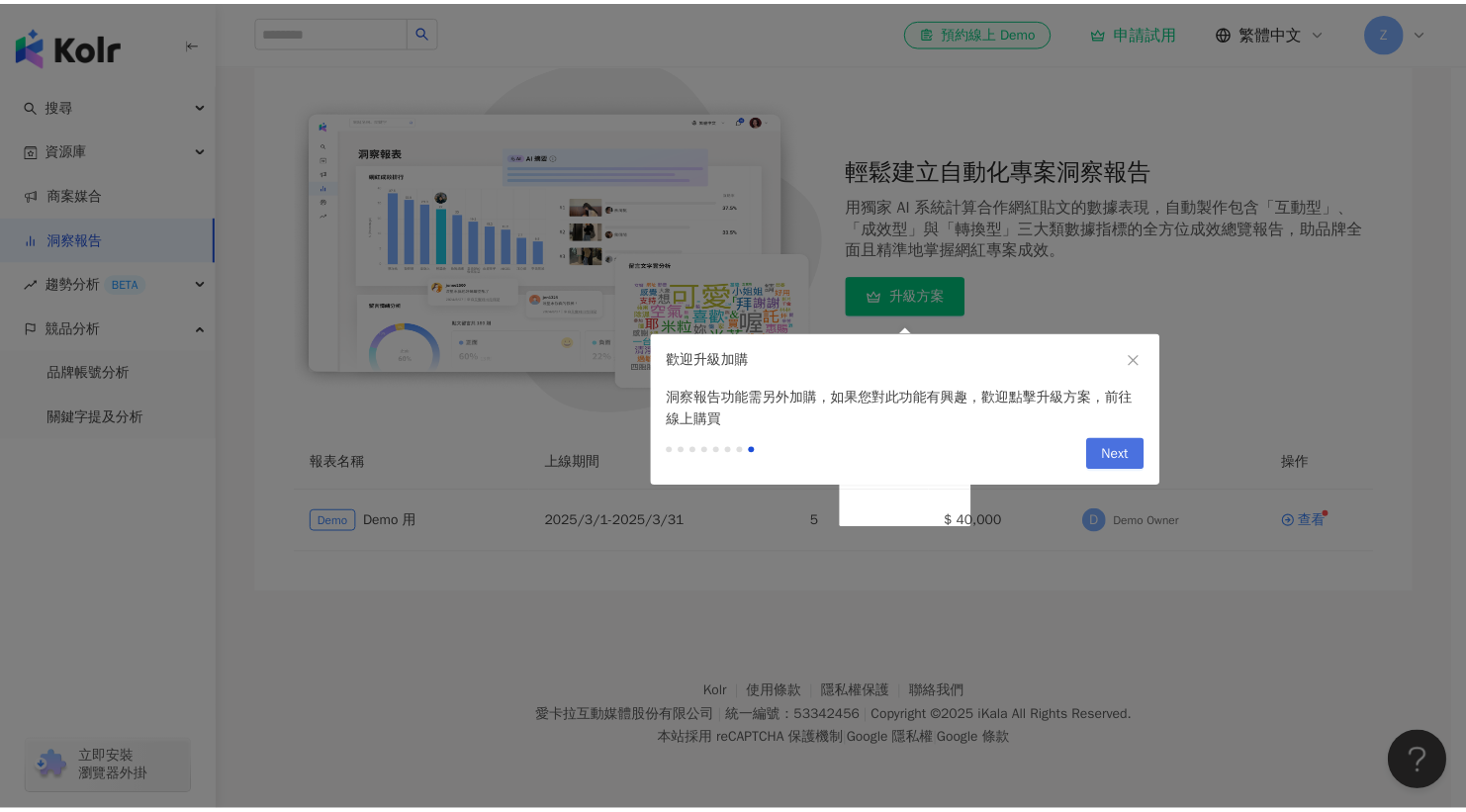 scroll, scrollTop: 0, scrollLeft: 0, axis: both 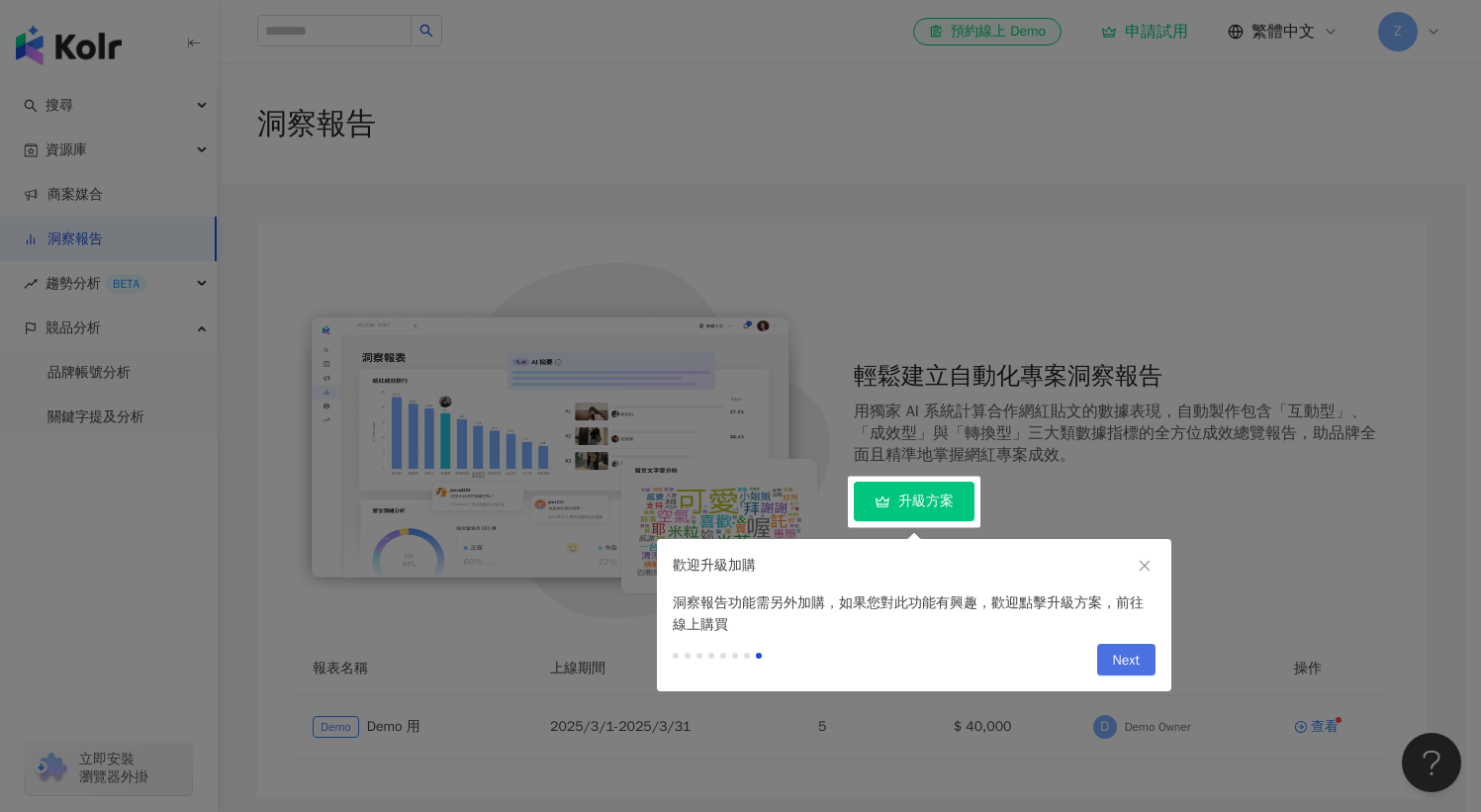 click on "Next" at bounding box center [1126, 661] 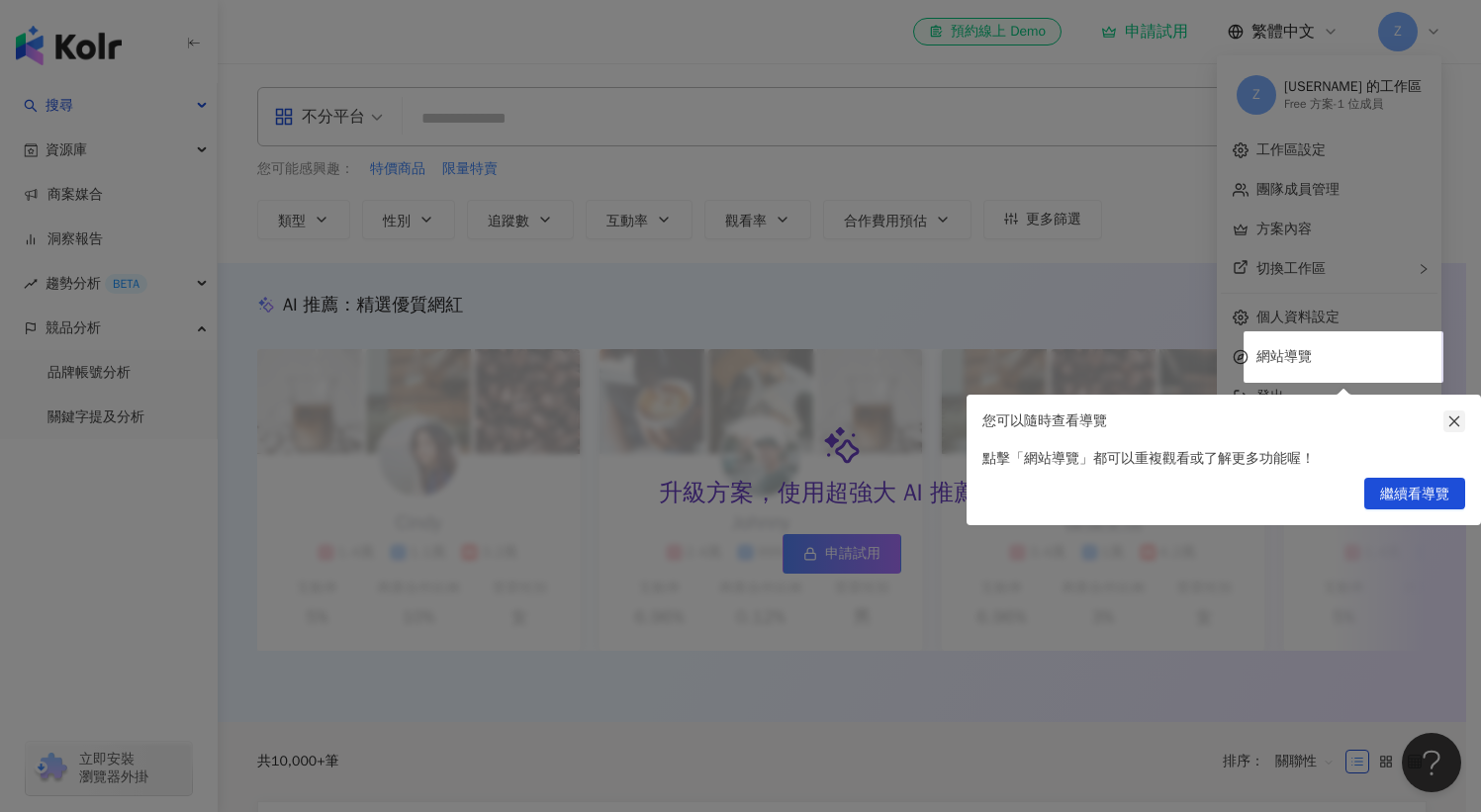 click at bounding box center (1454, 421) 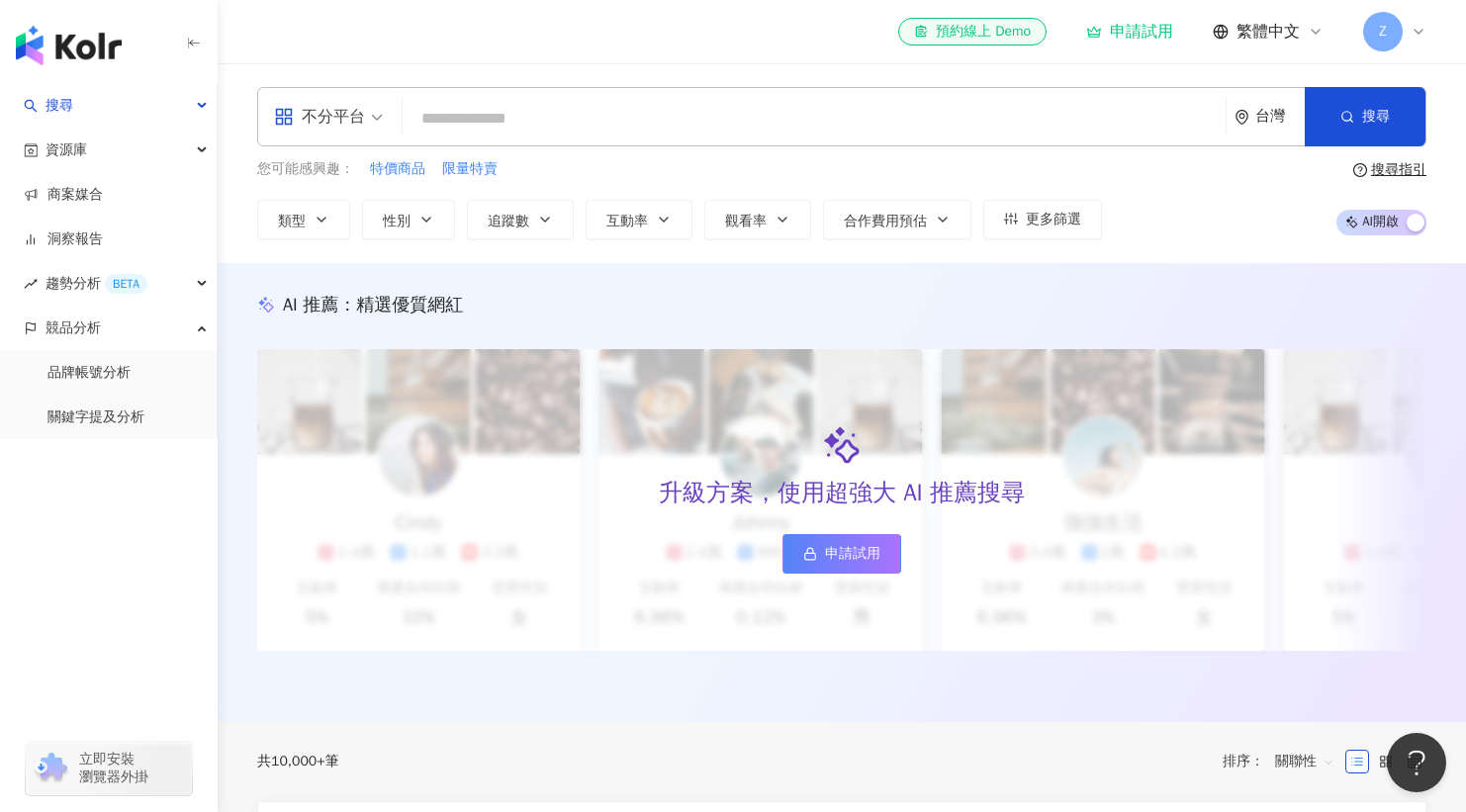 click on "AI  開啟 AI  關閉" at bounding box center [1381, 223] 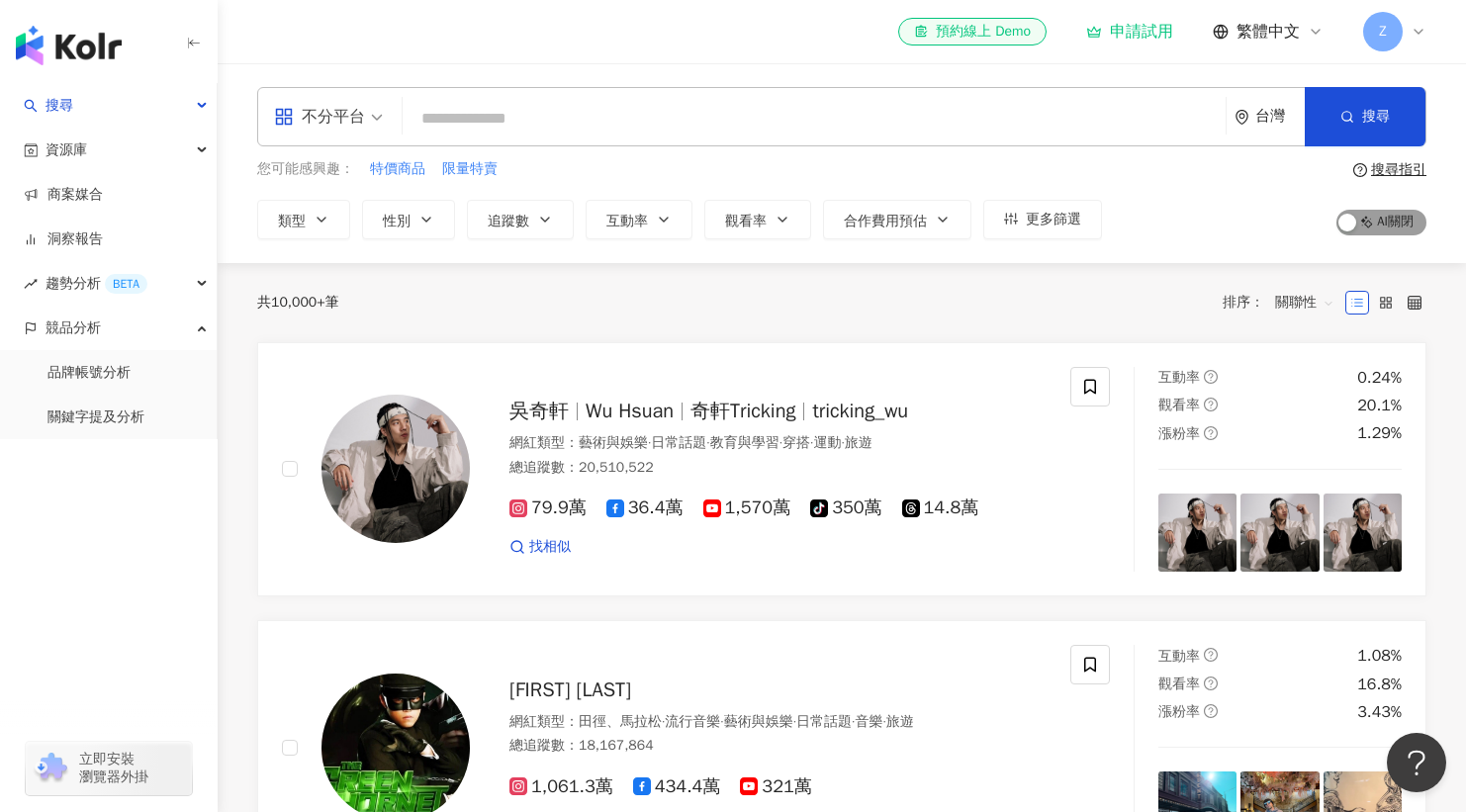 click on "AI  開啟 AI  關閉" at bounding box center (1381, 223) 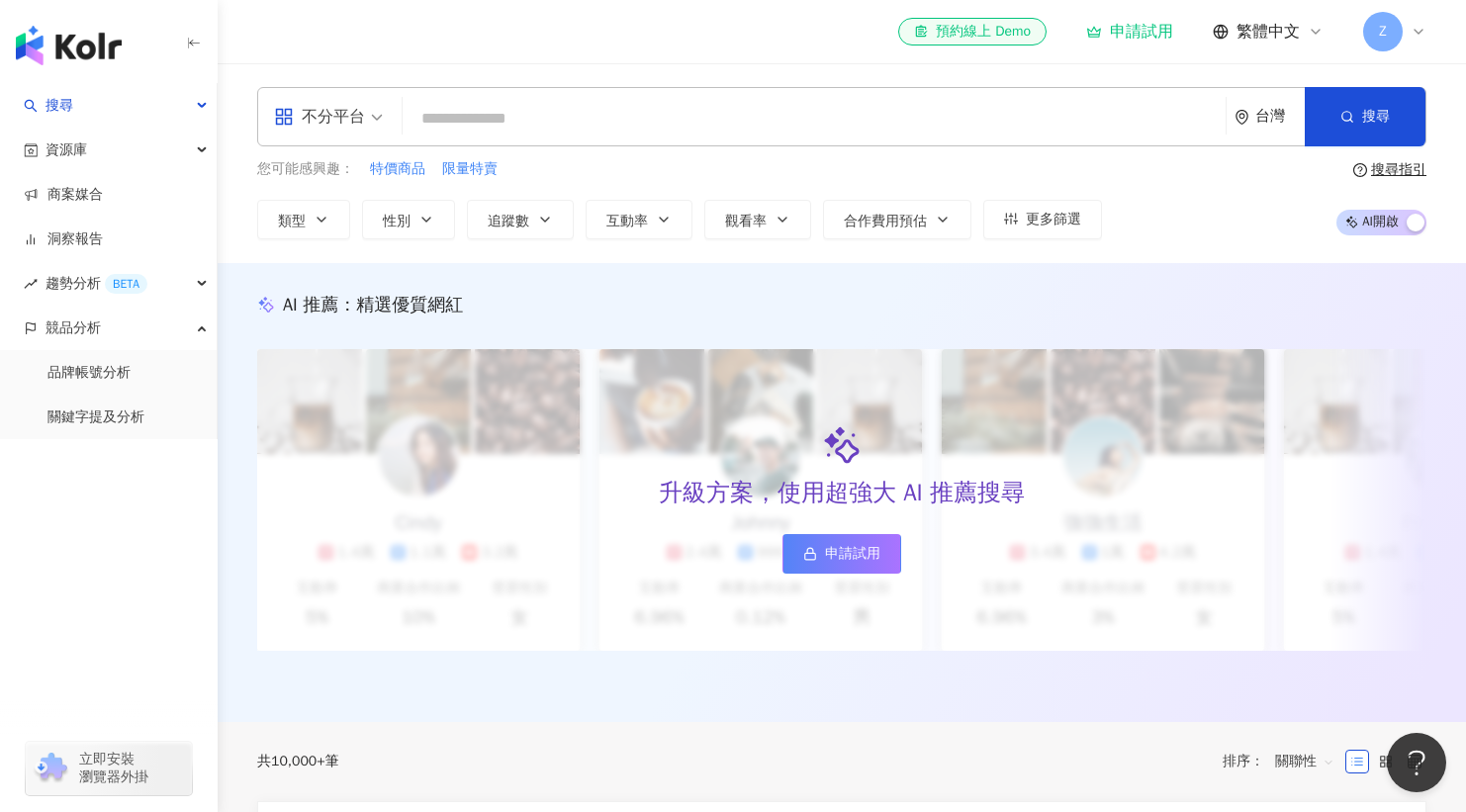 click on "AI  開啟 AI  關閉" at bounding box center (1381, 223) 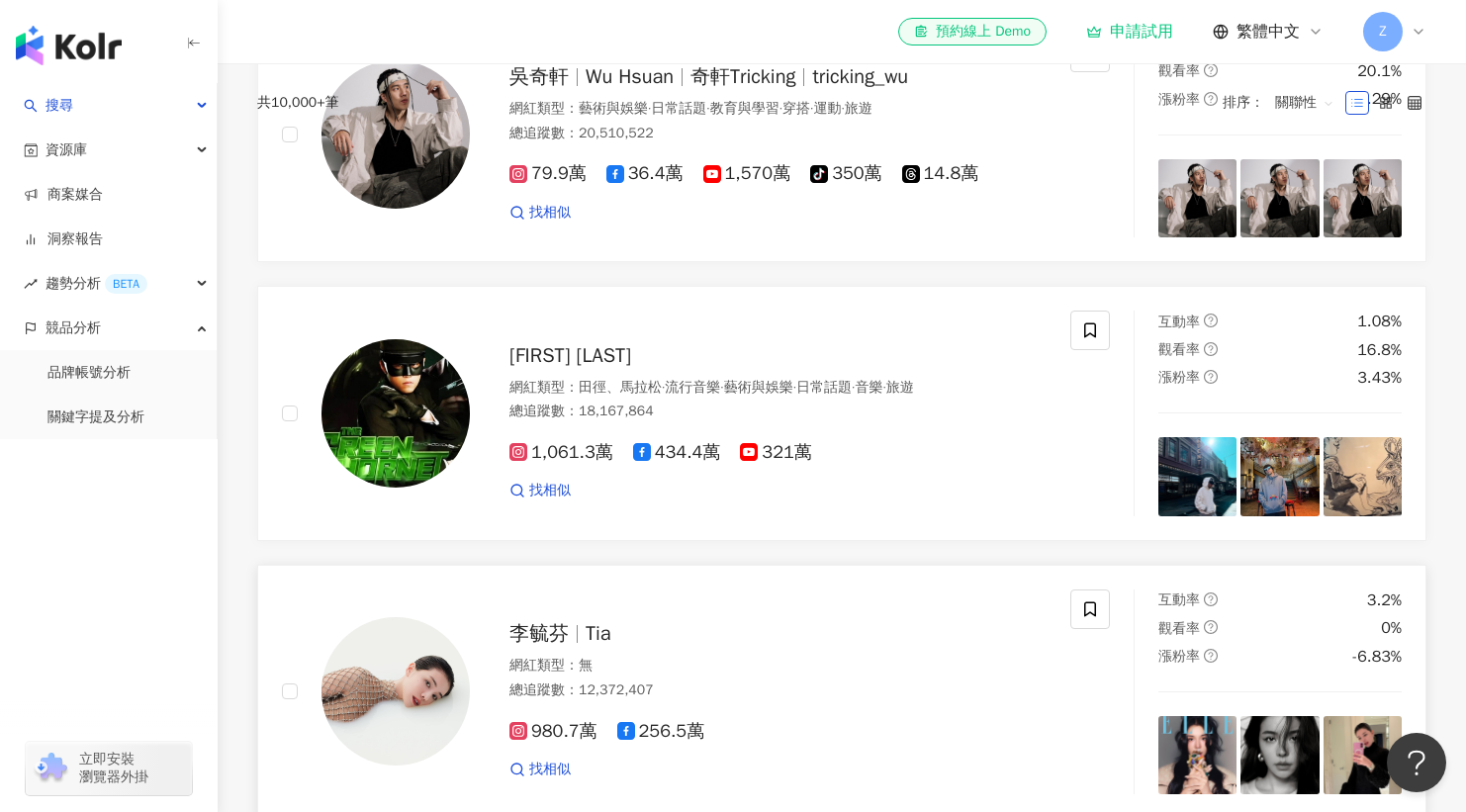 scroll, scrollTop: 0, scrollLeft: 0, axis: both 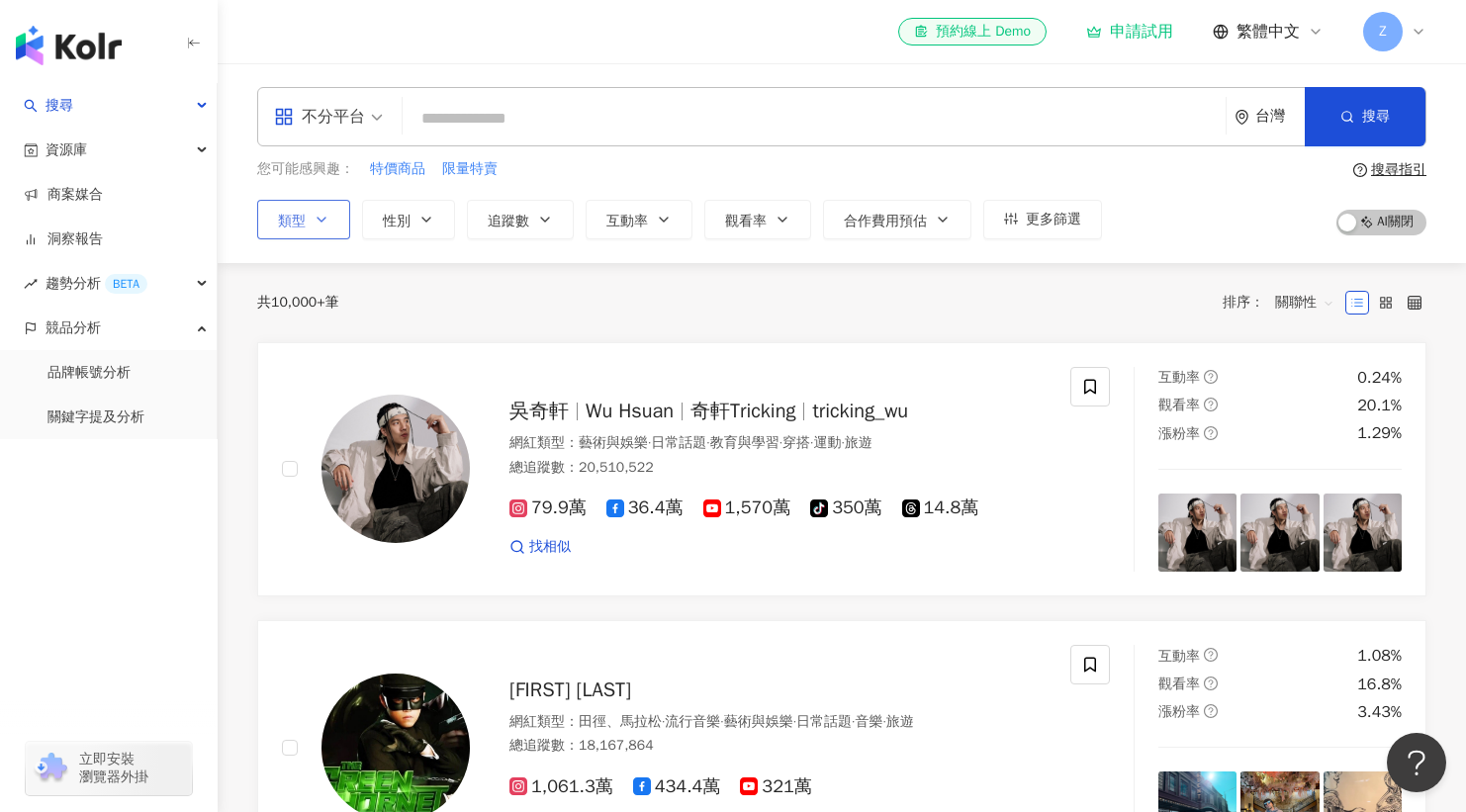 click on "類型" at bounding box center [292, 222] 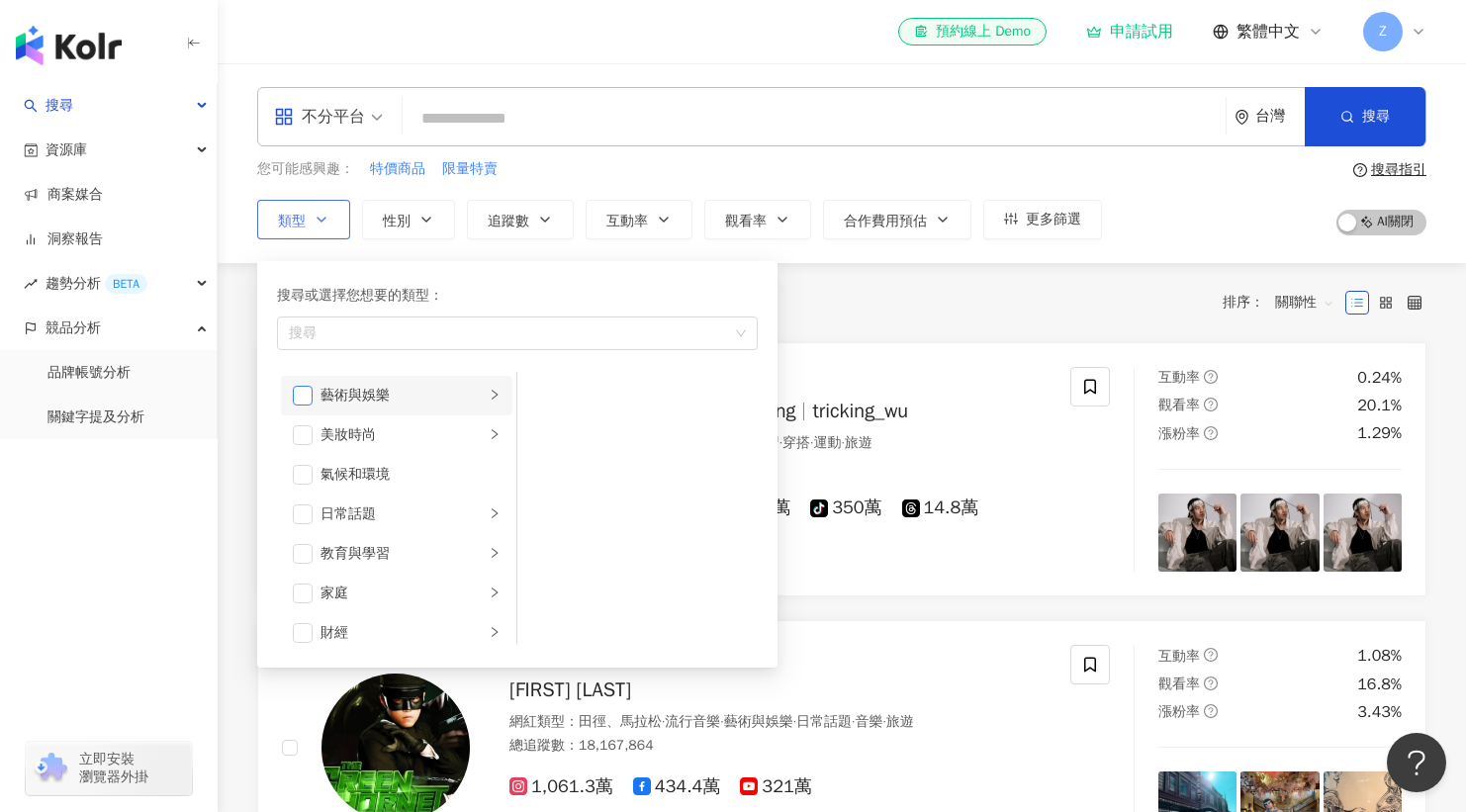 click at bounding box center (303, 396) 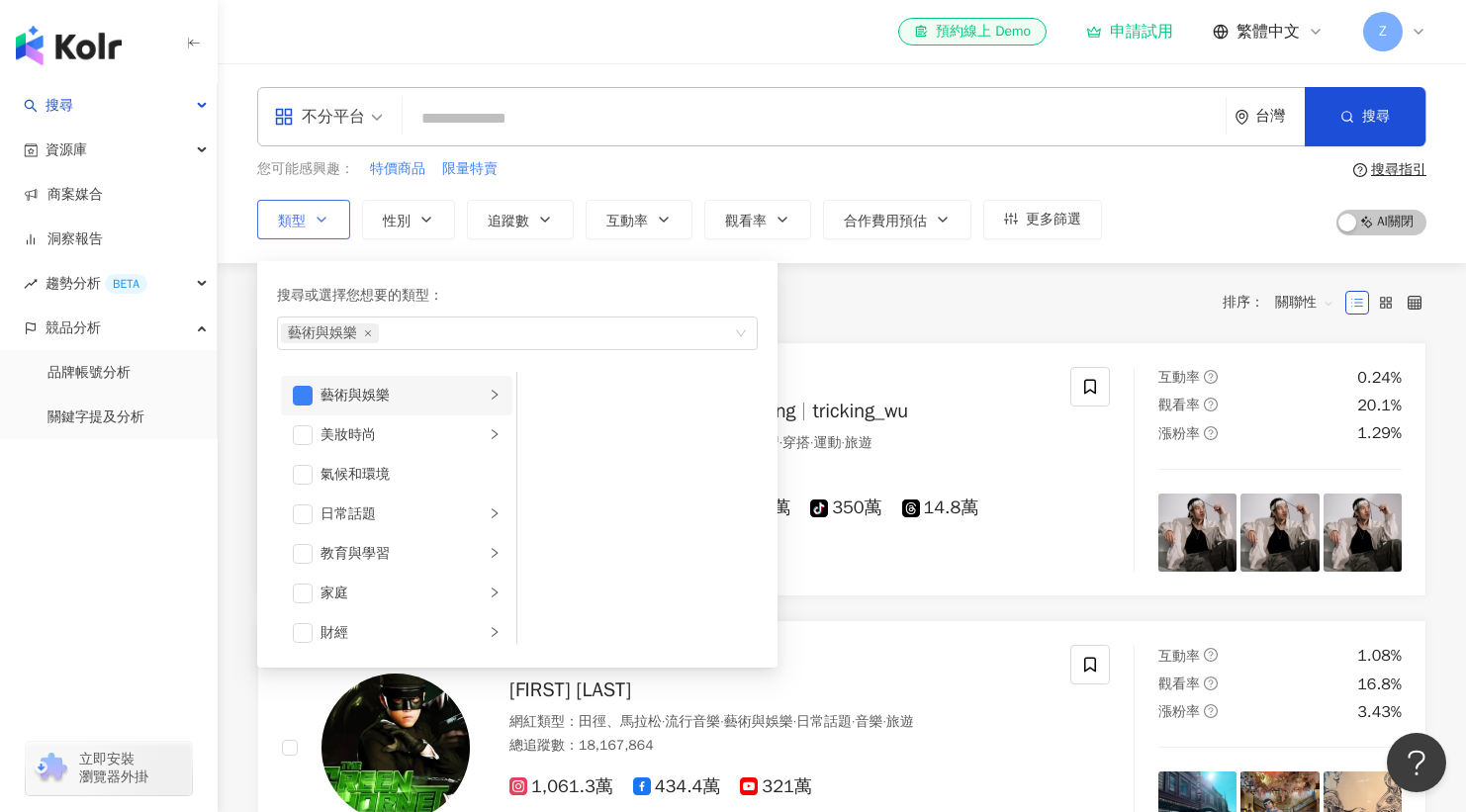 click on "藝術與娛樂" at bounding box center [403, 396] 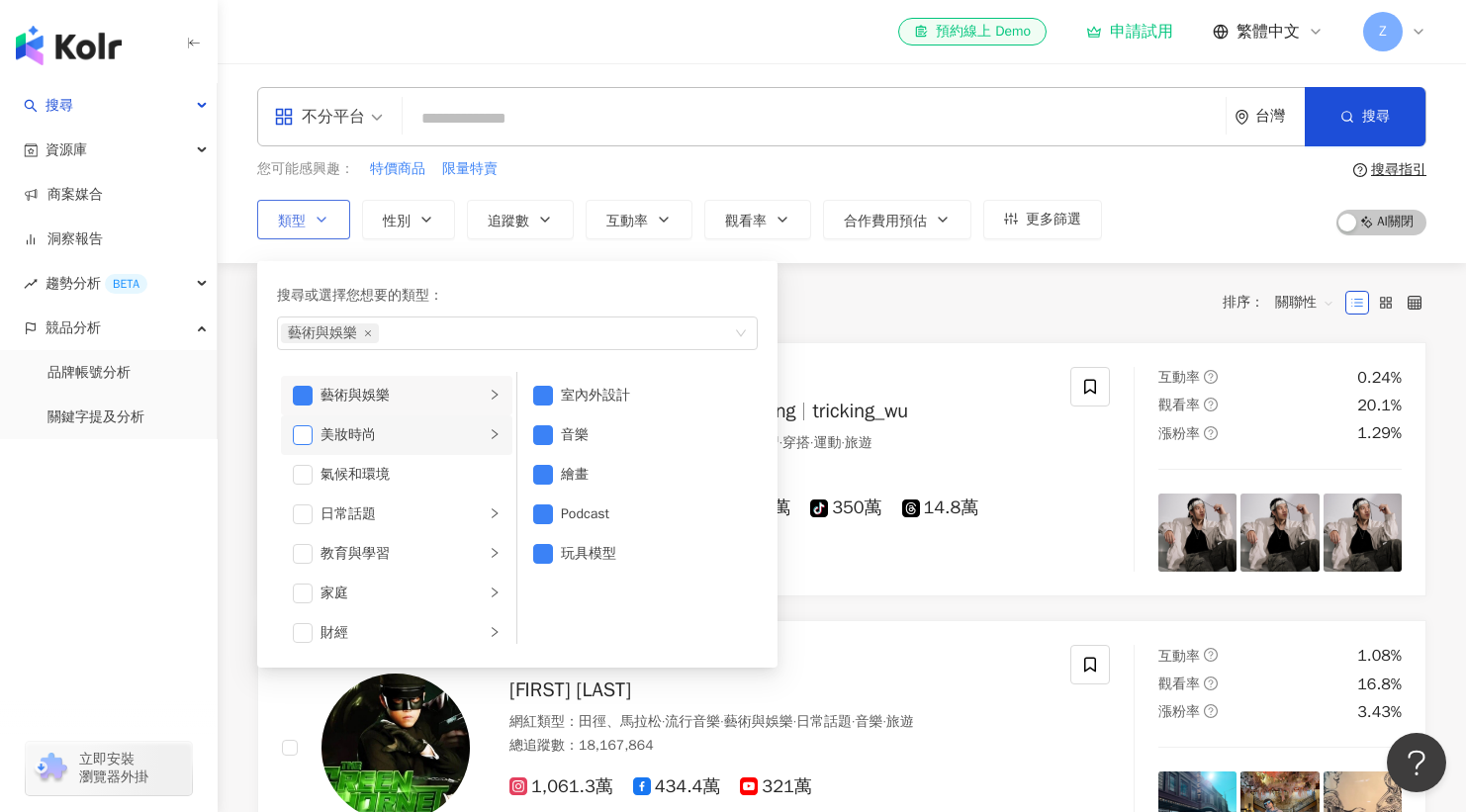 click at bounding box center [303, 435] 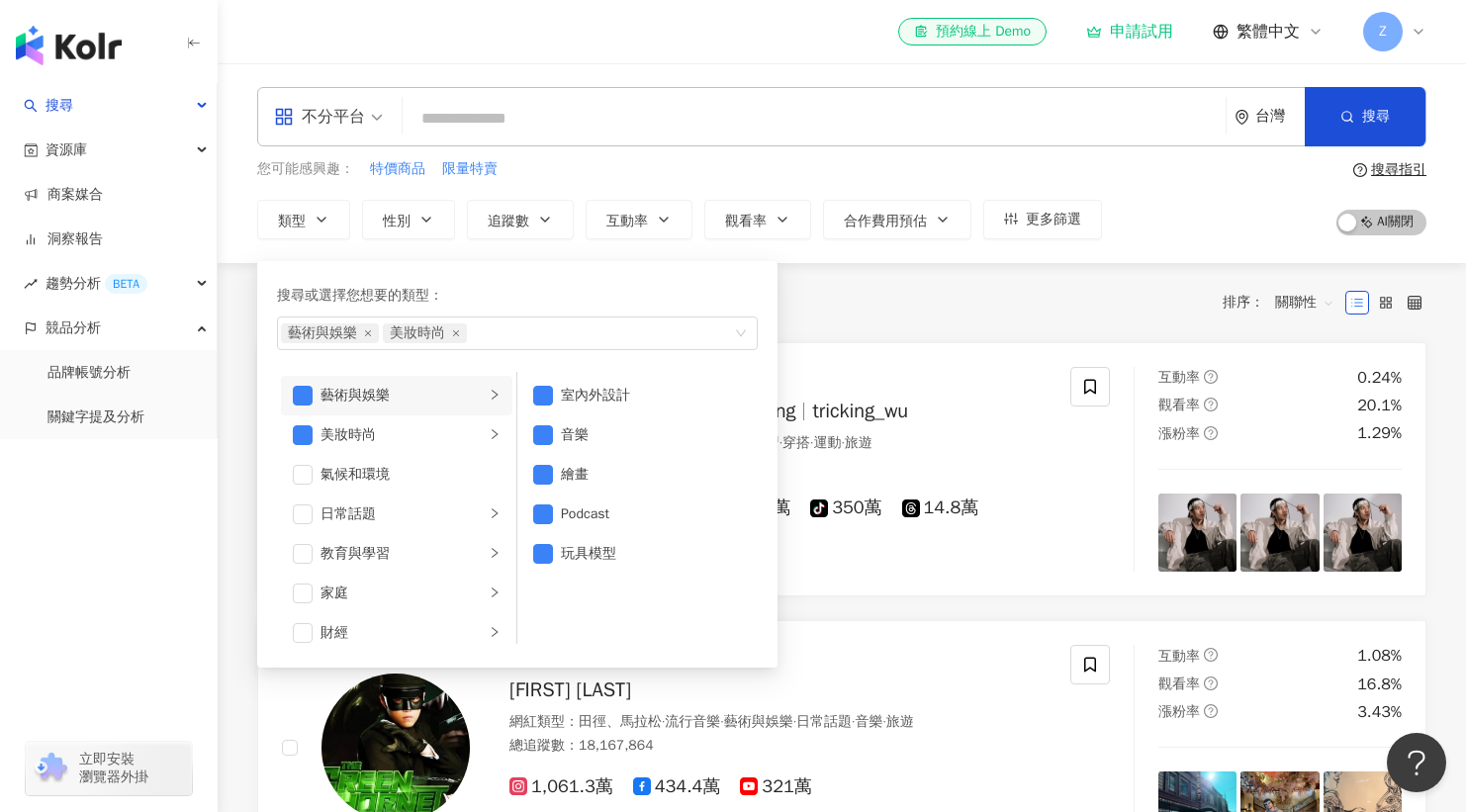 click on "共  10,000+  筆 排序： 關聯性" at bounding box center (842, 303) 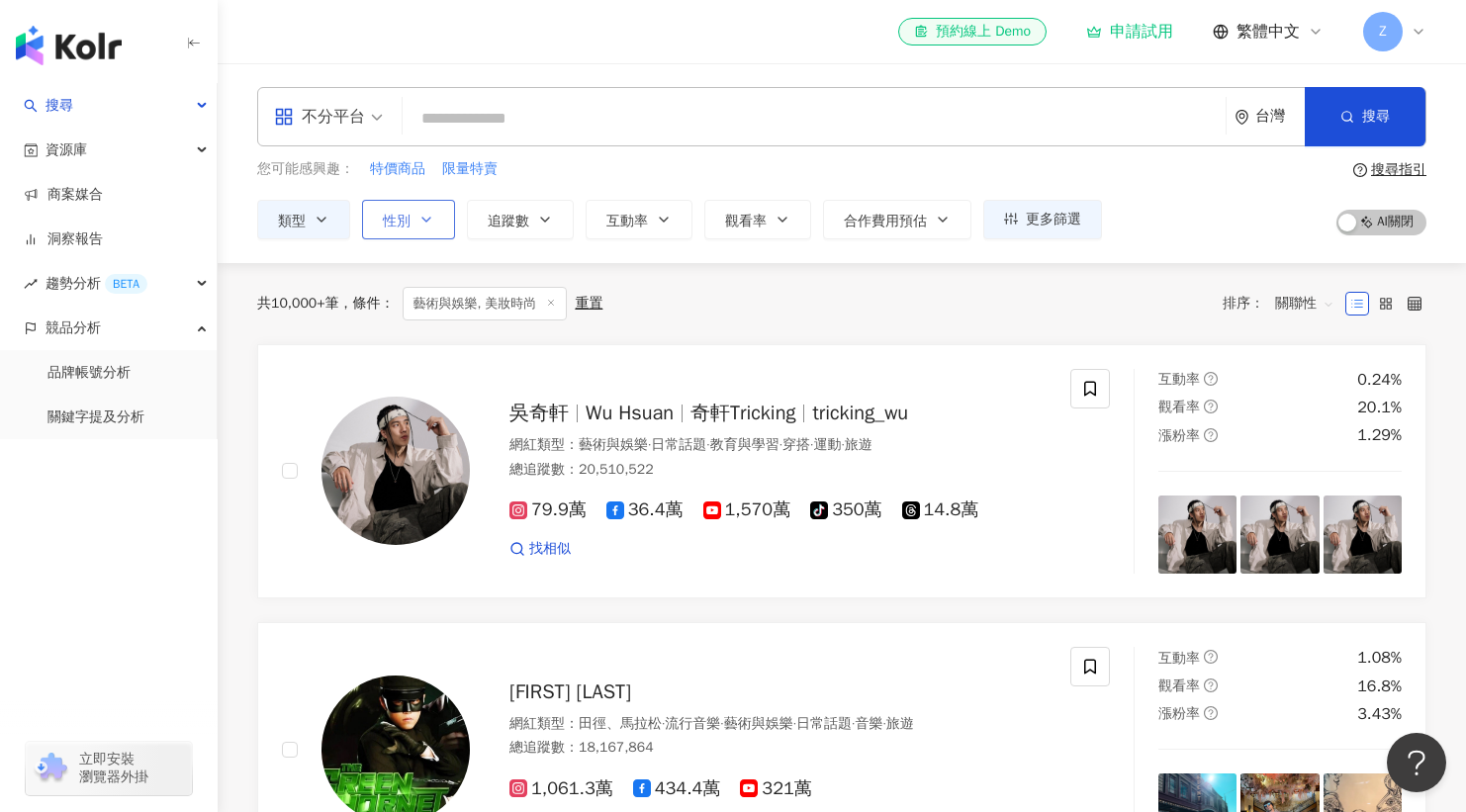 click on "性別" at bounding box center [397, 222] 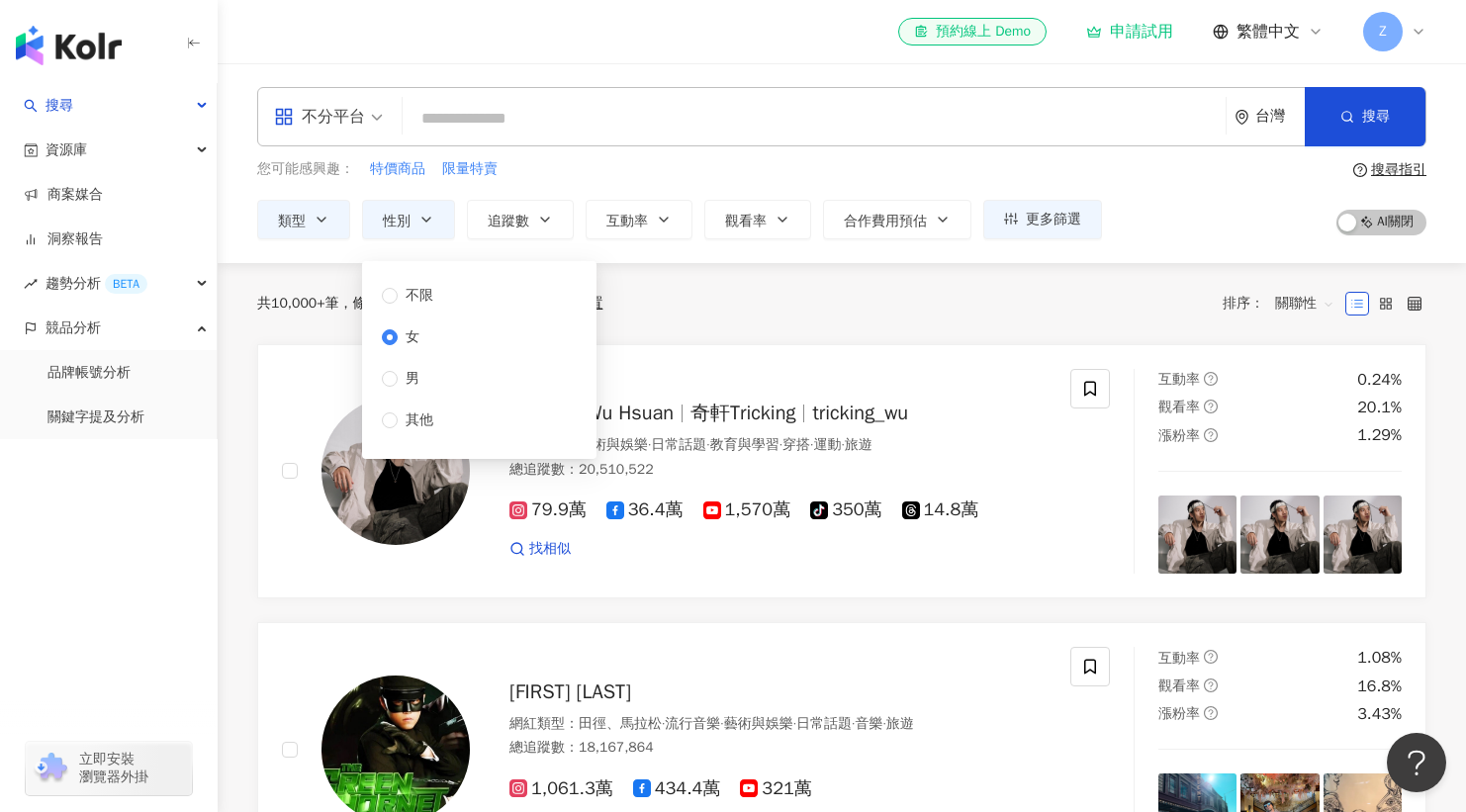 click on "共  10,000+  筆 條件 ： 藝術與娛樂, 美妝時尚 重置 排序： 關聯性" at bounding box center [842, 304] 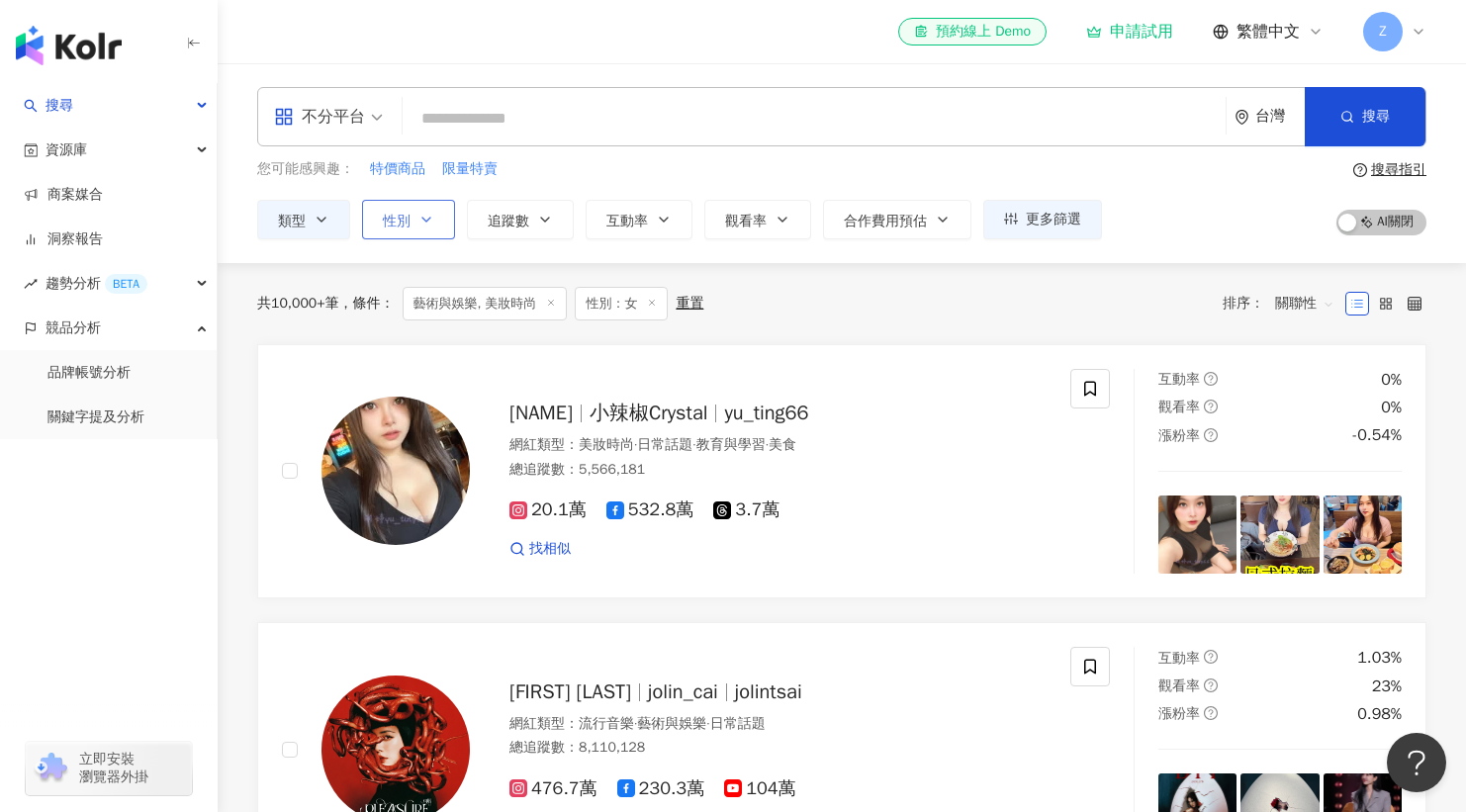 click on "性別" at bounding box center (397, 222) 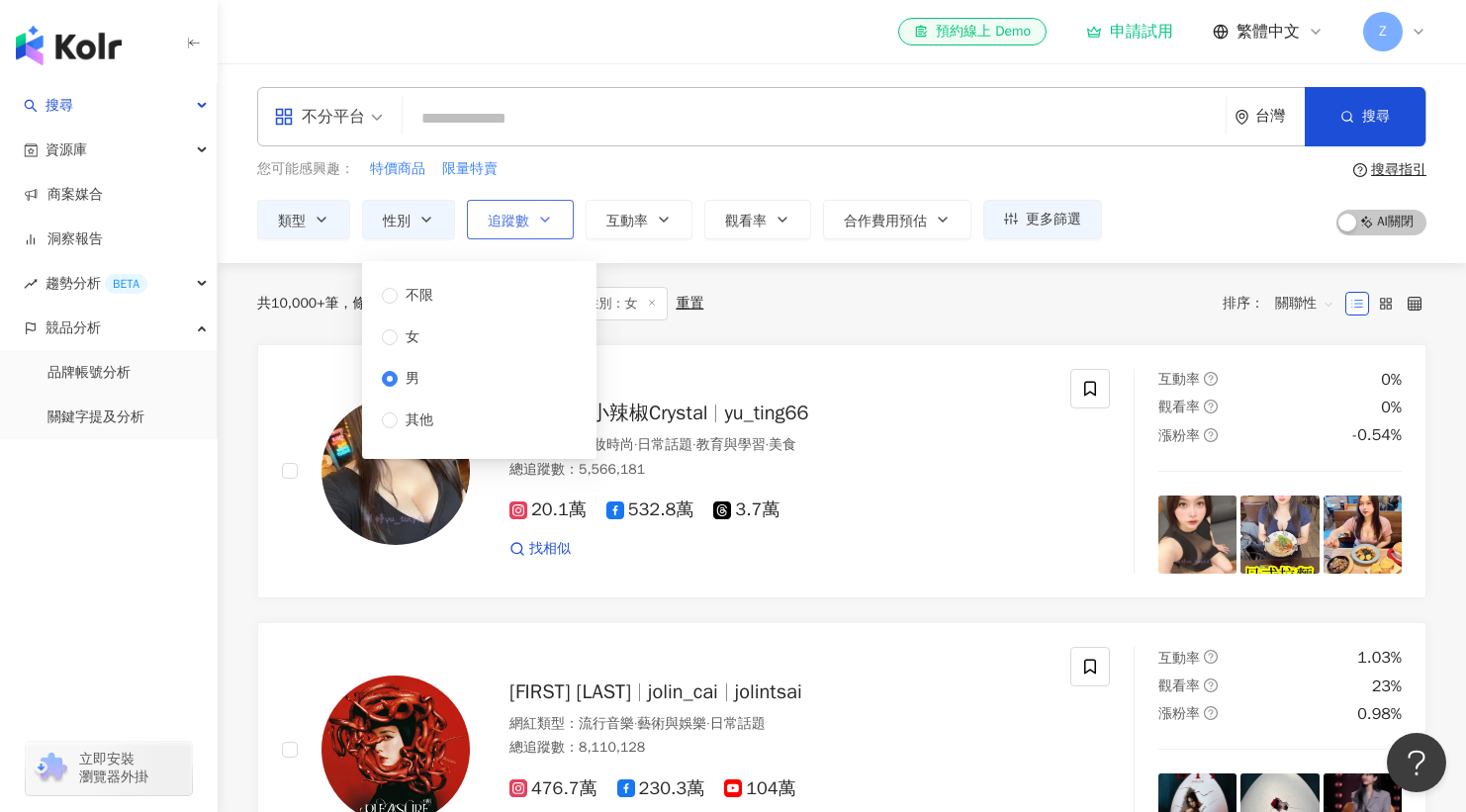 click on "追蹤數" at bounding box center (520, 220) 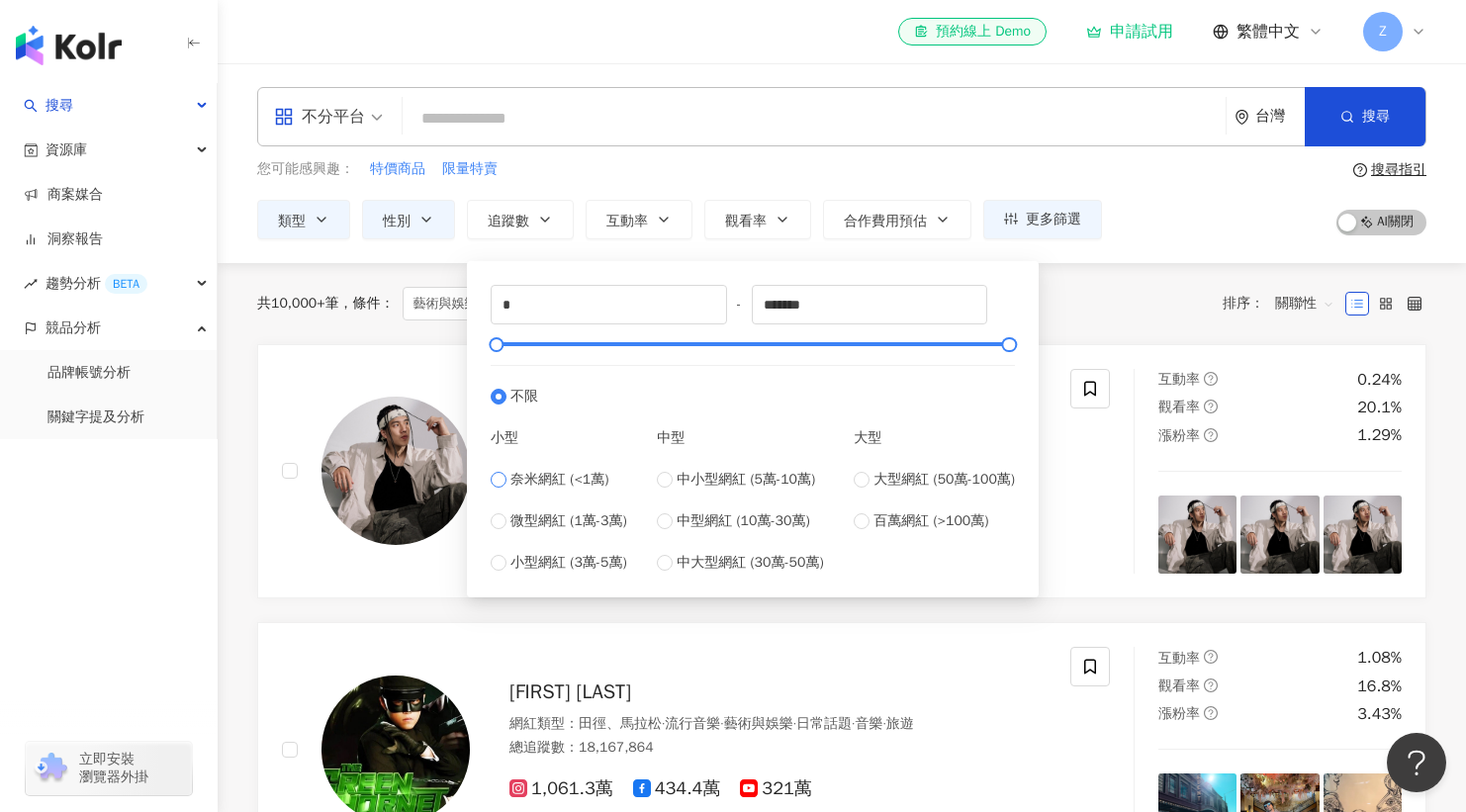 type on "****" 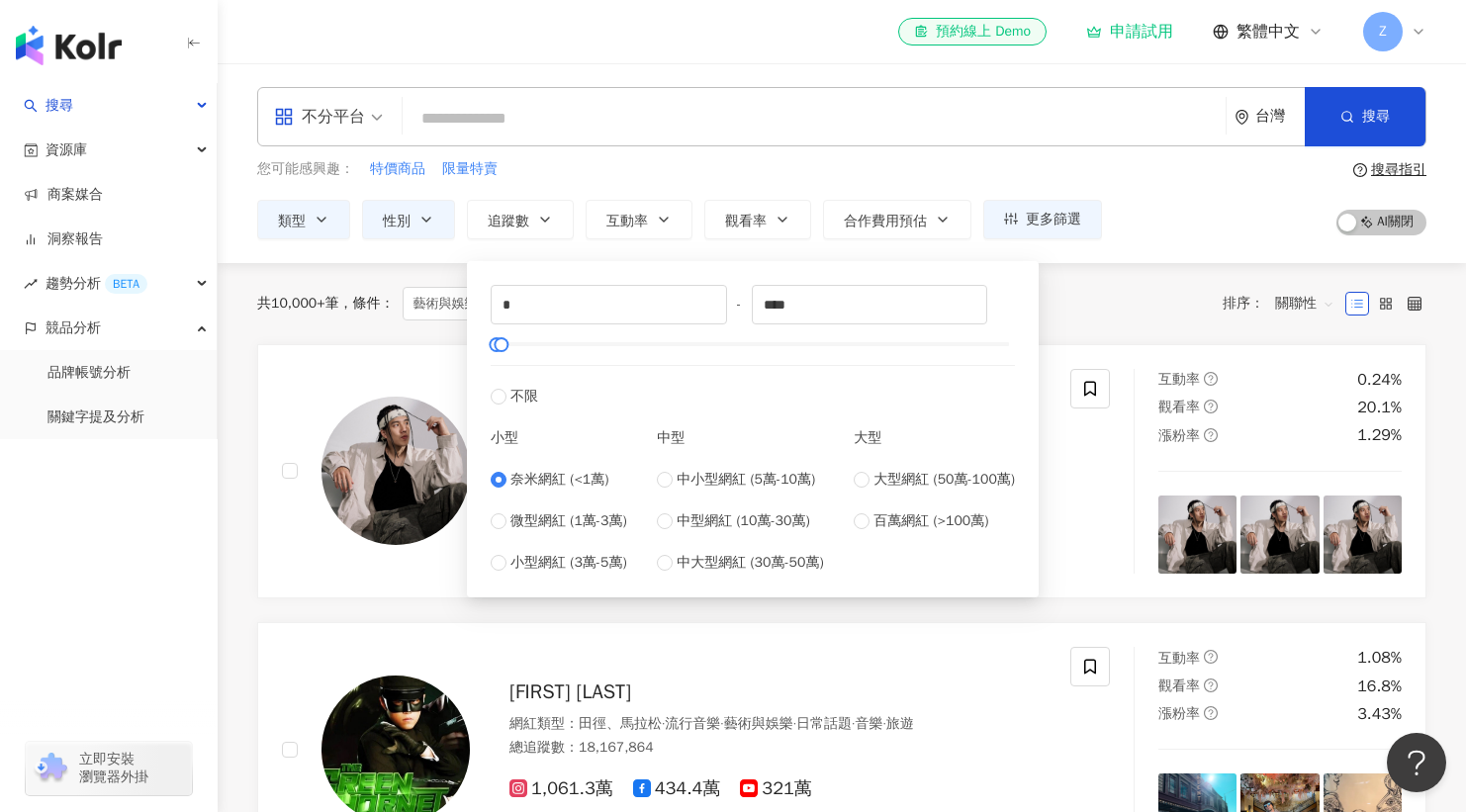 click on "共  10,000+  筆 條件 ： 藝術與娛樂, 美妝時尚 性別：男 重置 排序： 關聯性" at bounding box center (842, 304) 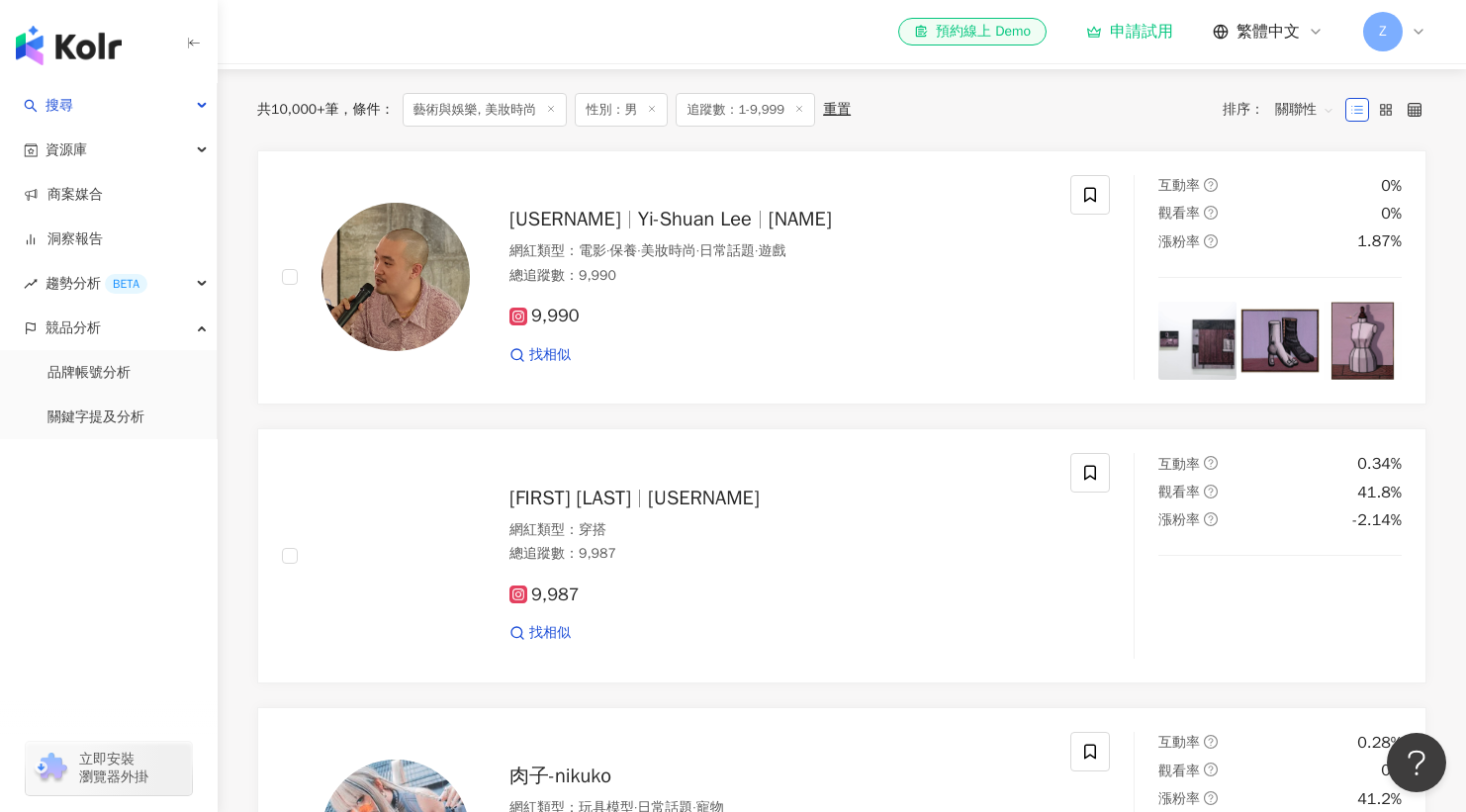scroll, scrollTop: 0, scrollLeft: 0, axis: both 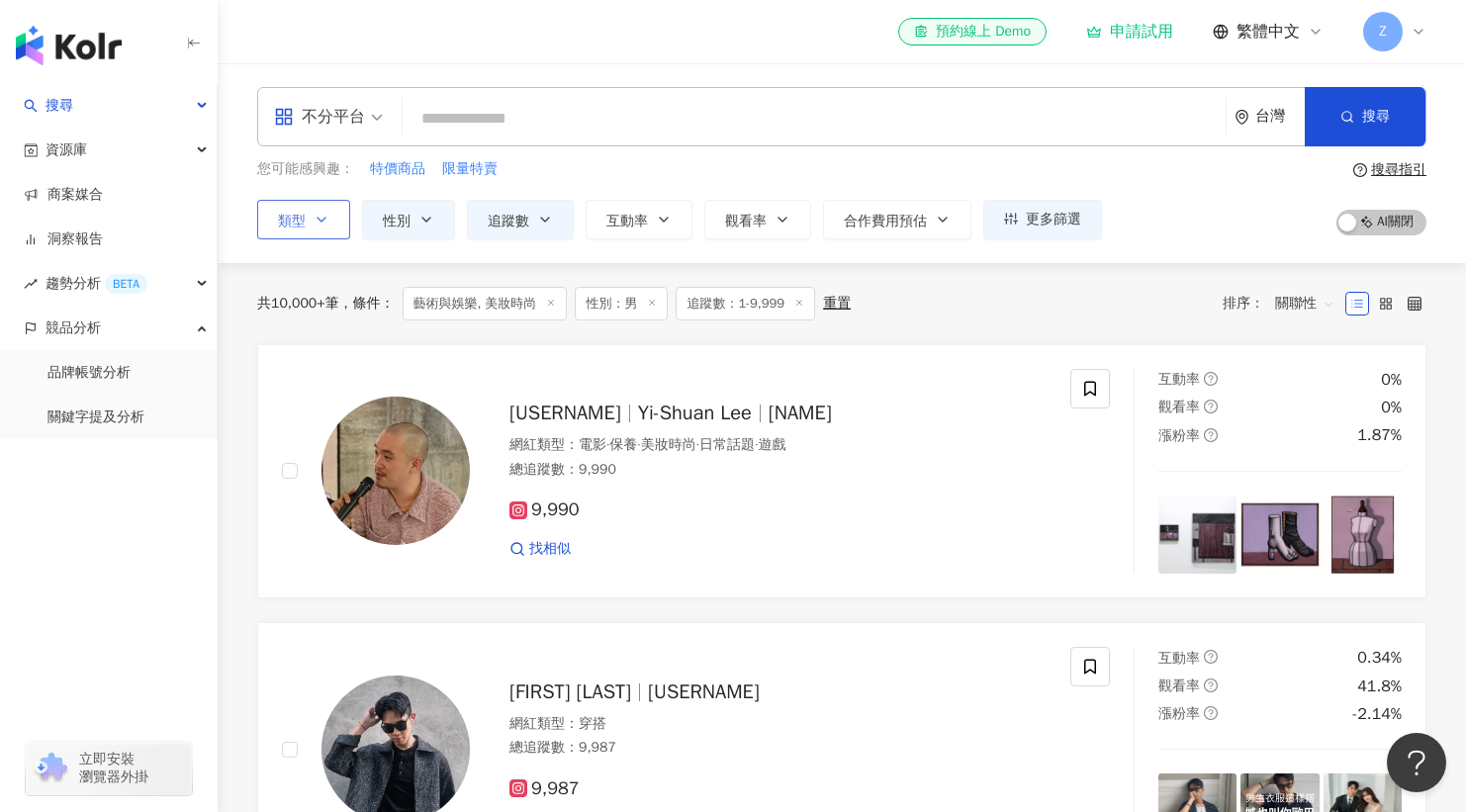click on "類型" at bounding box center (292, 222) 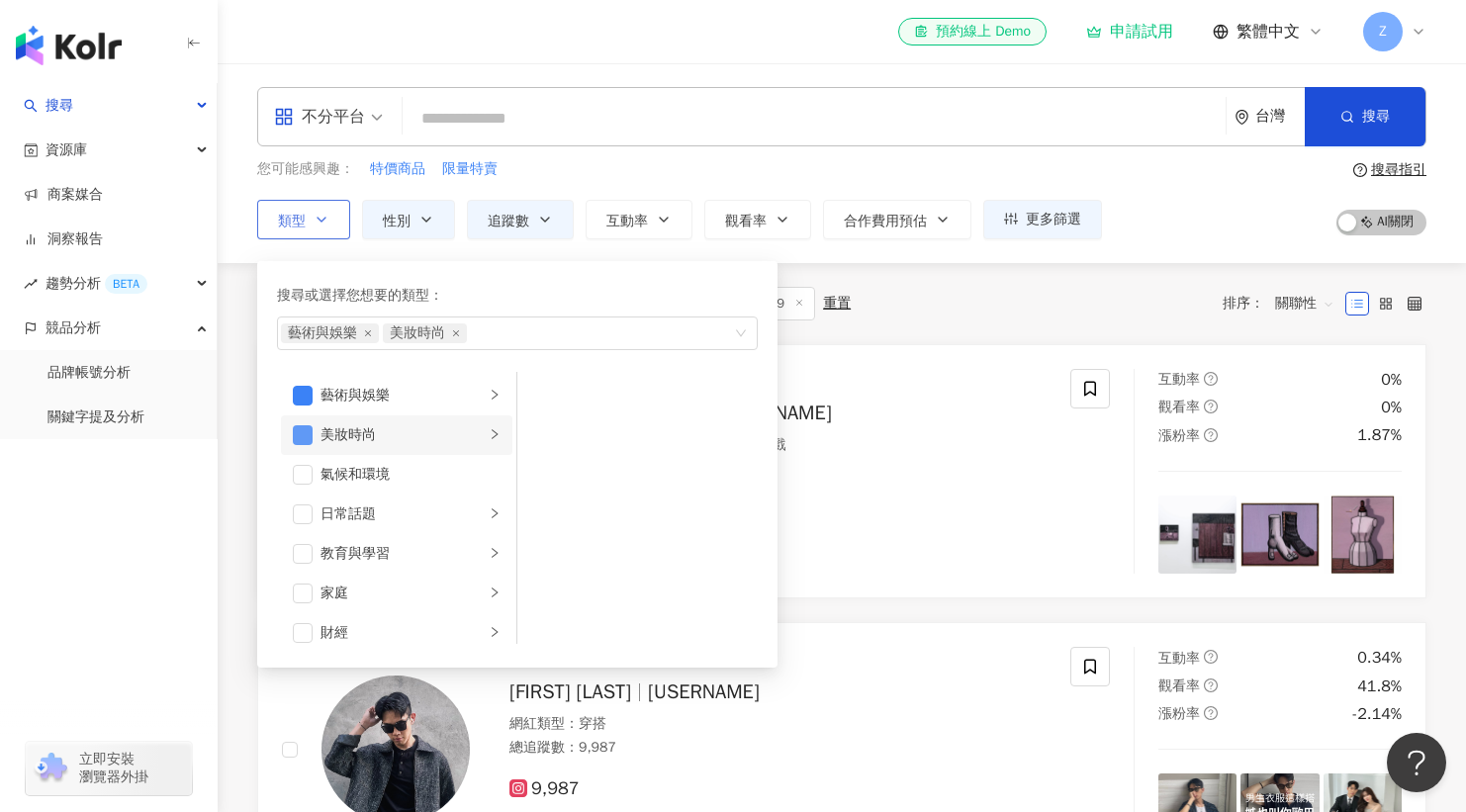 click at bounding box center [303, 435] 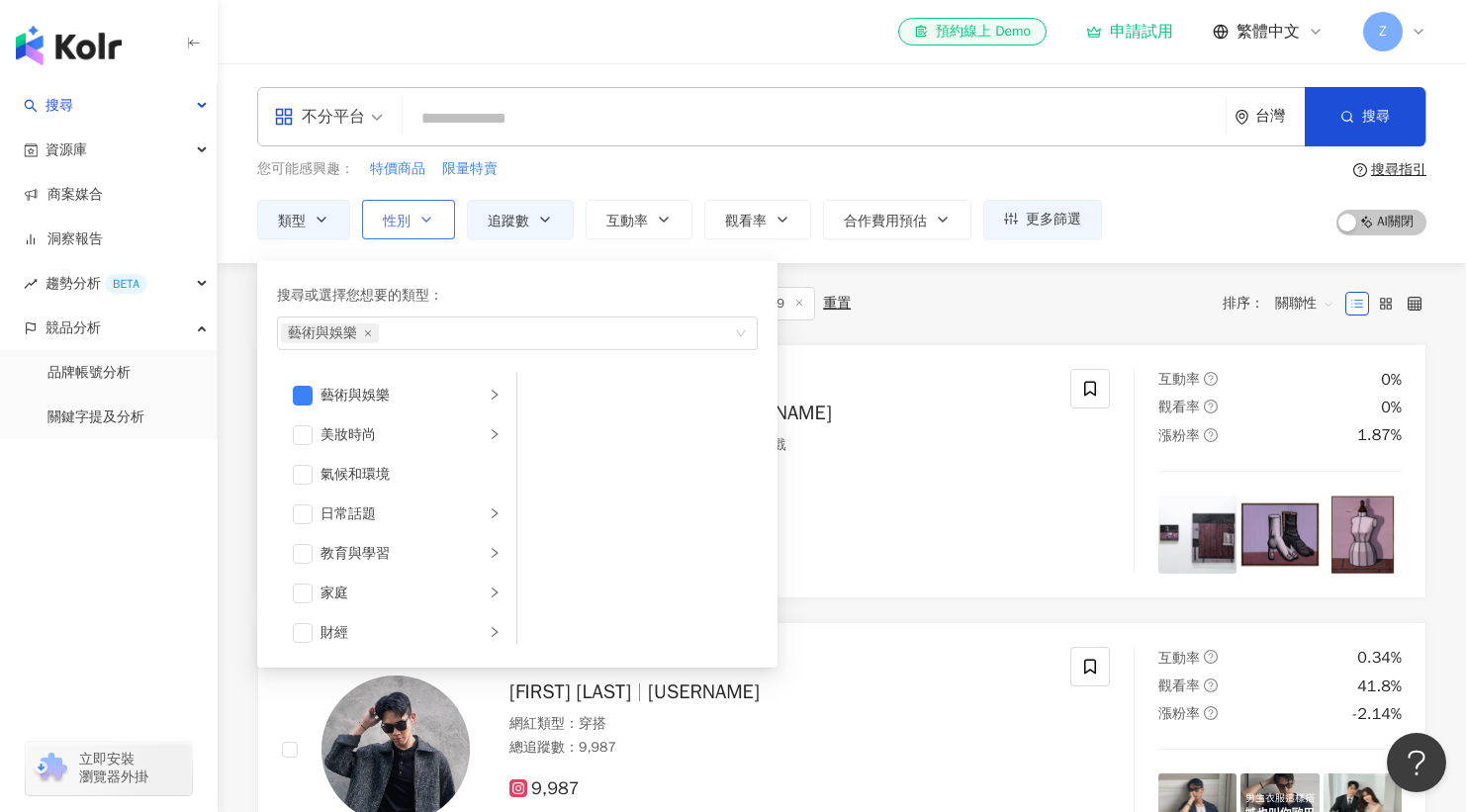 click on "性別" at bounding box center (409, 220) 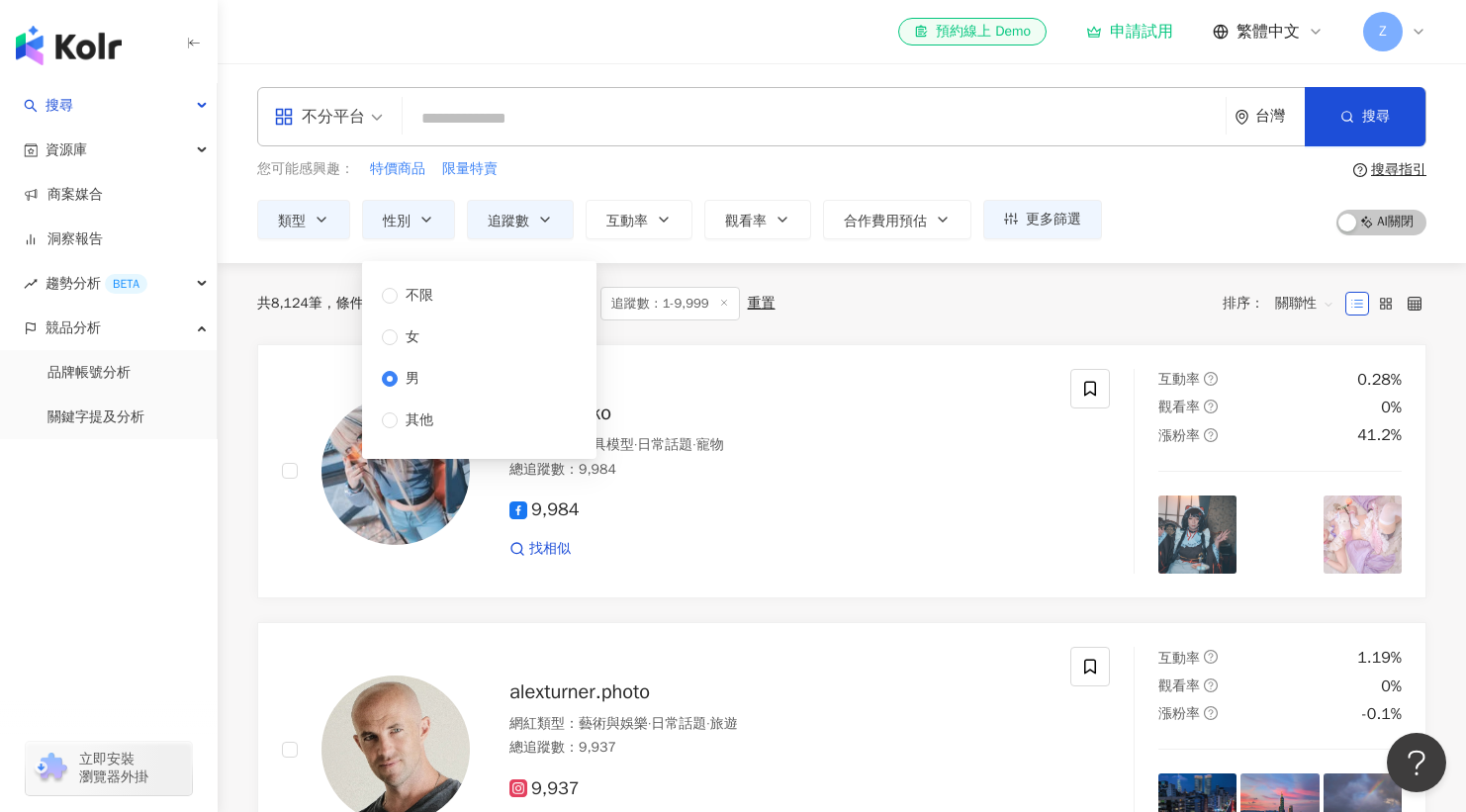 click on "您可能感興趣： 特價商品  限量特賣" at bounding box center [680, 169] 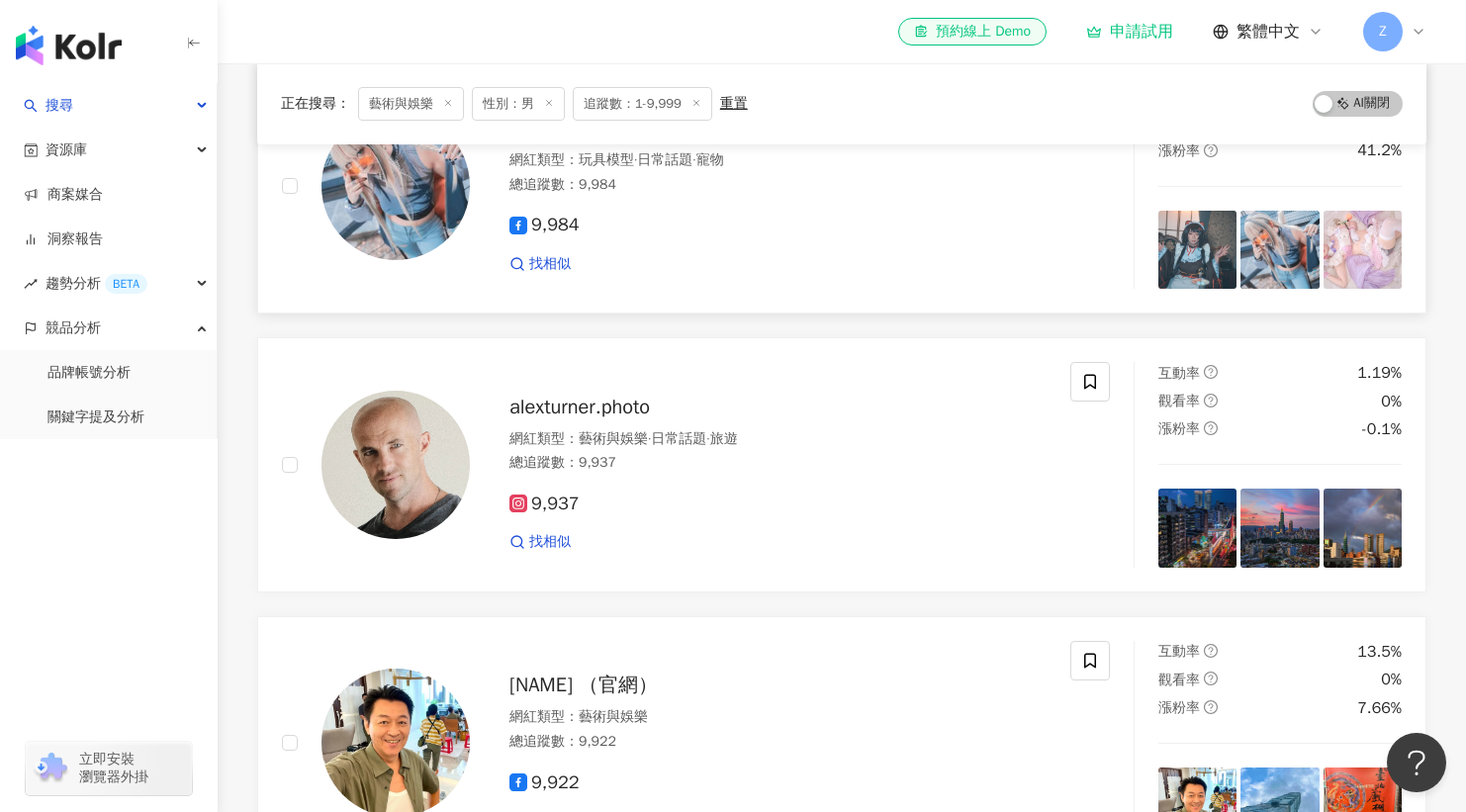 scroll, scrollTop: 0, scrollLeft: 0, axis: both 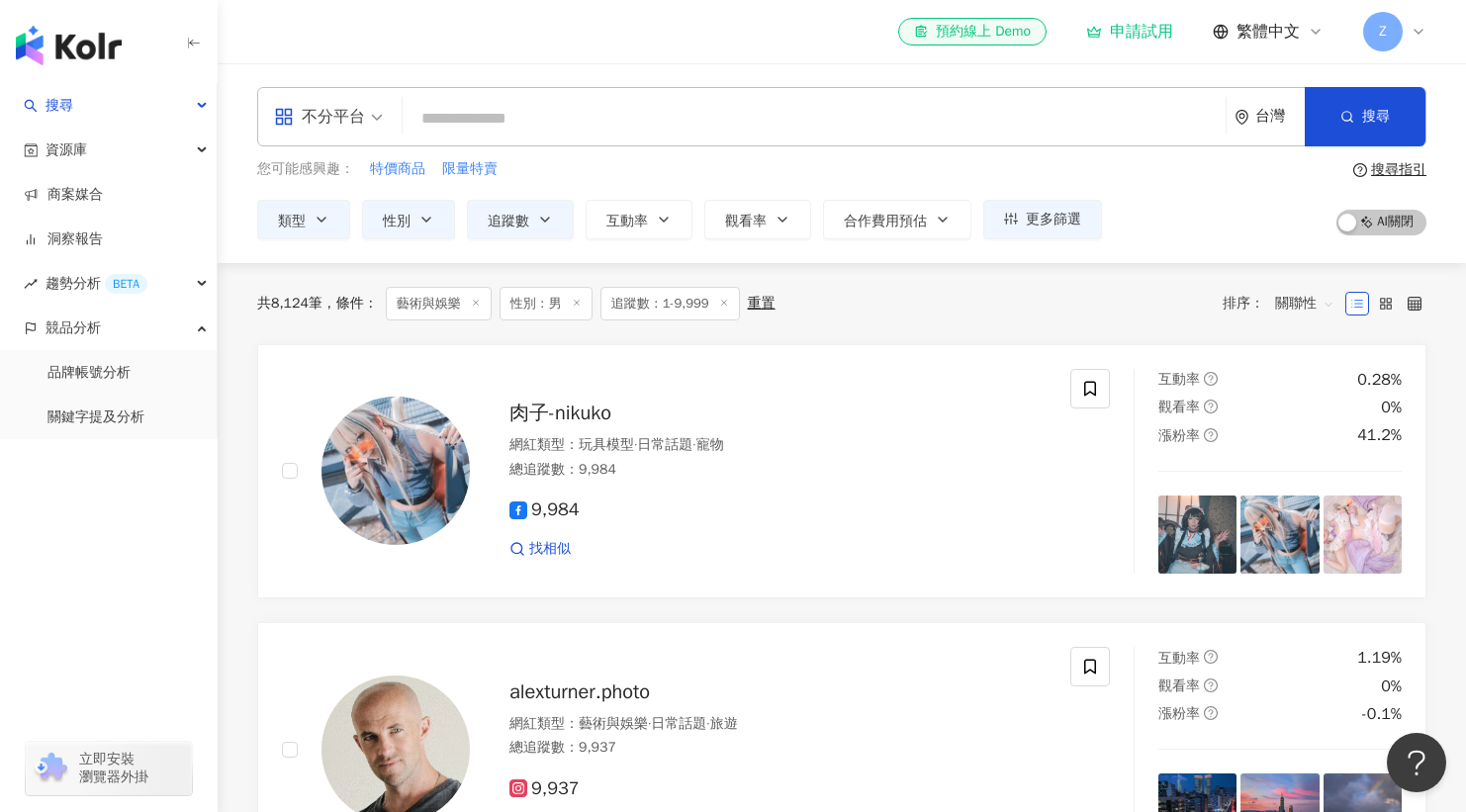 click on "不分平台 [COUNTRY] 搜尋 您可能感興趣： 特價商品  限量特賣  類型 性別 追蹤數 互動率 觀看率 合作費用預估  更多篩選 不限 女 男 其他 *  -  **** 不限 小型 奈米網紅 (<1萬) 微型網紅 (1萬-3萬) 小型網紅 (3萬-5萬) 中型 中小型網紅 (5萬-10萬) 中型網紅 (10萬-30萬) 中大型網紅 (30萬-50萬) 大型 大型網紅 (50萬-100萬) 百萬網紅 (>100萬) 搜尋指引 AI  開啟 AI  關閉" at bounding box center (842, 163) 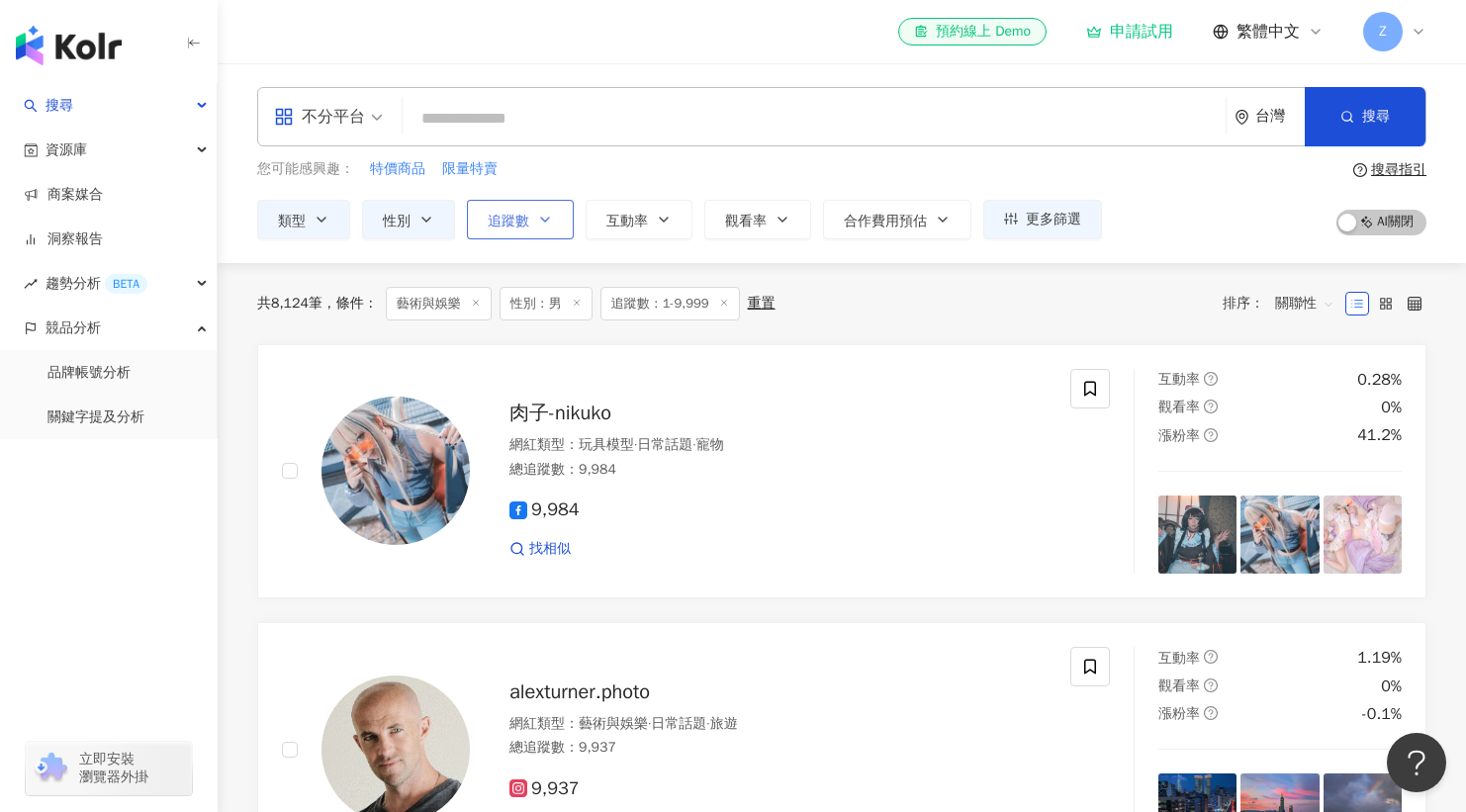 click 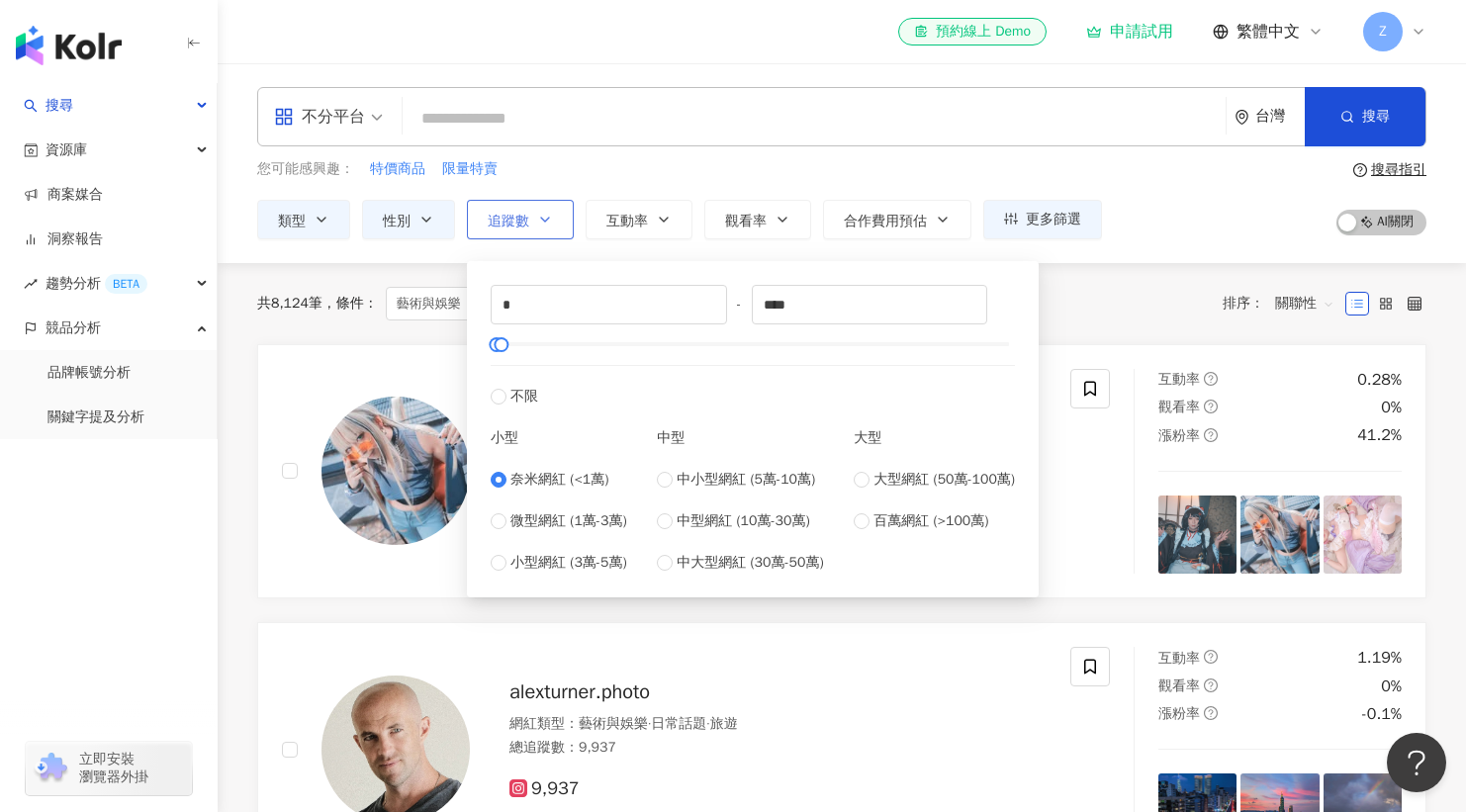 click 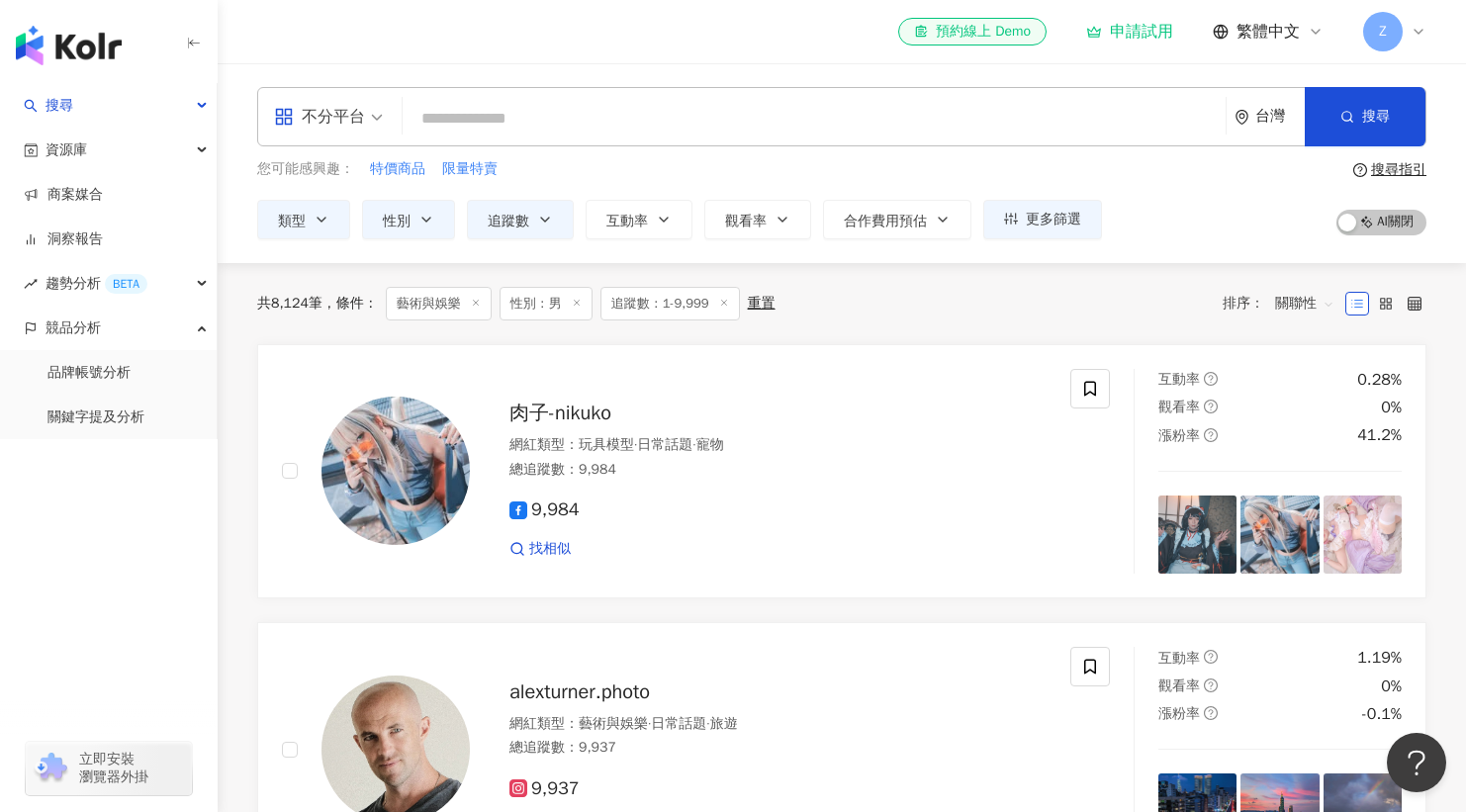 click at bounding box center [814, 119] 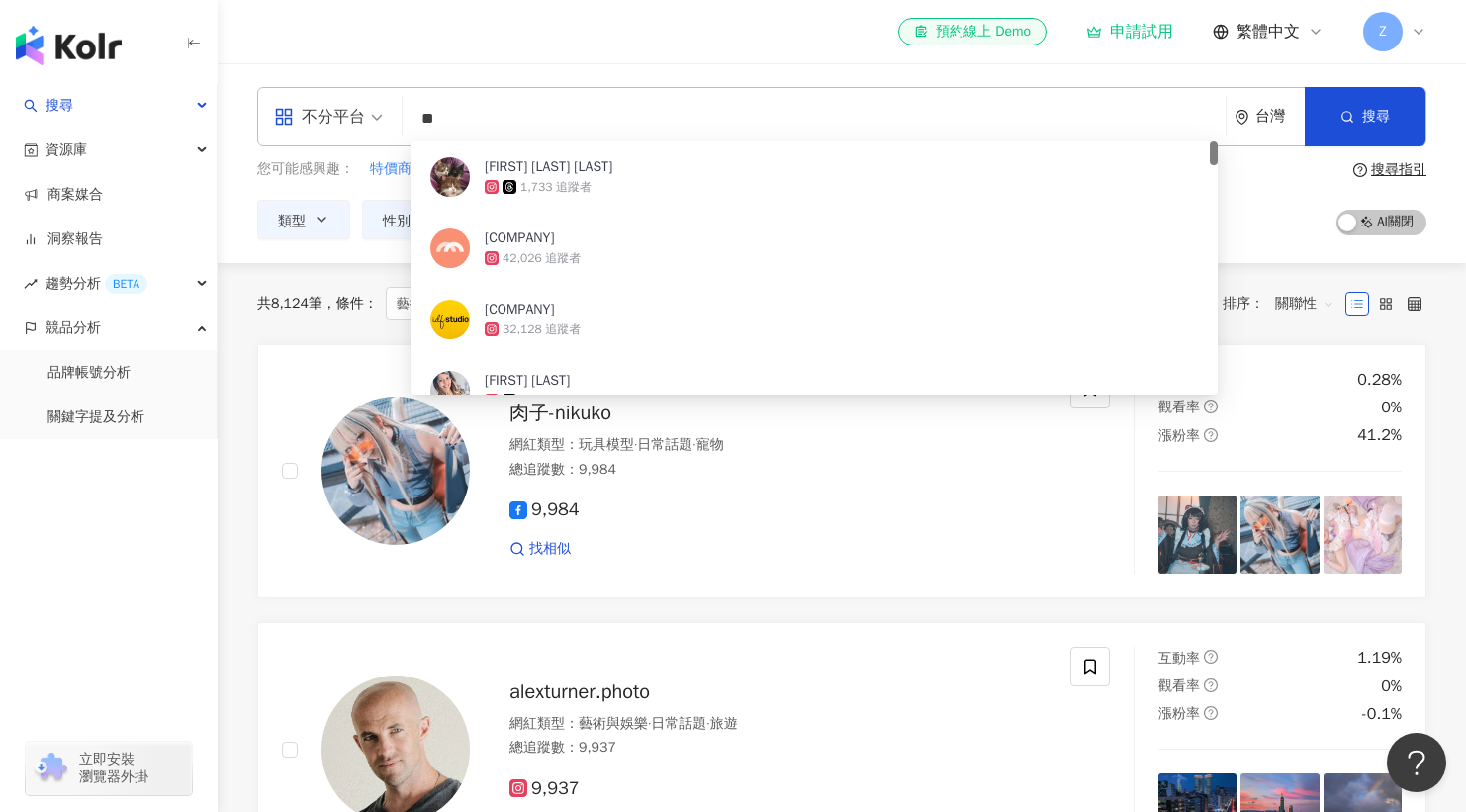 type on "*" 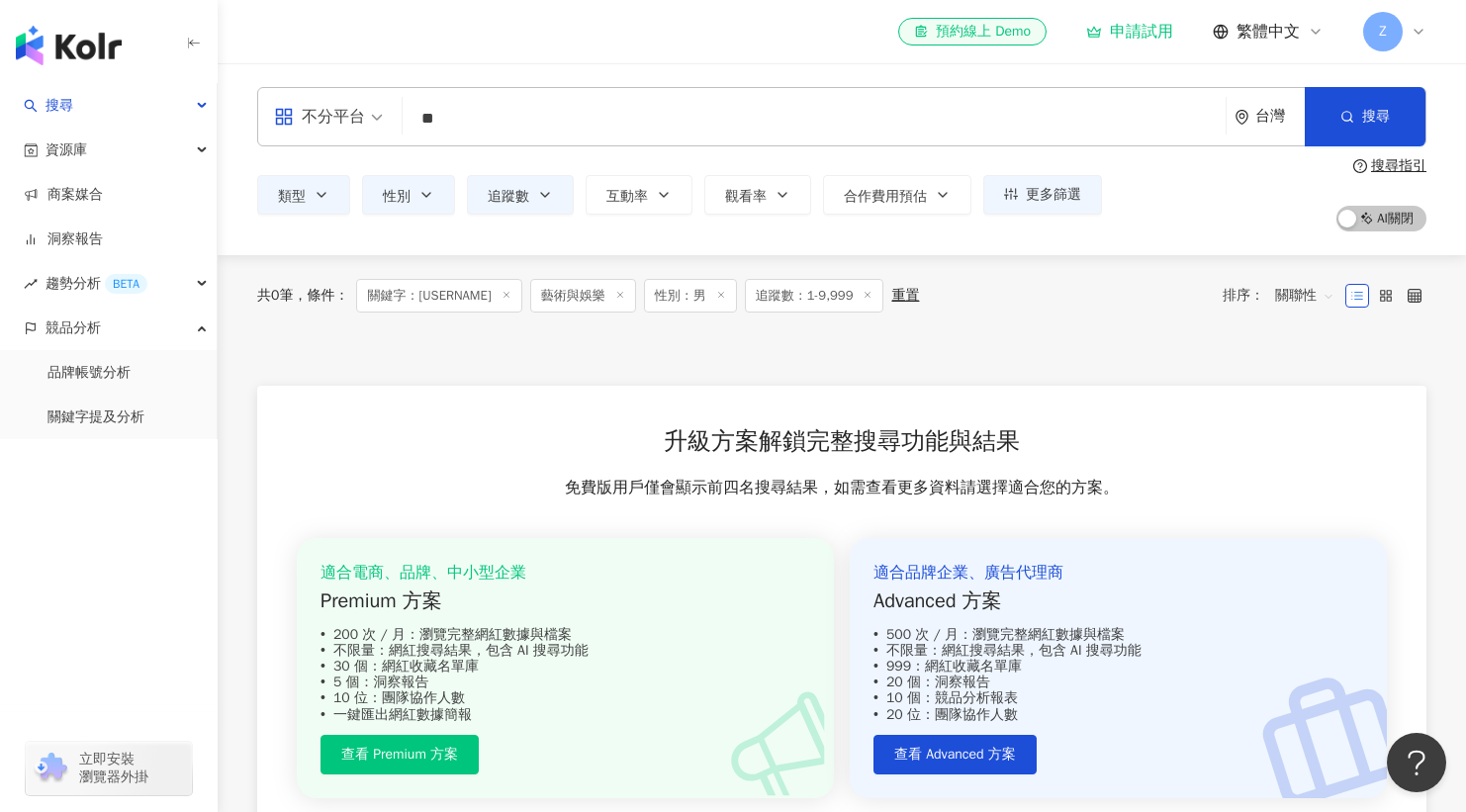 type on "*" 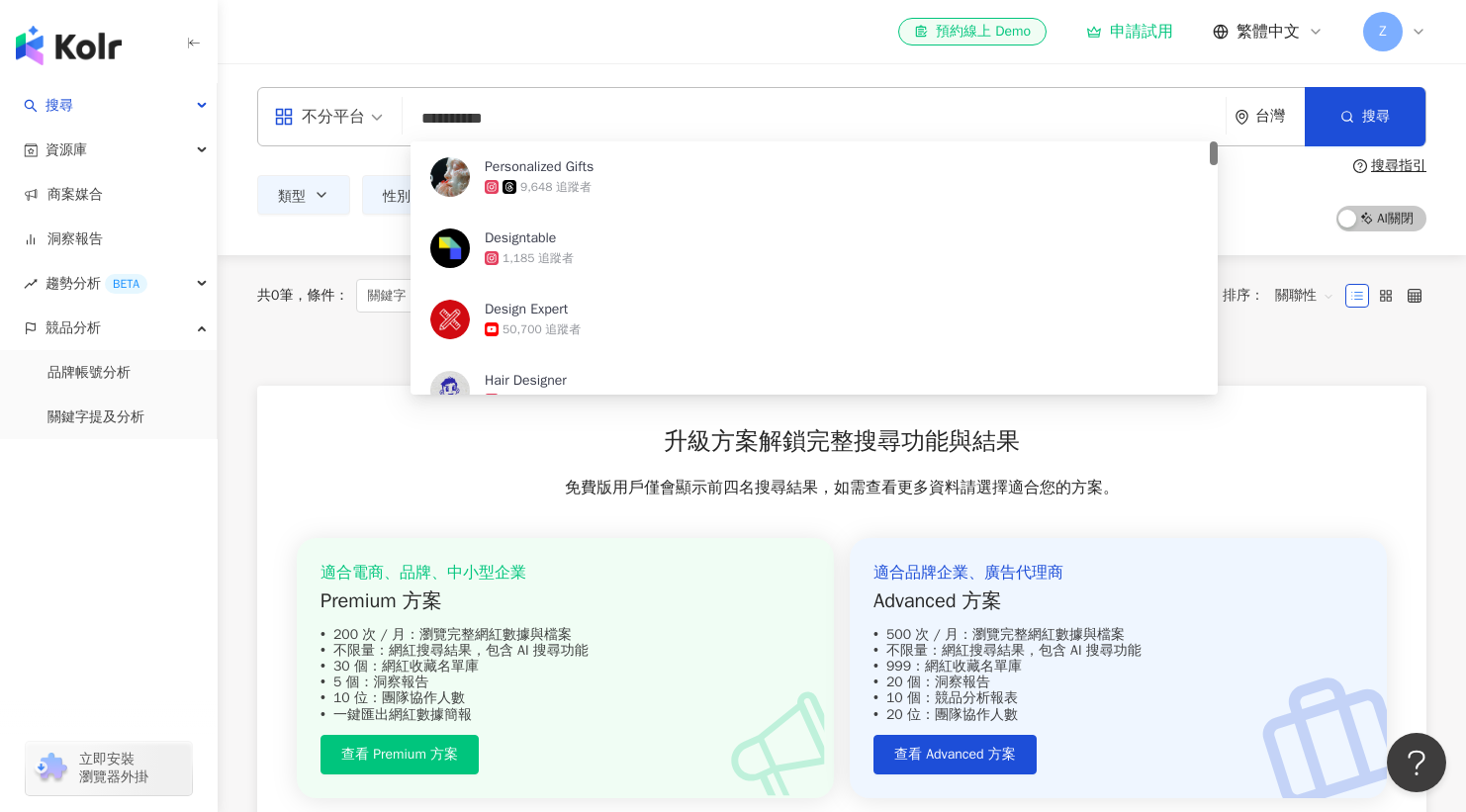 type on "**********" 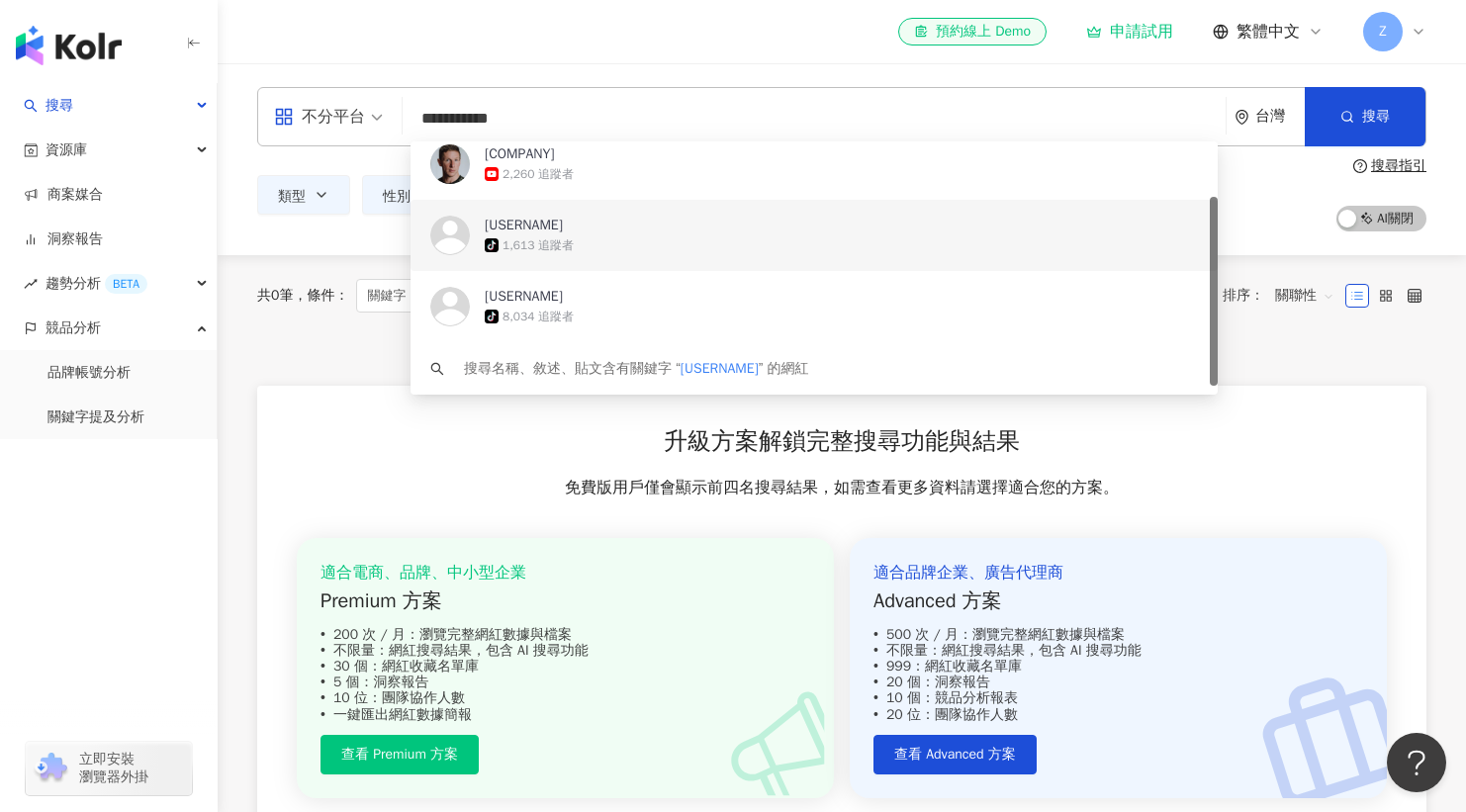 scroll, scrollTop: 85, scrollLeft: 0, axis: vertical 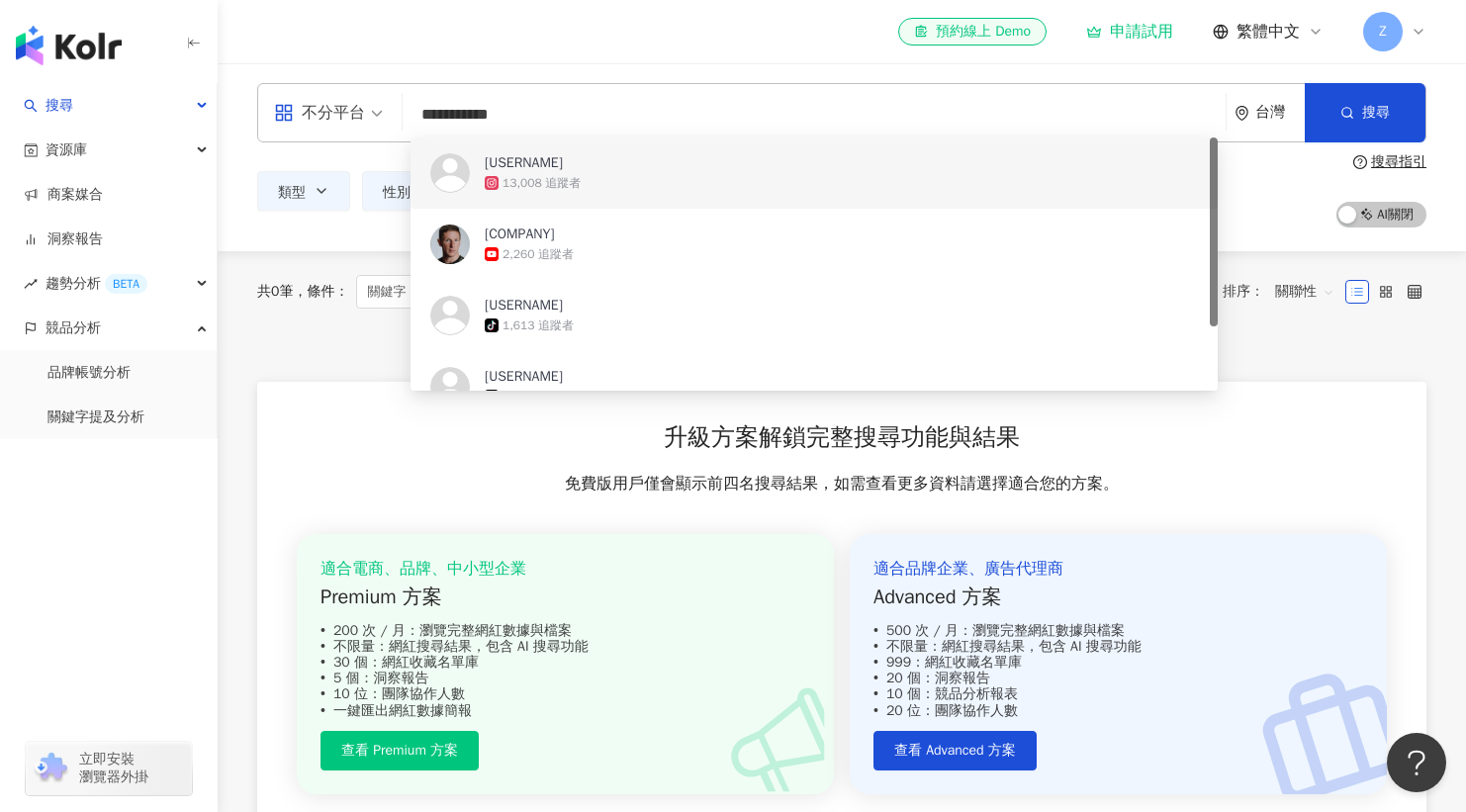 click on "**********" at bounding box center [814, 115] 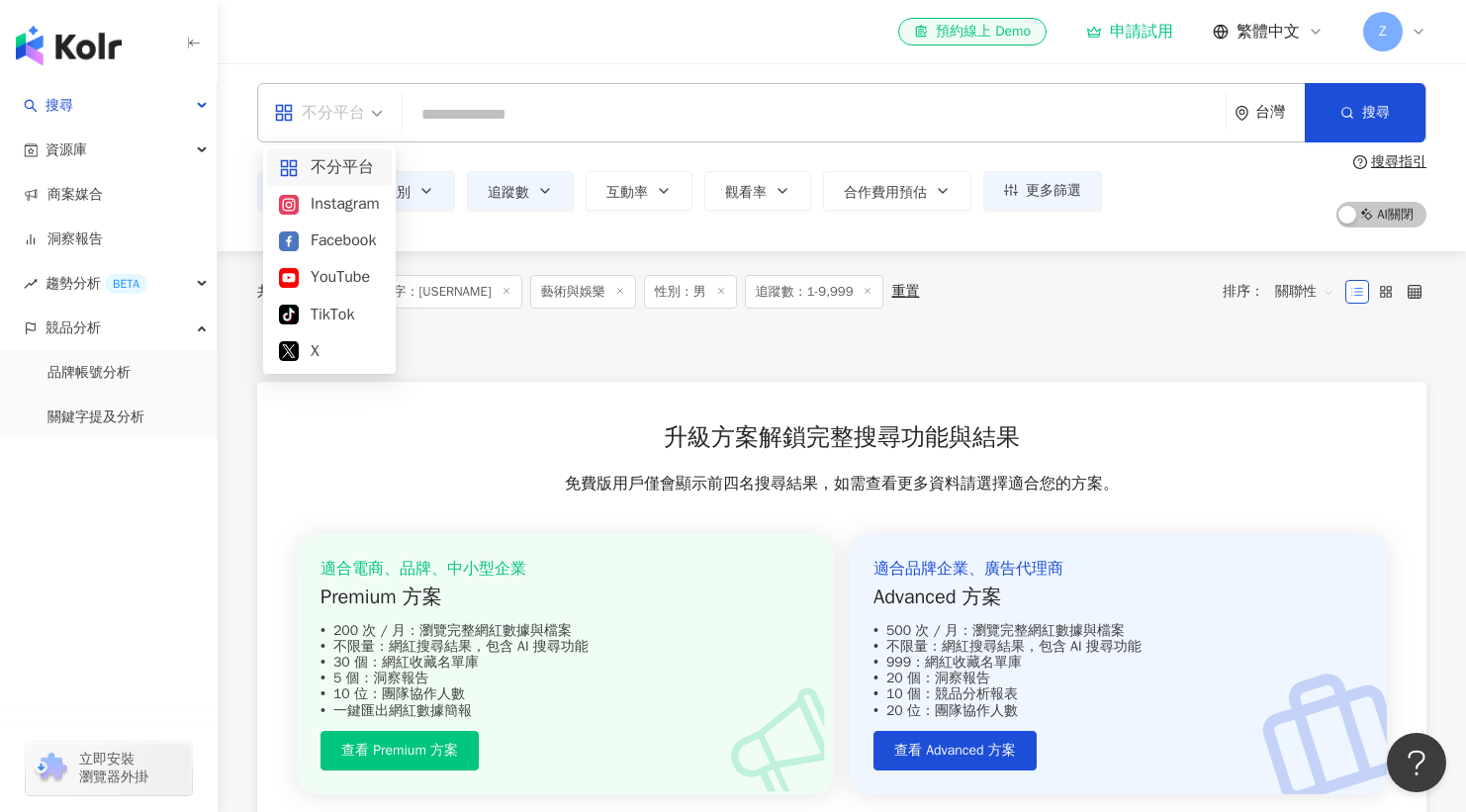 click on "不分平台" at bounding box center [320, 113] 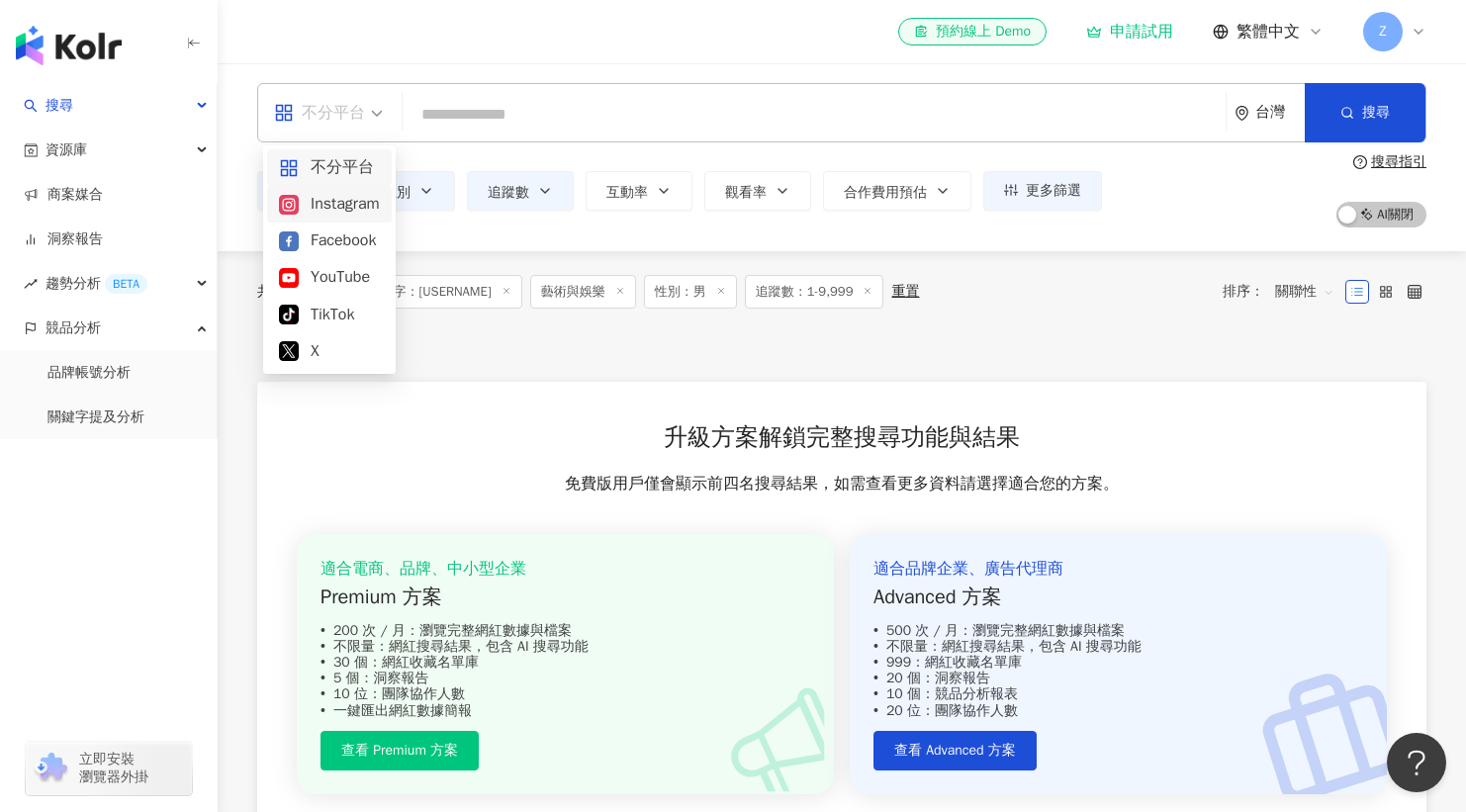 click on "Instagram" at bounding box center (329, 204) 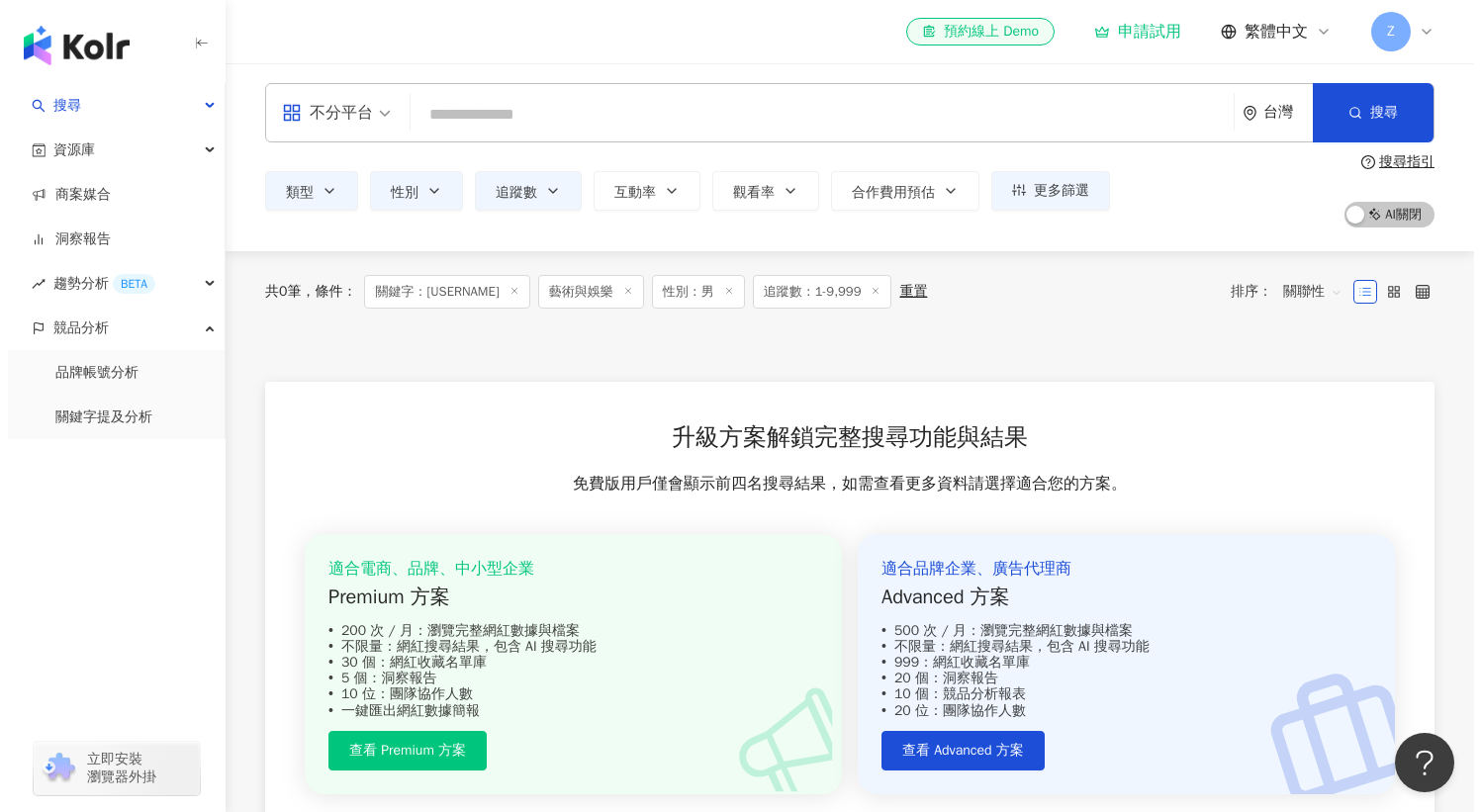 scroll, scrollTop: 0, scrollLeft: 0, axis: both 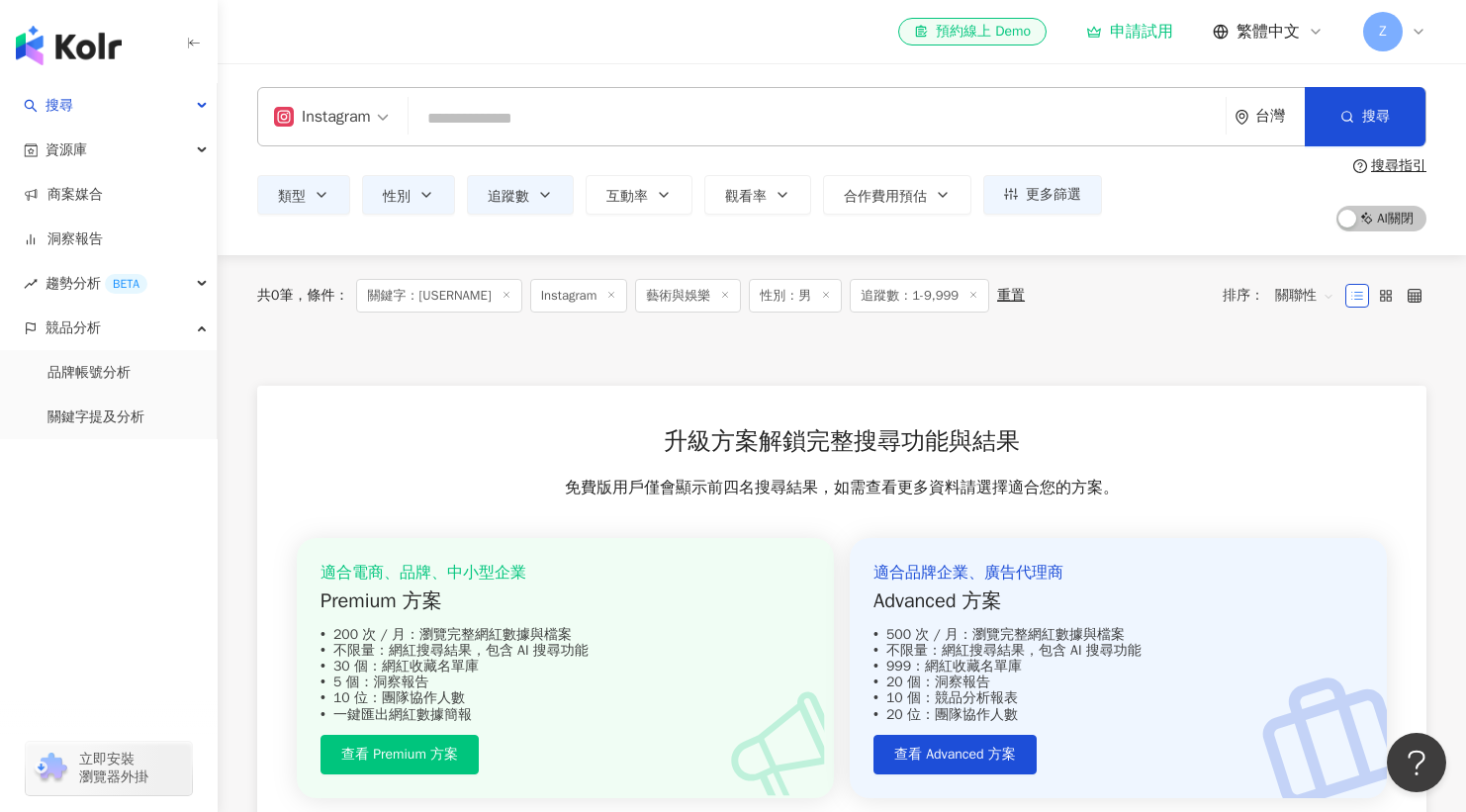 click at bounding box center (817, 119) 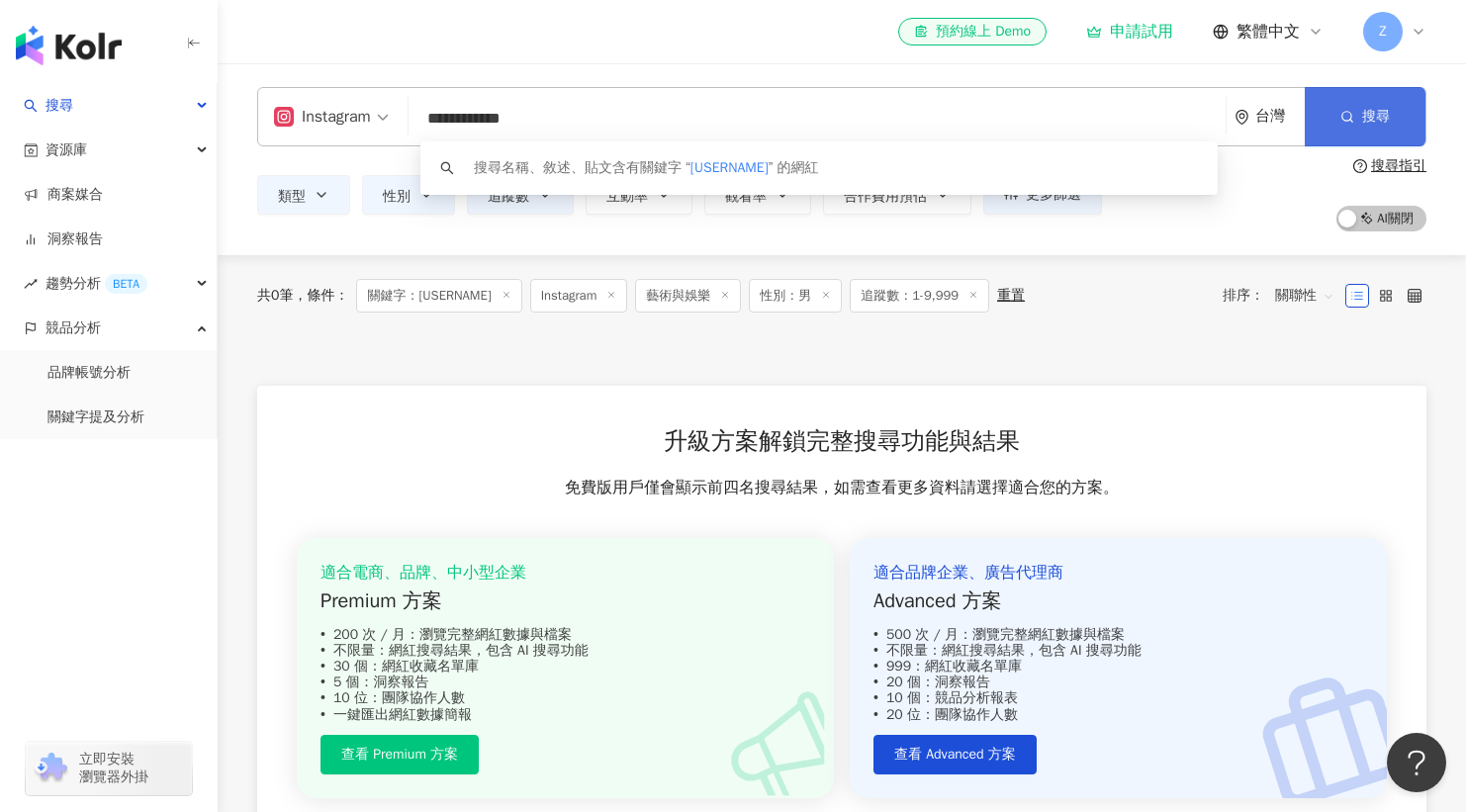 type on "**********" 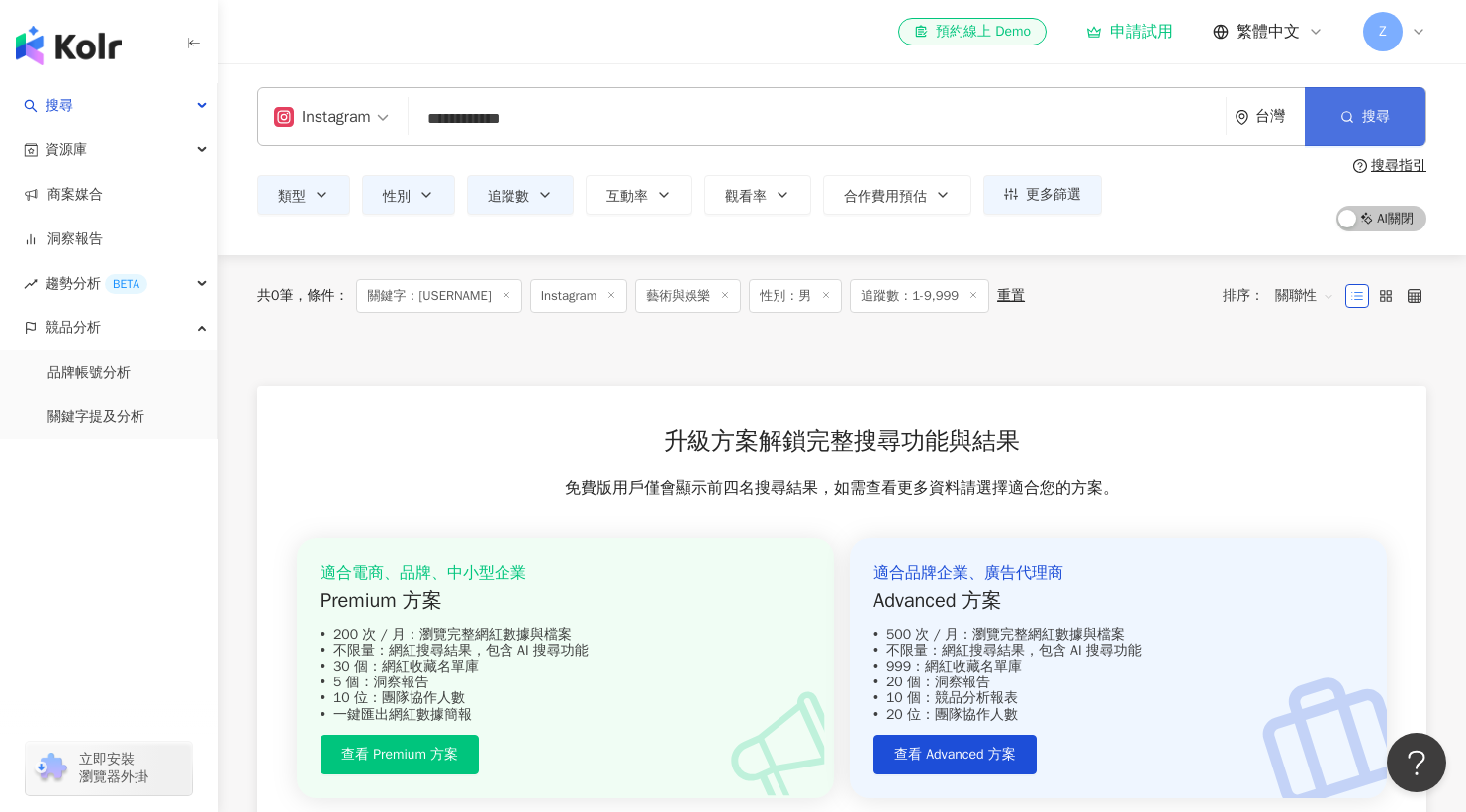 click on "搜尋" at bounding box center (1365, 117) 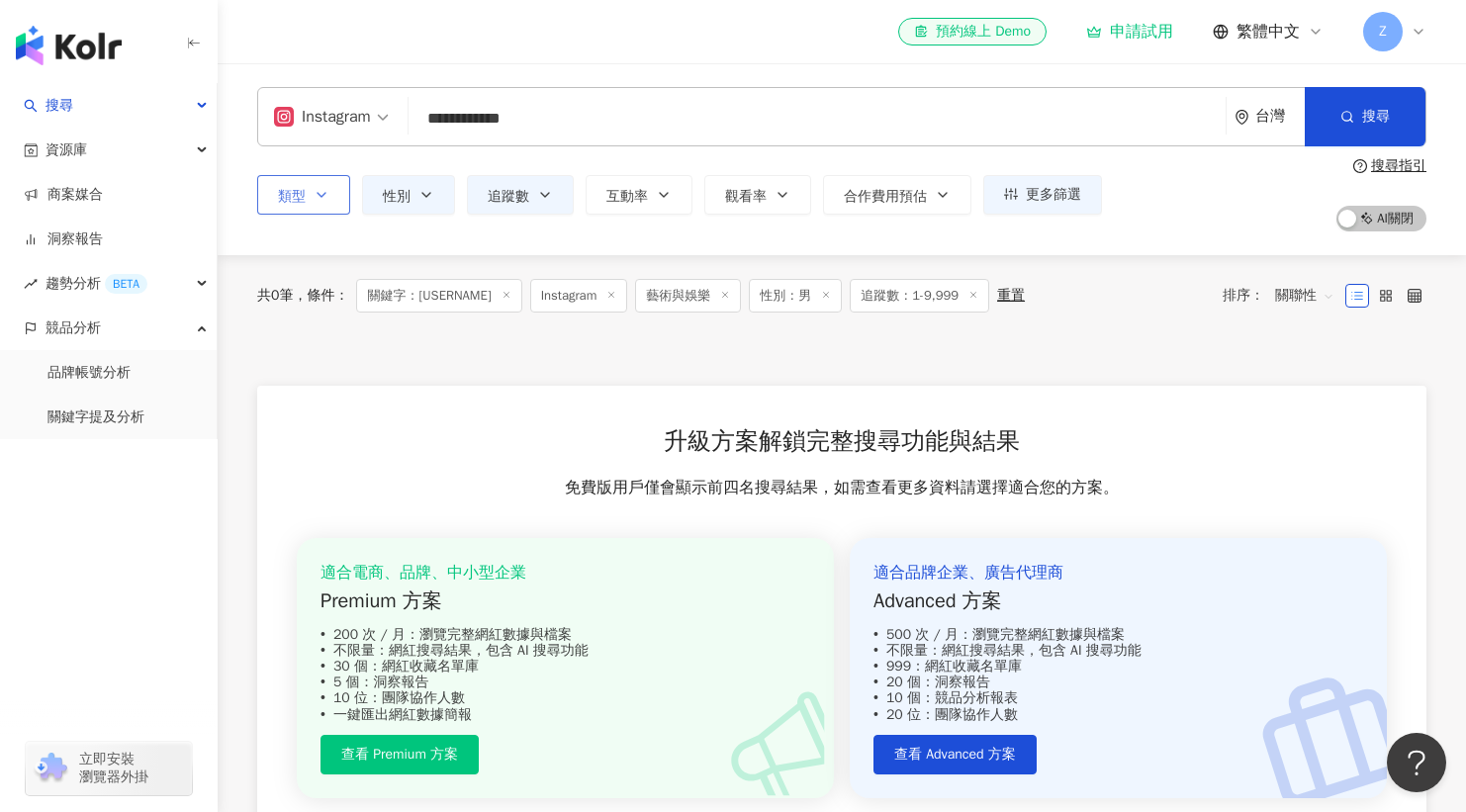 click on "類型" at bounding box center (292, 197) 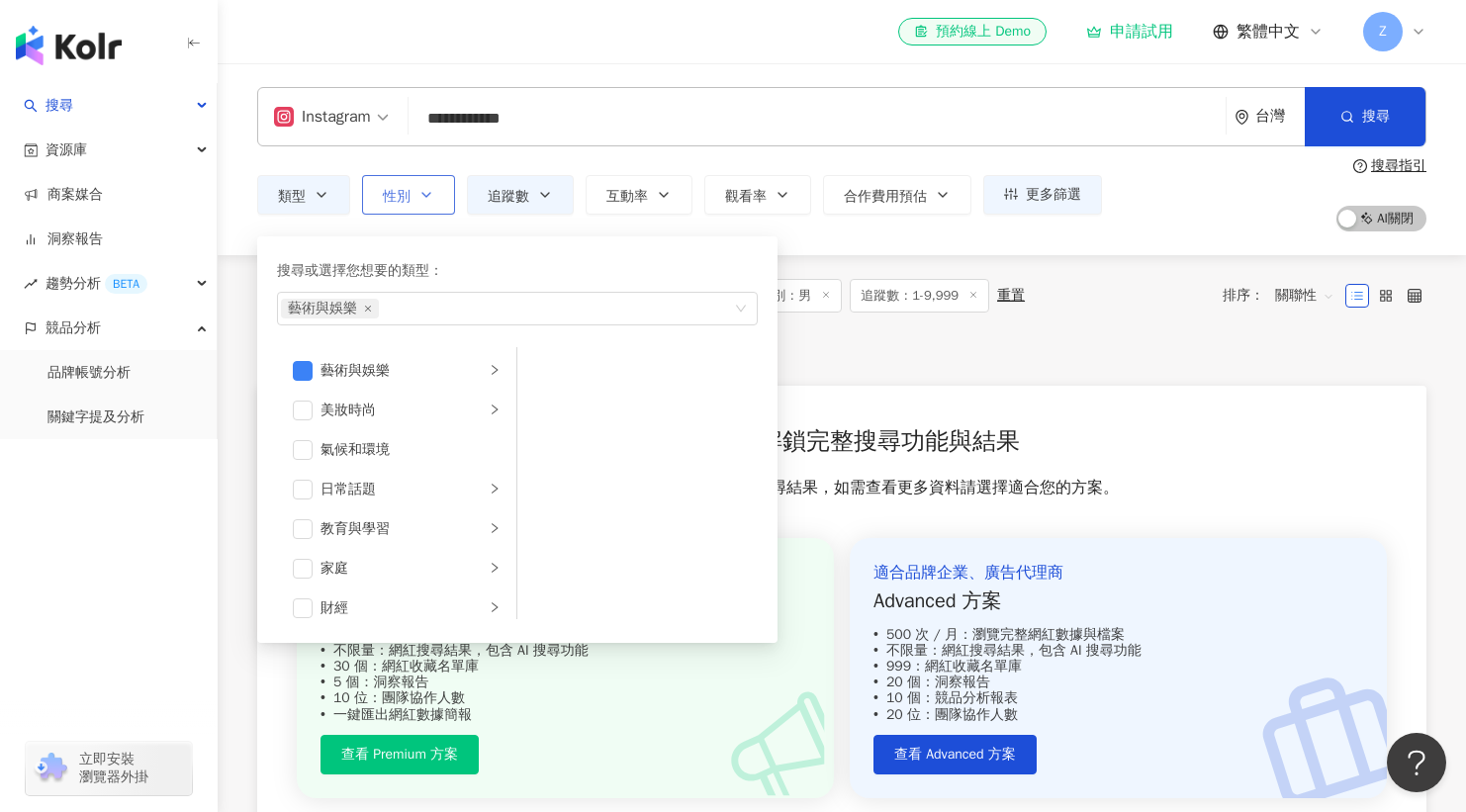 click on "性別" at bounding box center (397, 197) 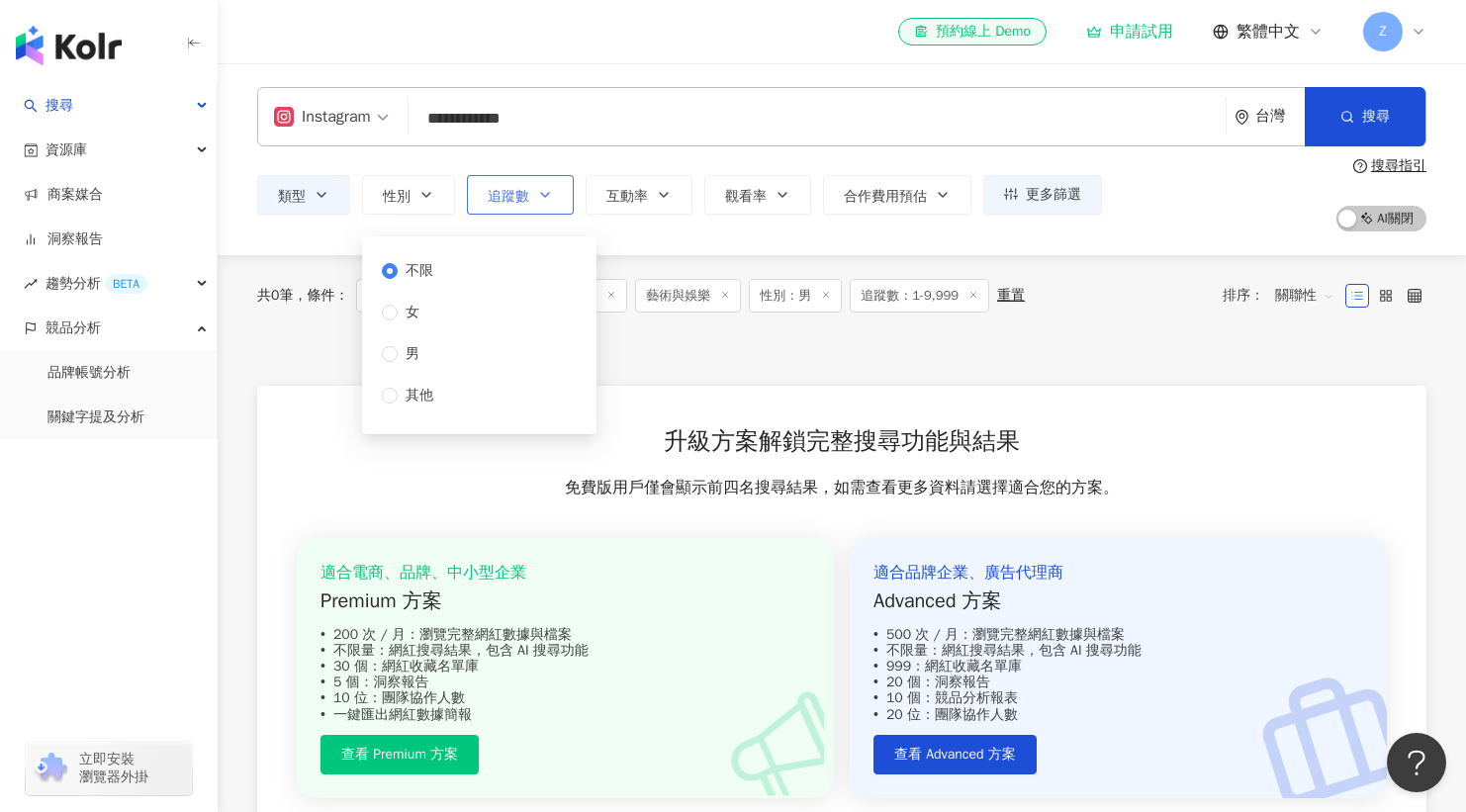 click 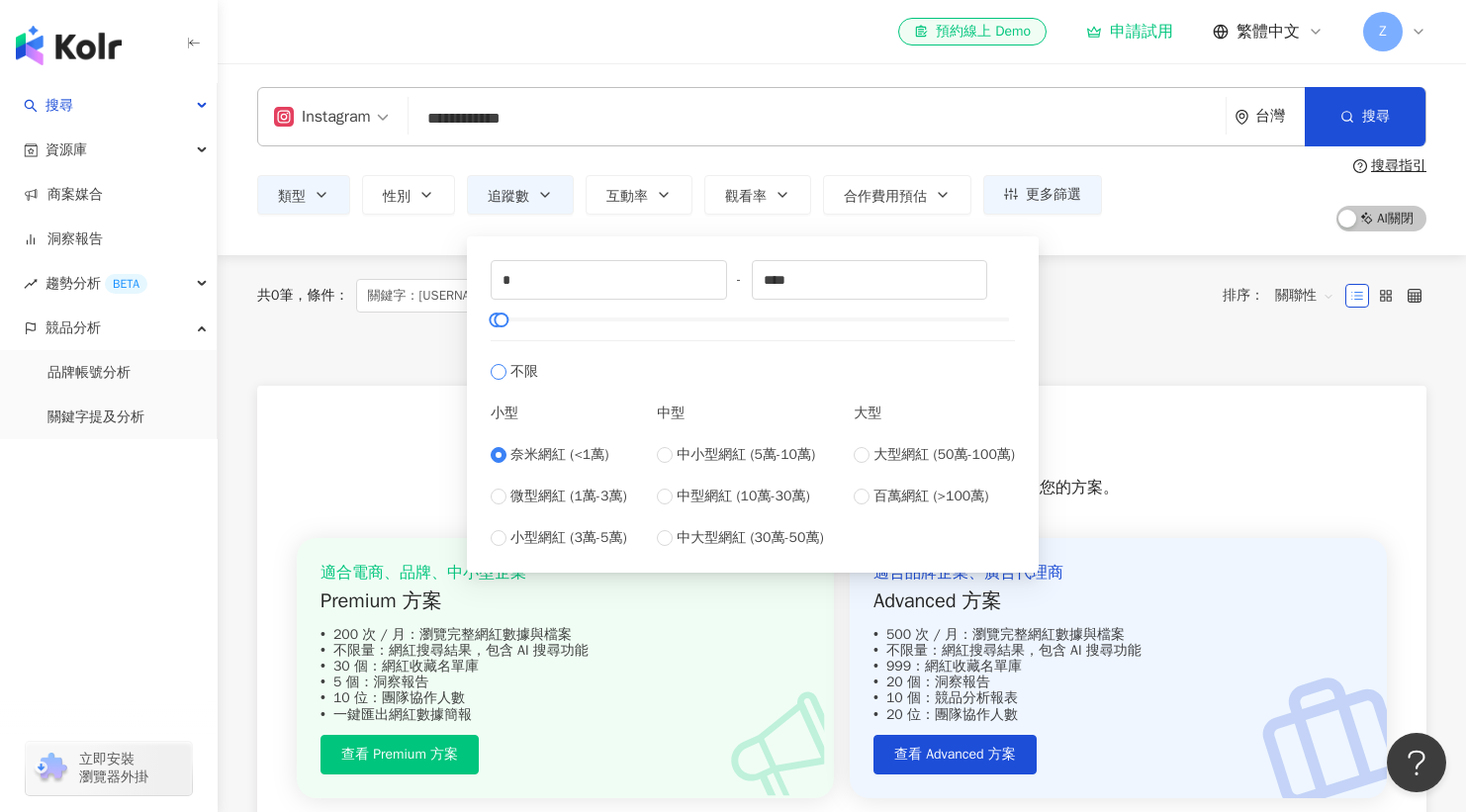 type on "*******" 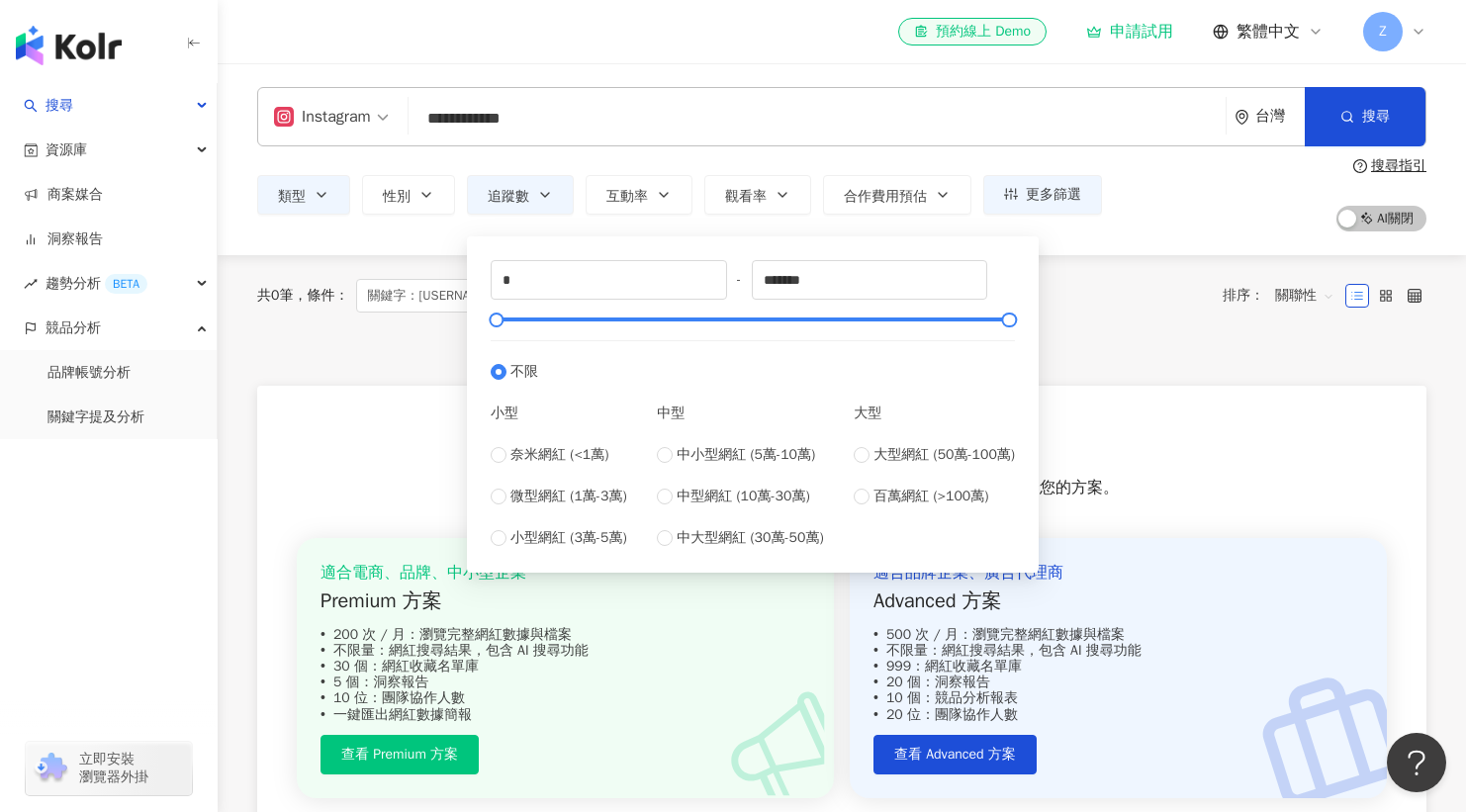 click on "**********" at bounding box center [842, 159] 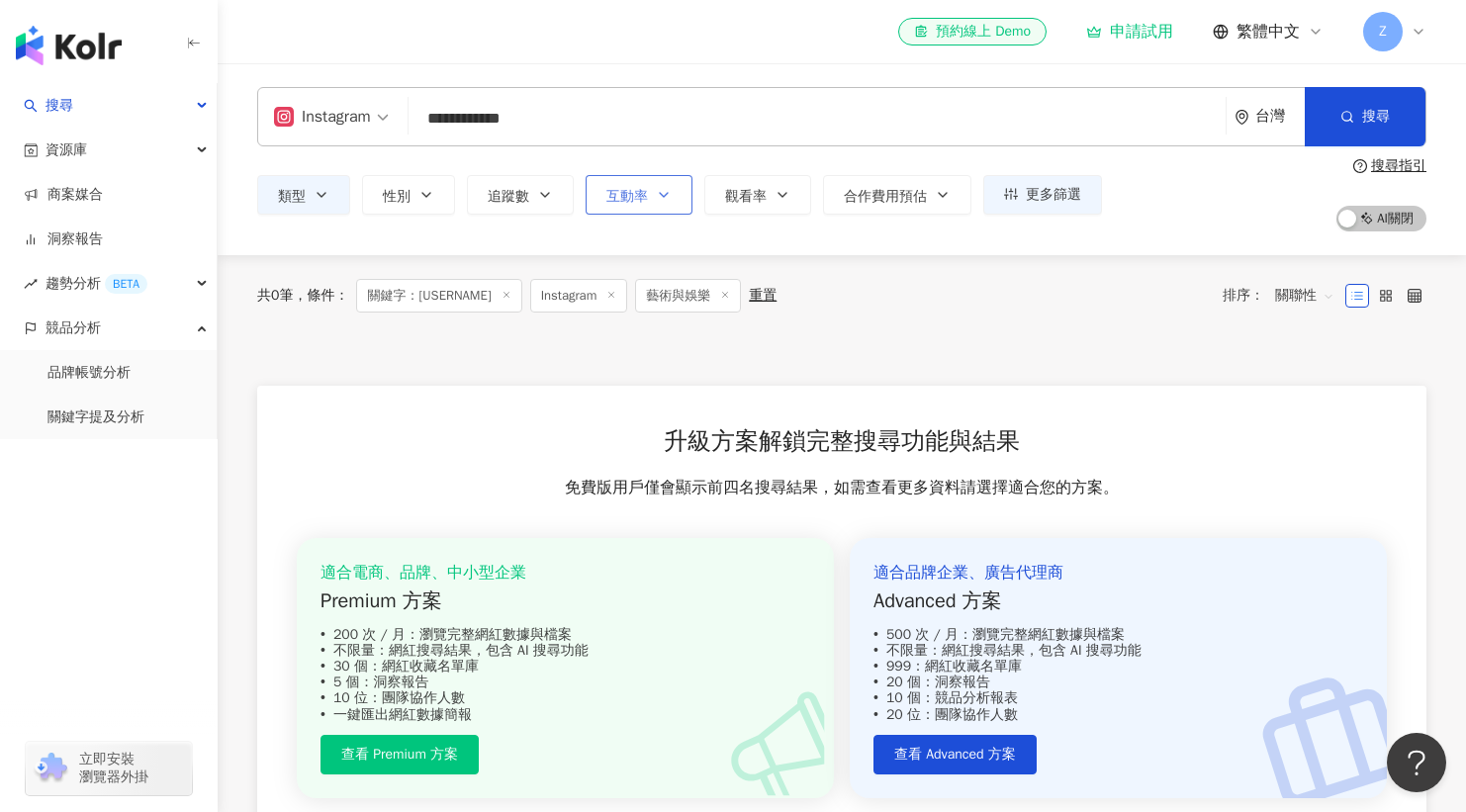 click on "互動率" at bounding box center (639, 195) 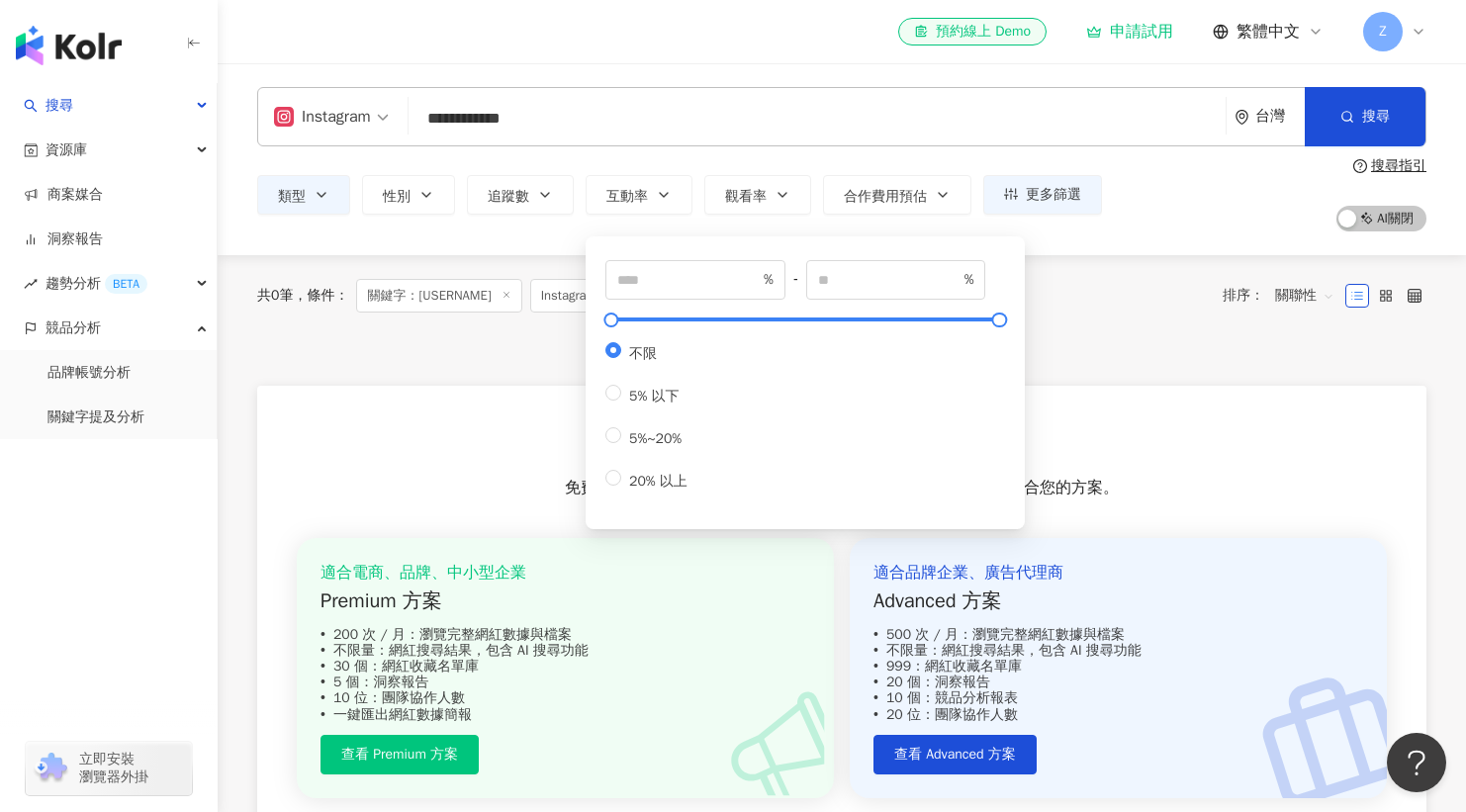 click on "el-icon-cs 預約線上 Demo 申請試用 繁體中文 Z" at bounding box center [842, 32] 